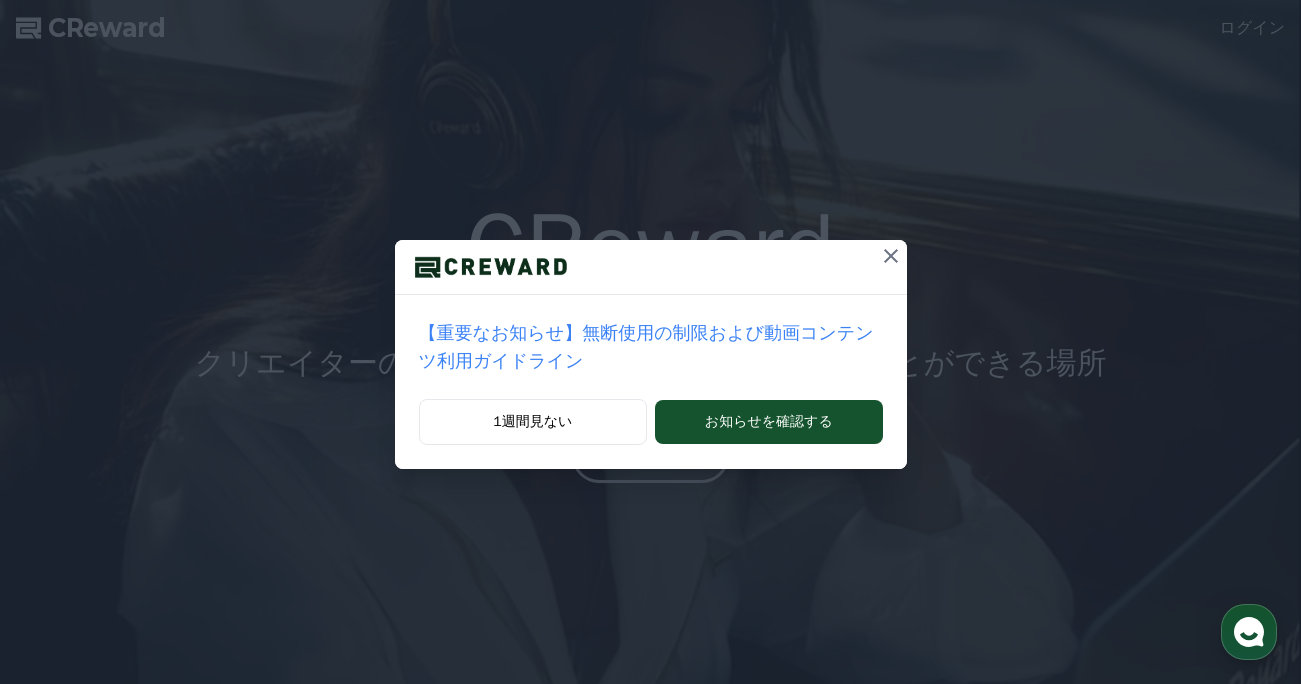 scroll, scrollTop: 0, scrollLeft: 0, axis: both 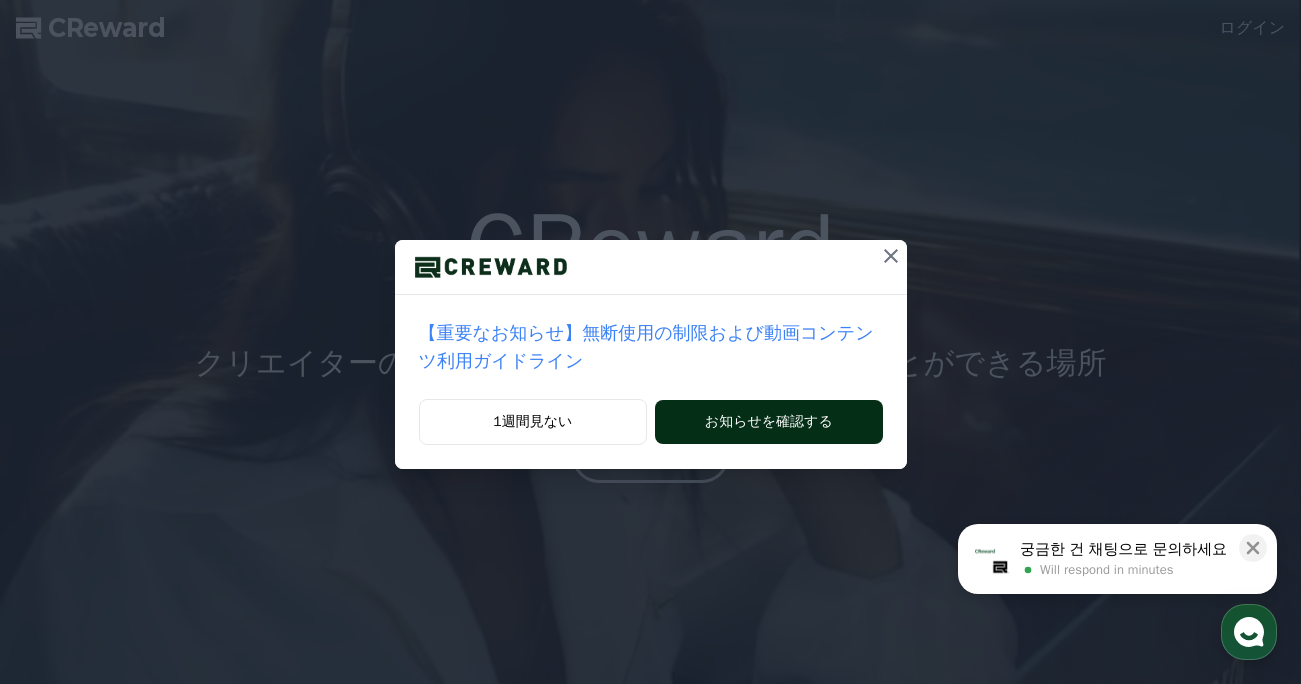 click on "お知らせを確認する" at bounding box center [768, 422] 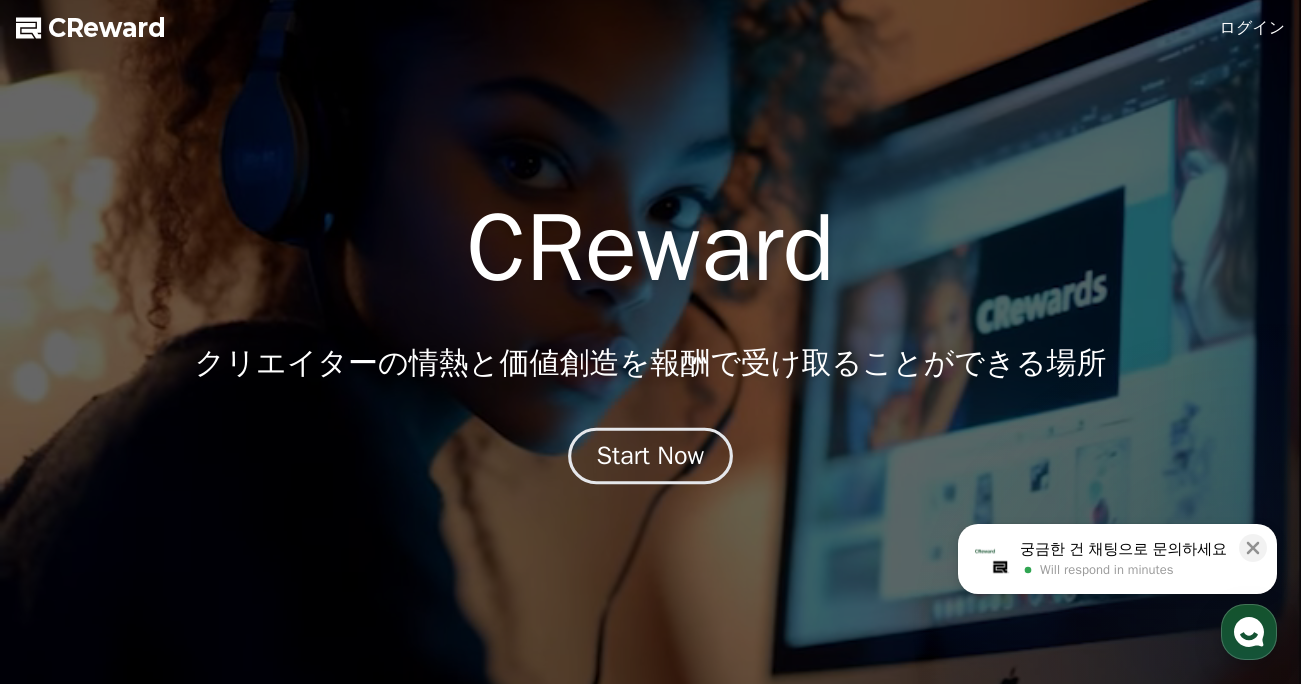 click on "Start Now" at bounding box center (651, 456) 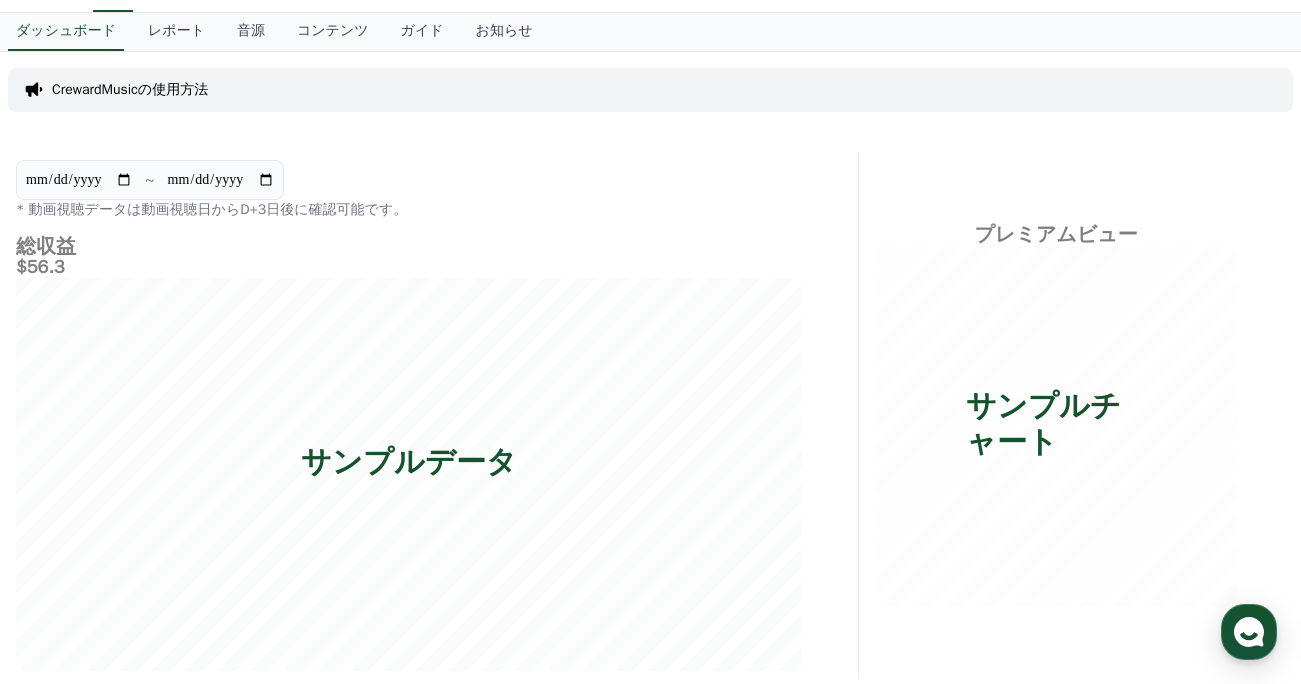 scroll, scrollTop: 0, scrollLeft: 0, axis: both 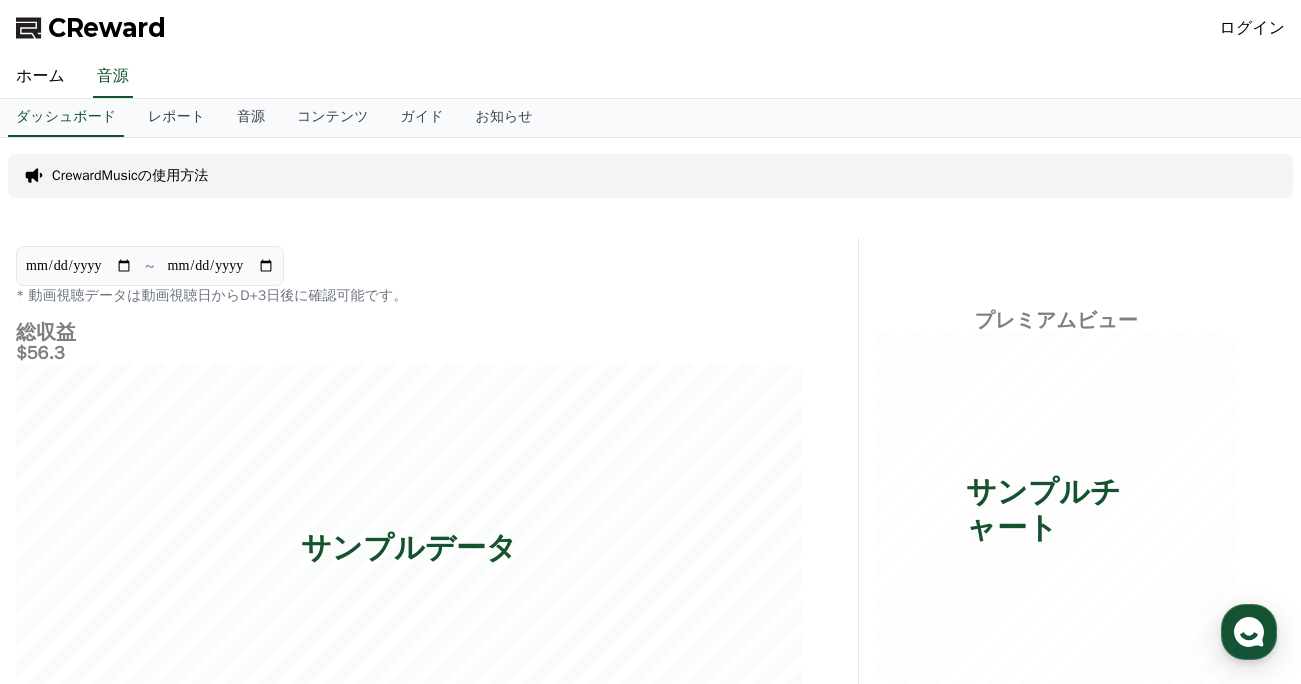 click on "ログイン" at bounding box center [1253, 28] 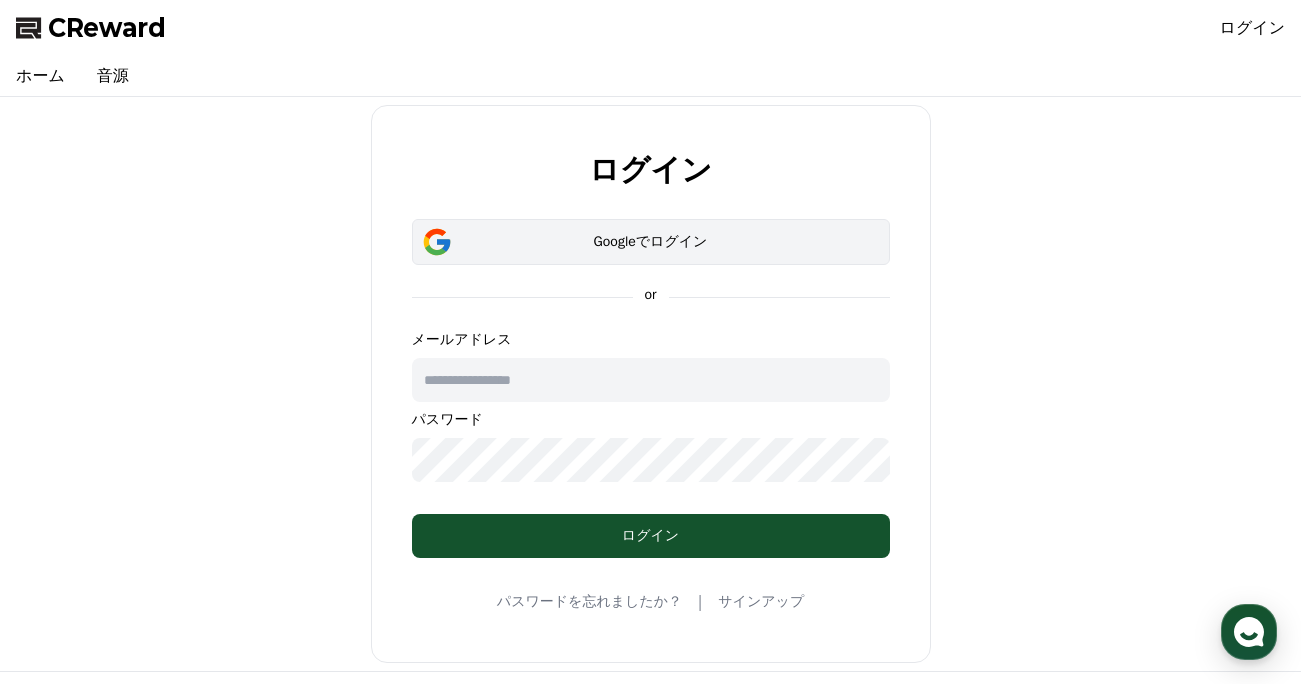 click on "Googleでログイン" at bounding box center (651, 242) 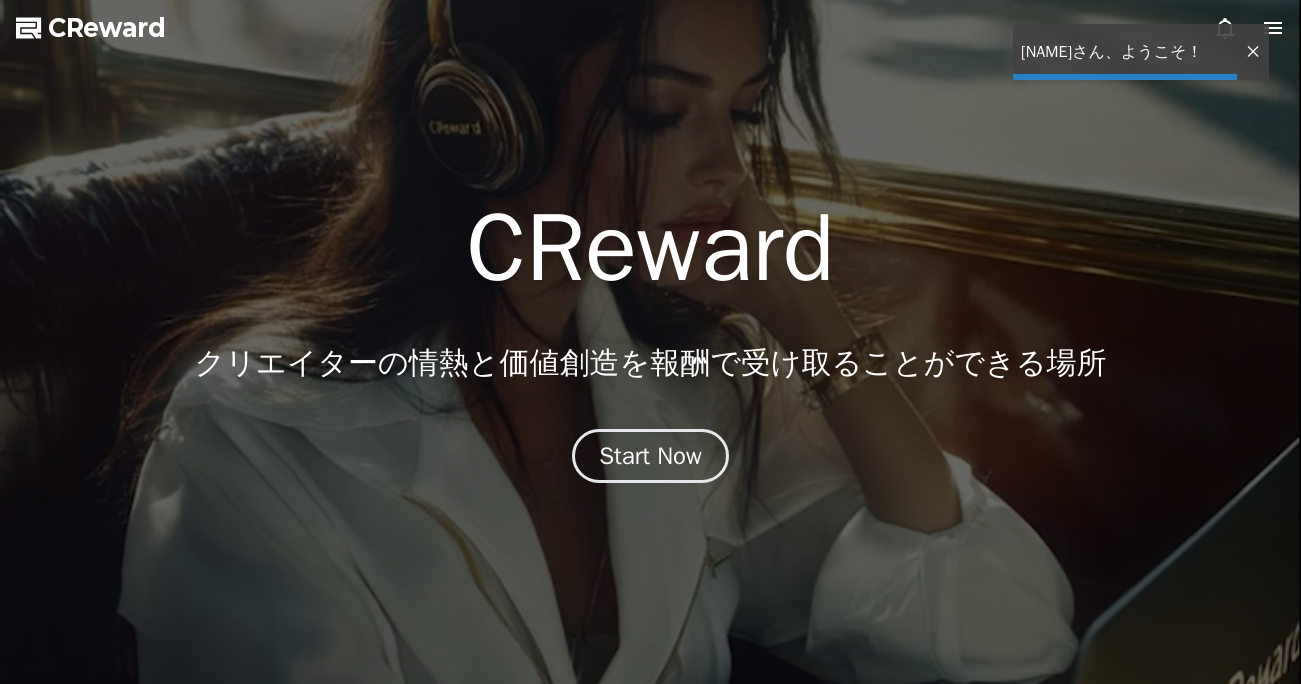scroll, scrollTop: 0, scrollLeft: 0, axis: both 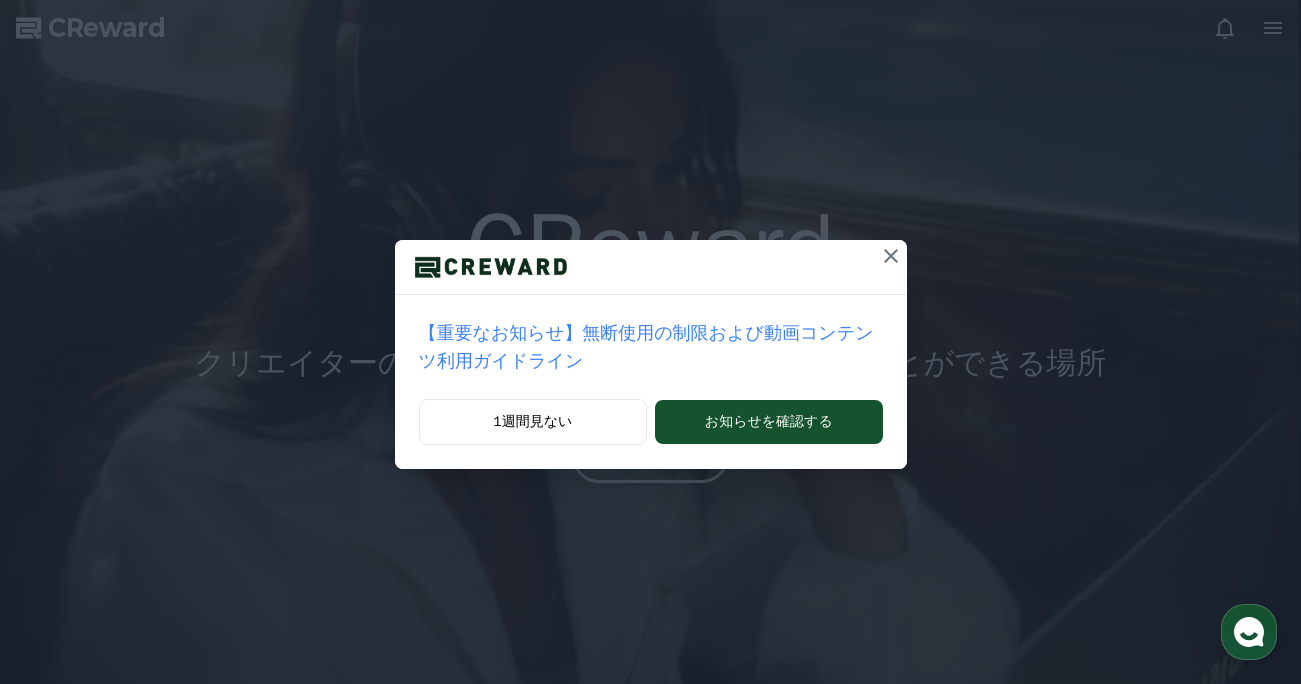 click 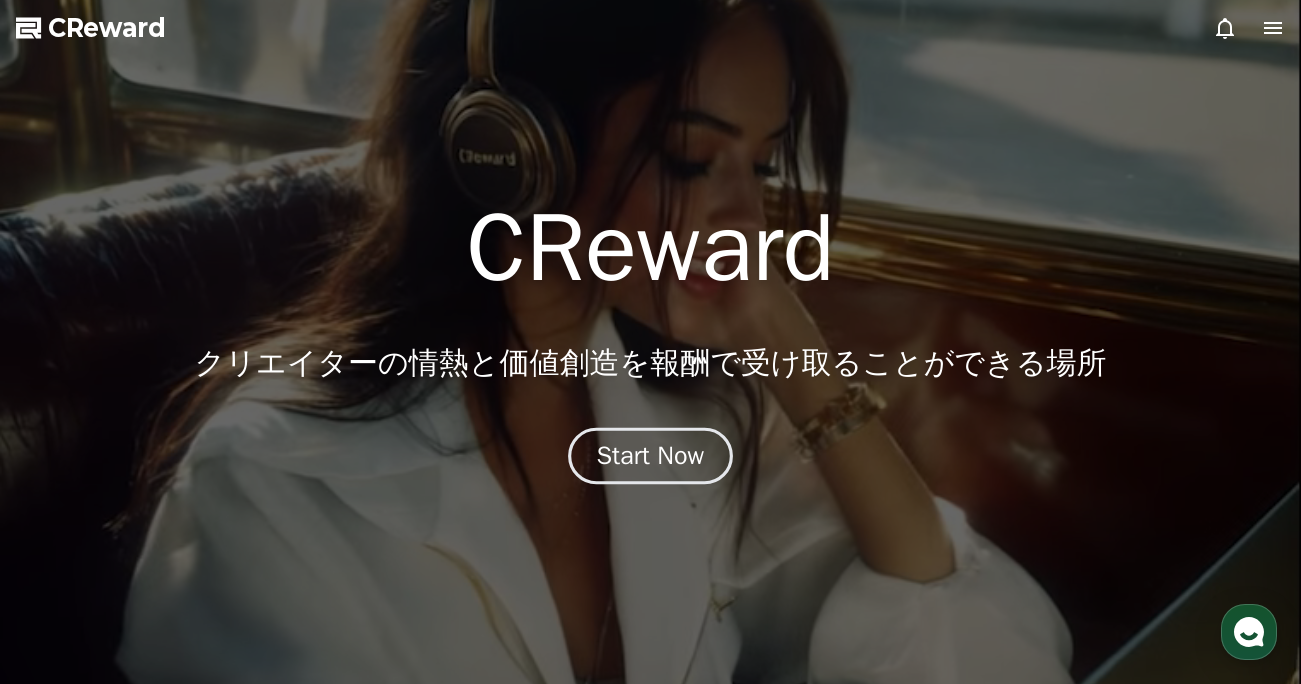 click on "Start Now" at bounding box center [651, 456] 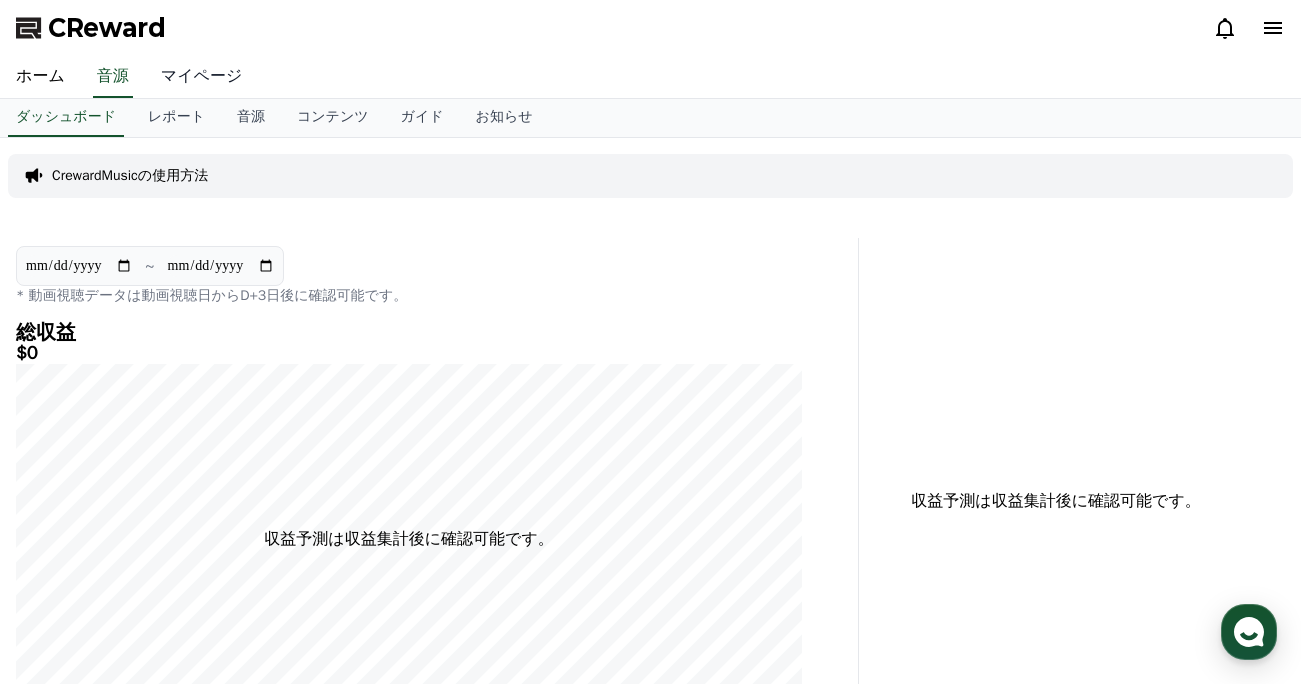 click on "マイページ" at bounding box center (202, 77) 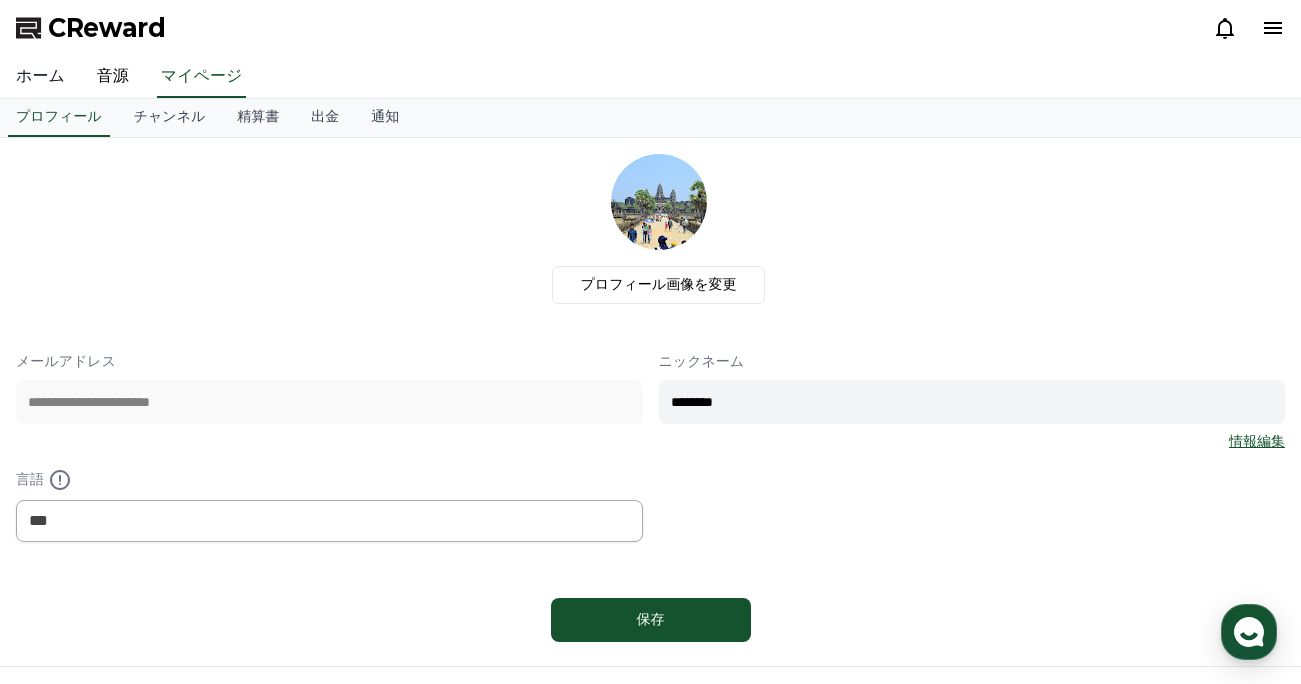click on "ホーム" at bounding box center [40, 77] 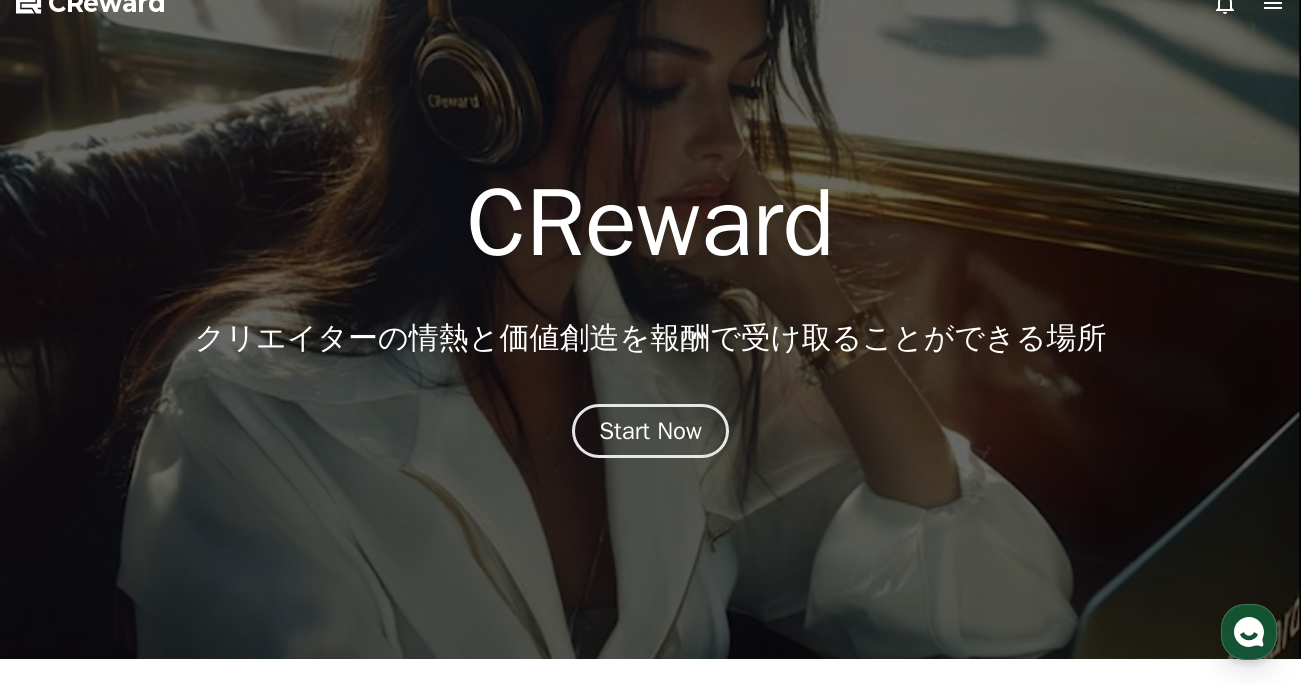 scroll, scrollTop: 27, scrollLeft: 0, axis: vertical 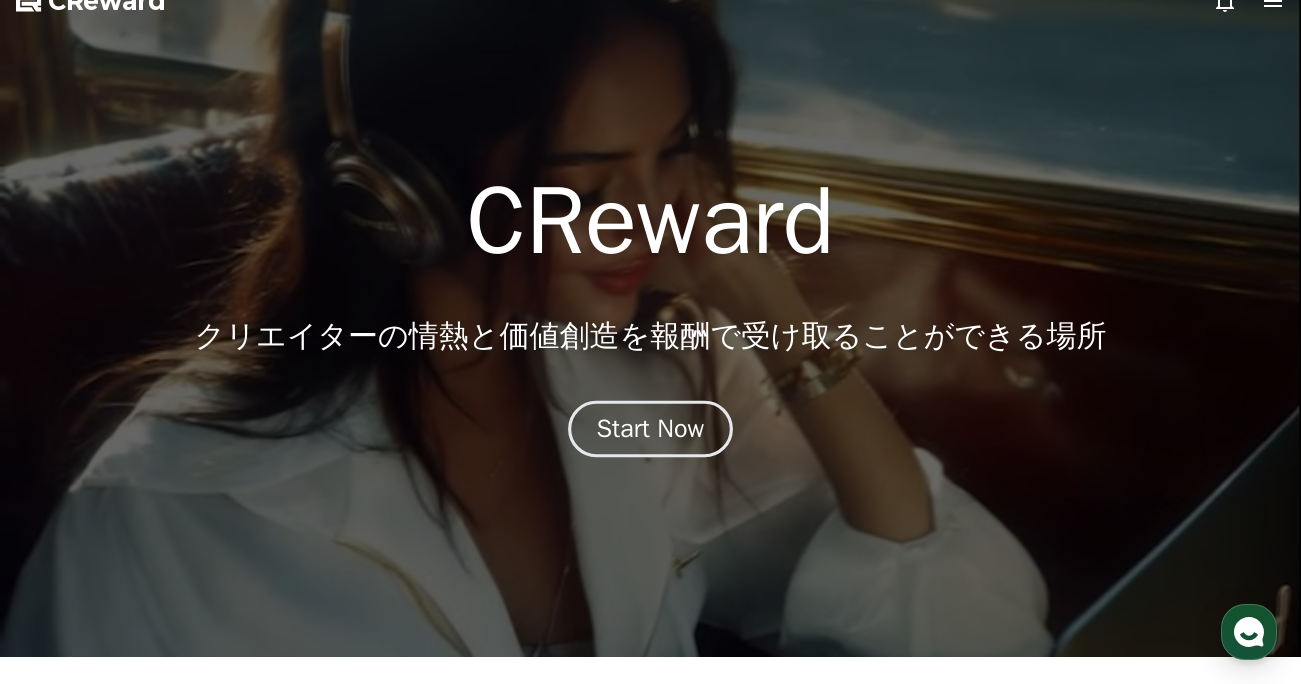 click on "Start Now" at bounding box center [651, 429] 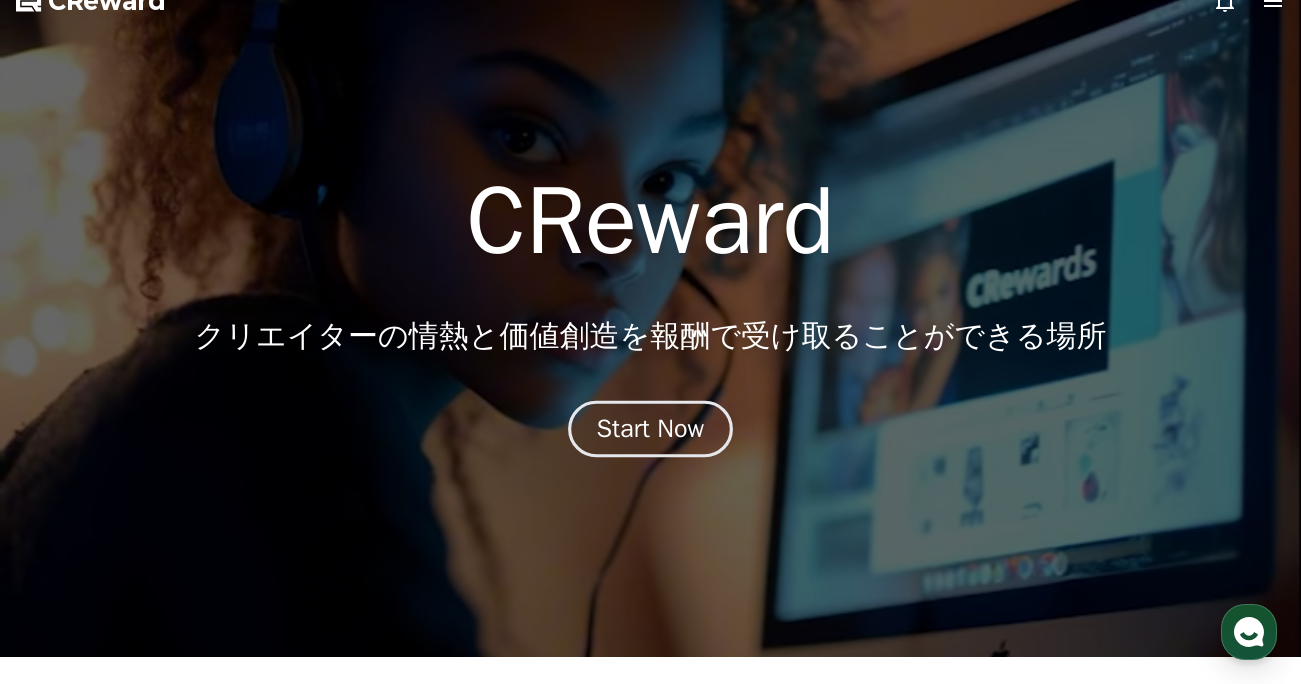 scroll, scrollTop: 0, scrollLeft: 0, axis: both 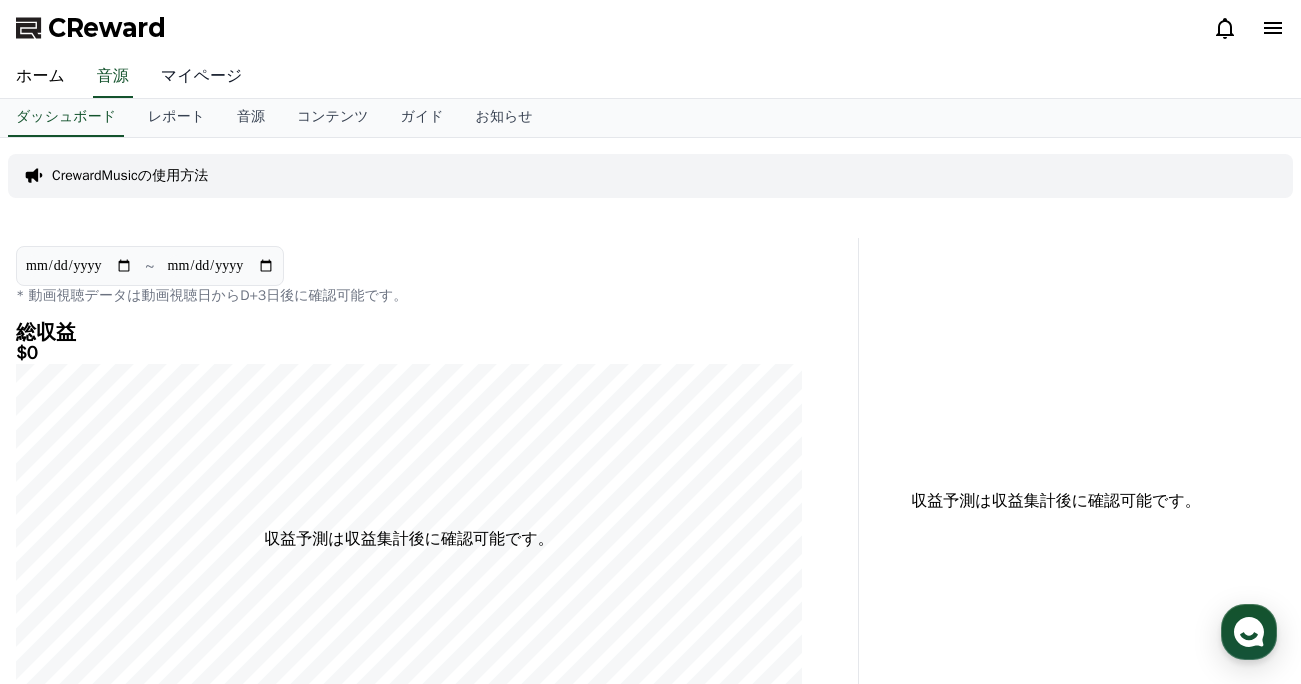 click on "マイページ" at bounding box center [202, 77] 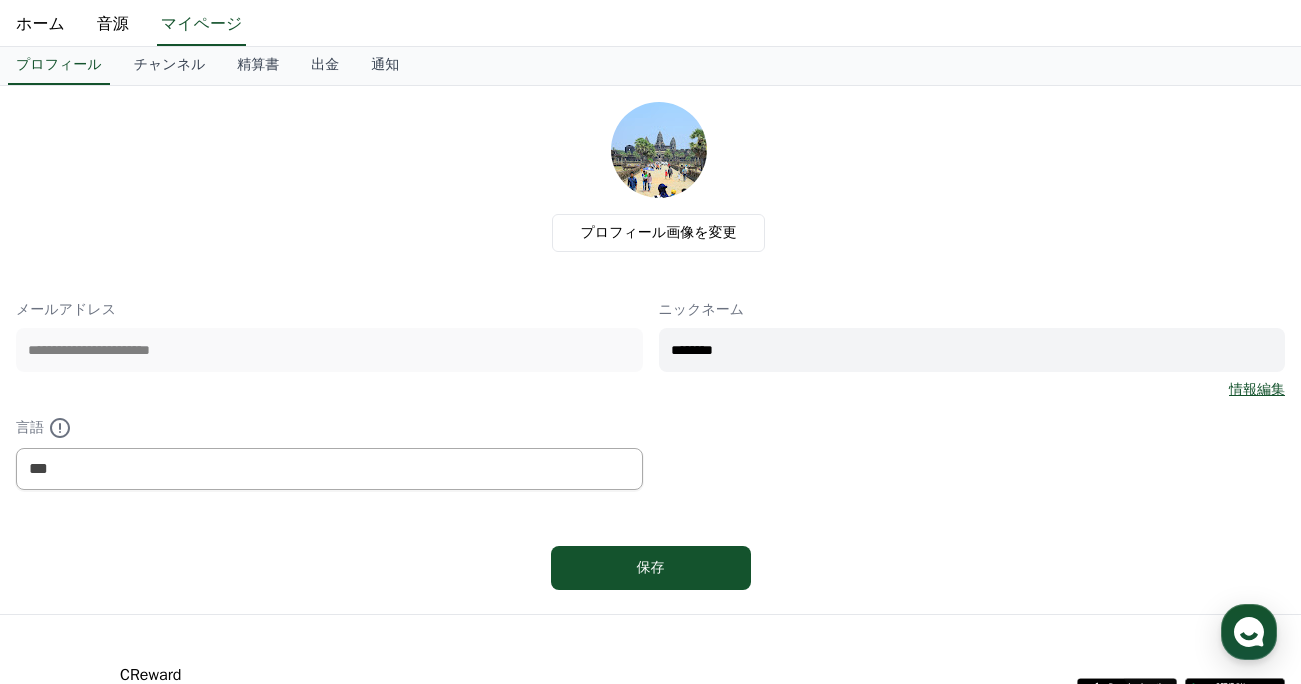 scroll, scrollTop: 0, scrollLeft: 0, axis: both 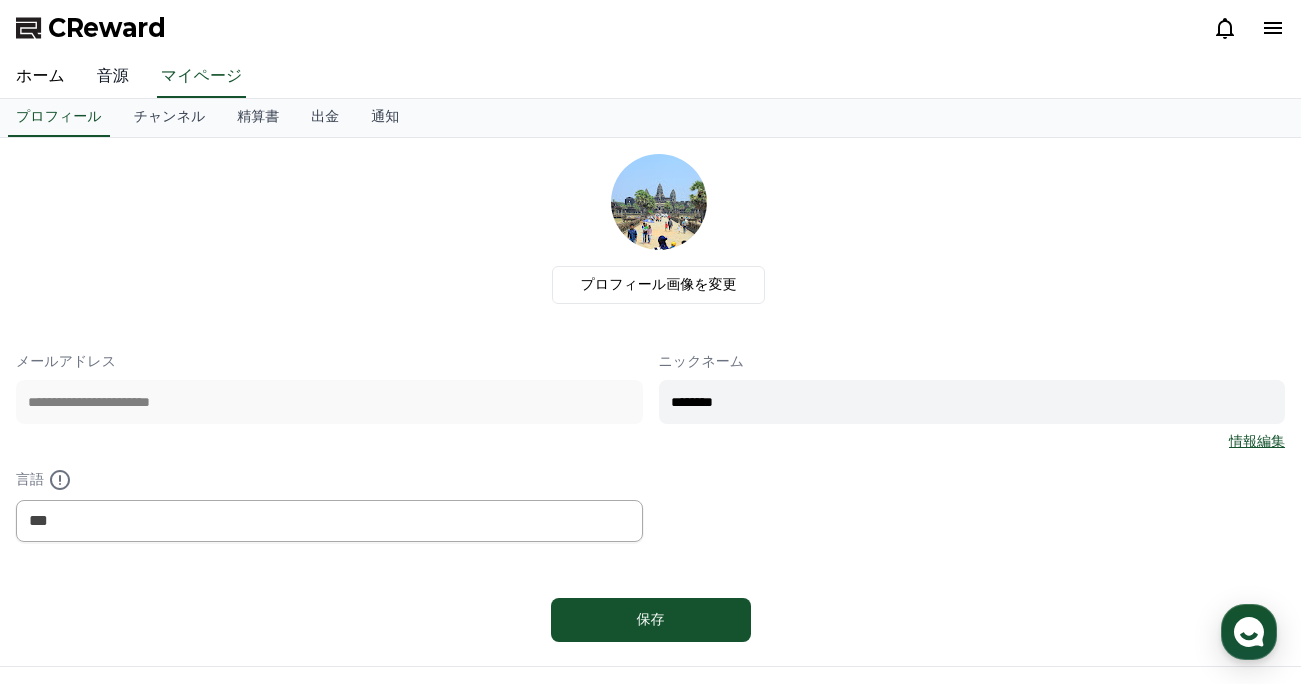 click on "音源" at bounding box center [113, 77] 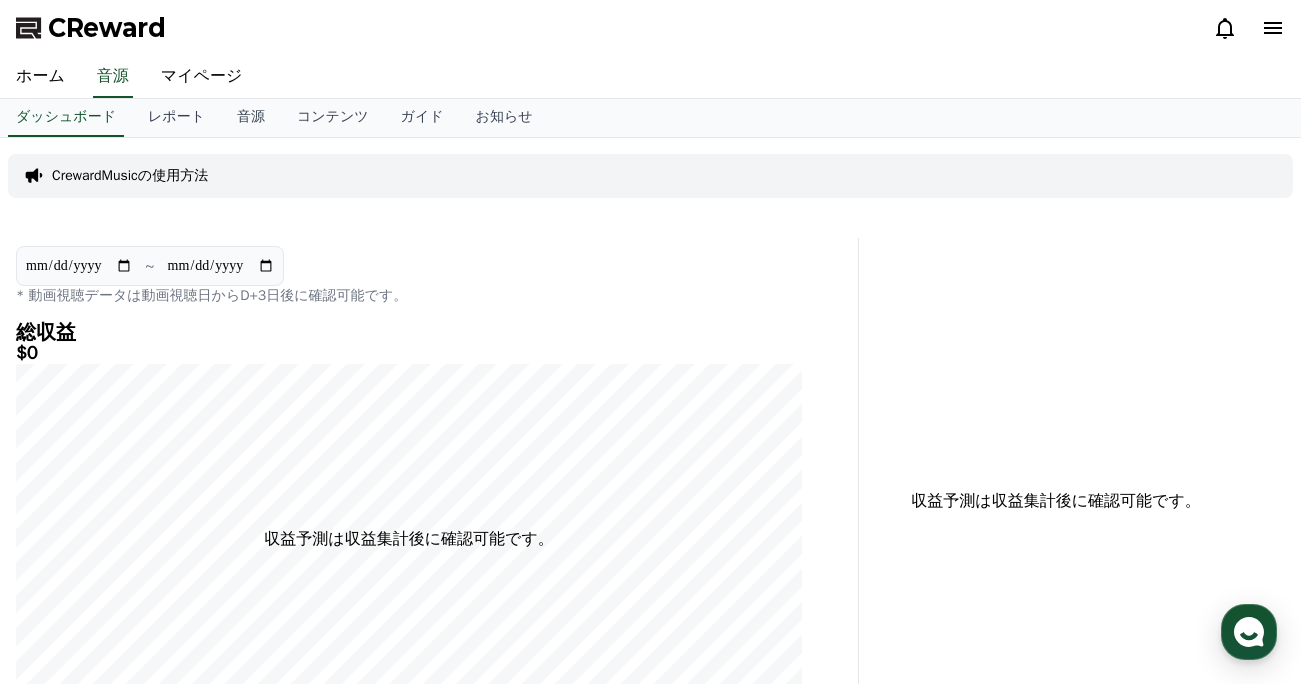 click on "CReward" at bounding box center (107, 28) 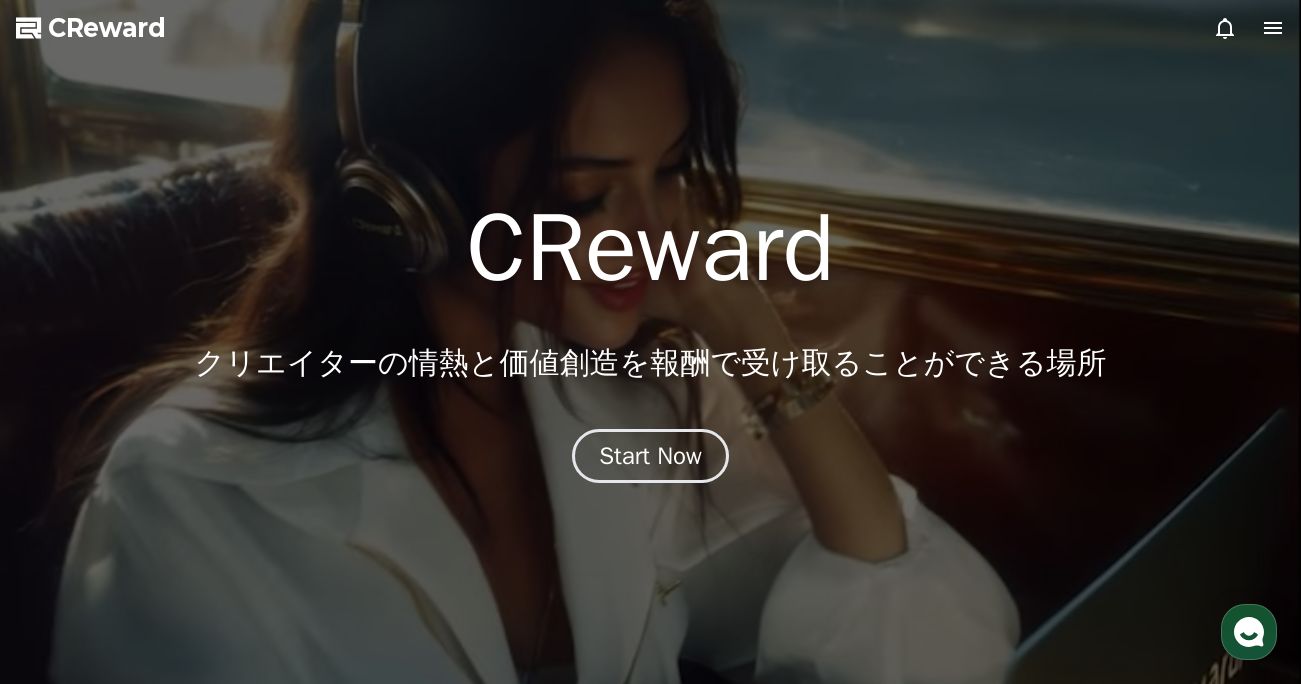 click 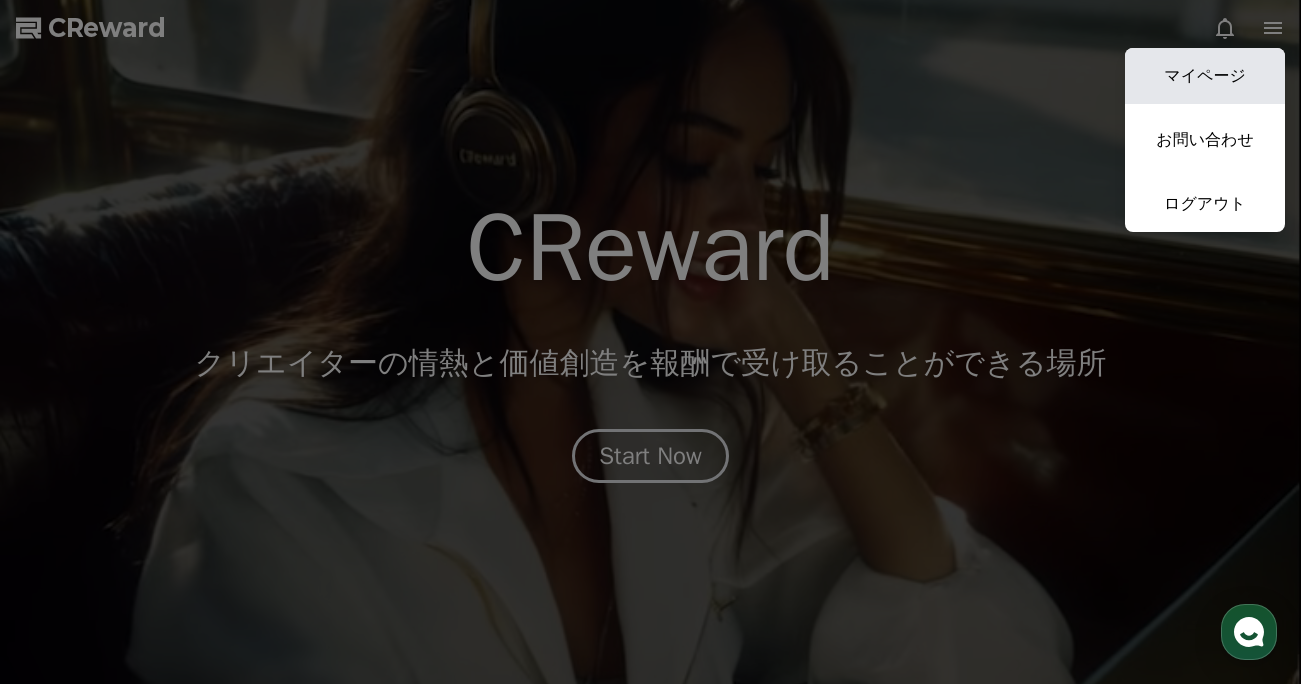 click on "マイページ" at bounding box center [1205, 76] 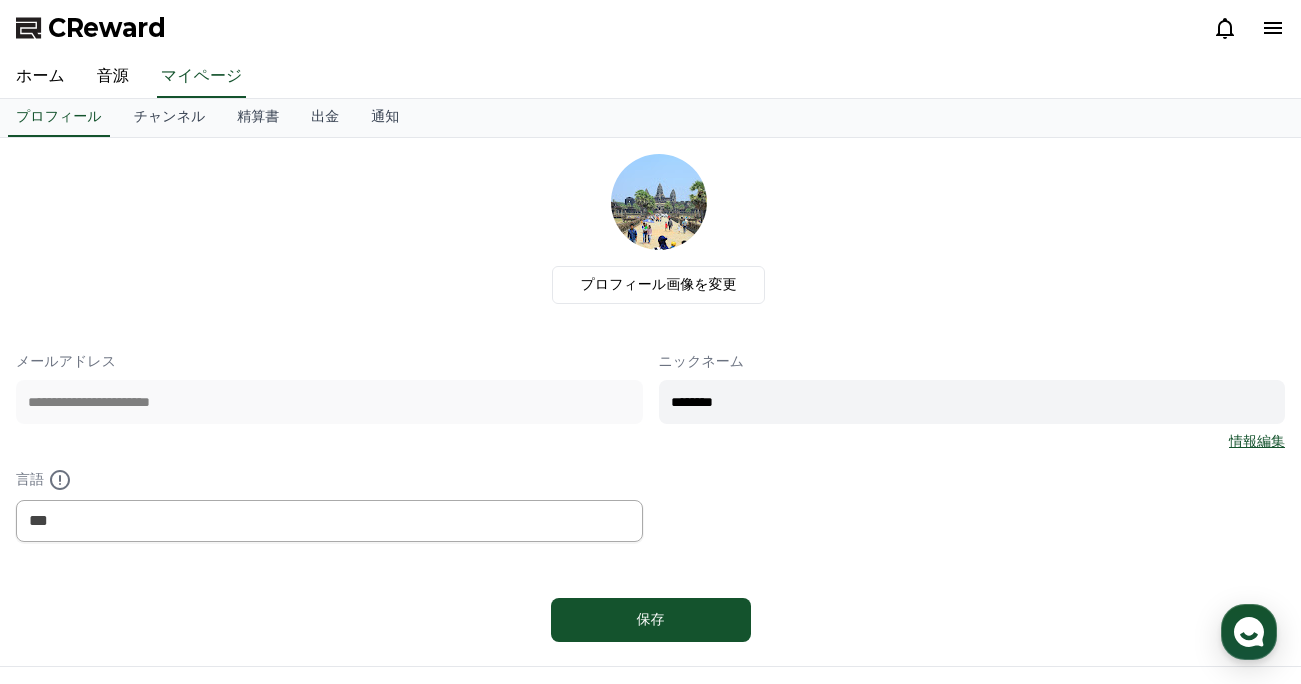 click 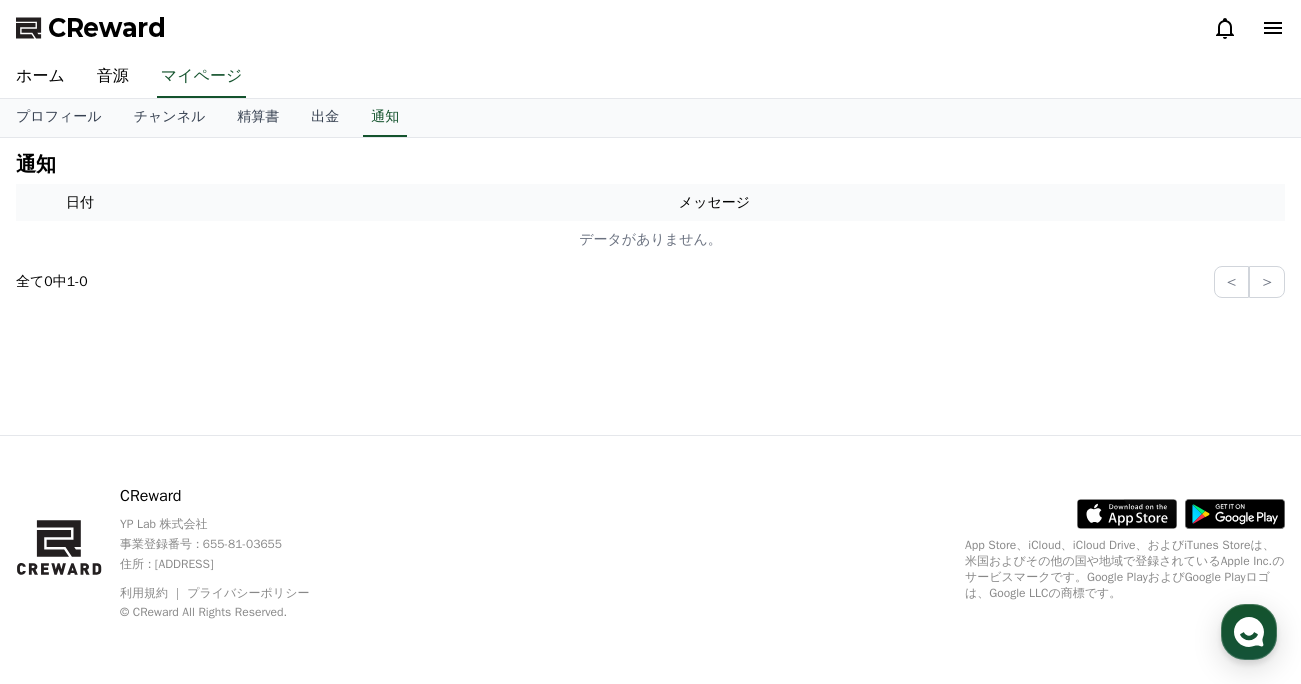 click 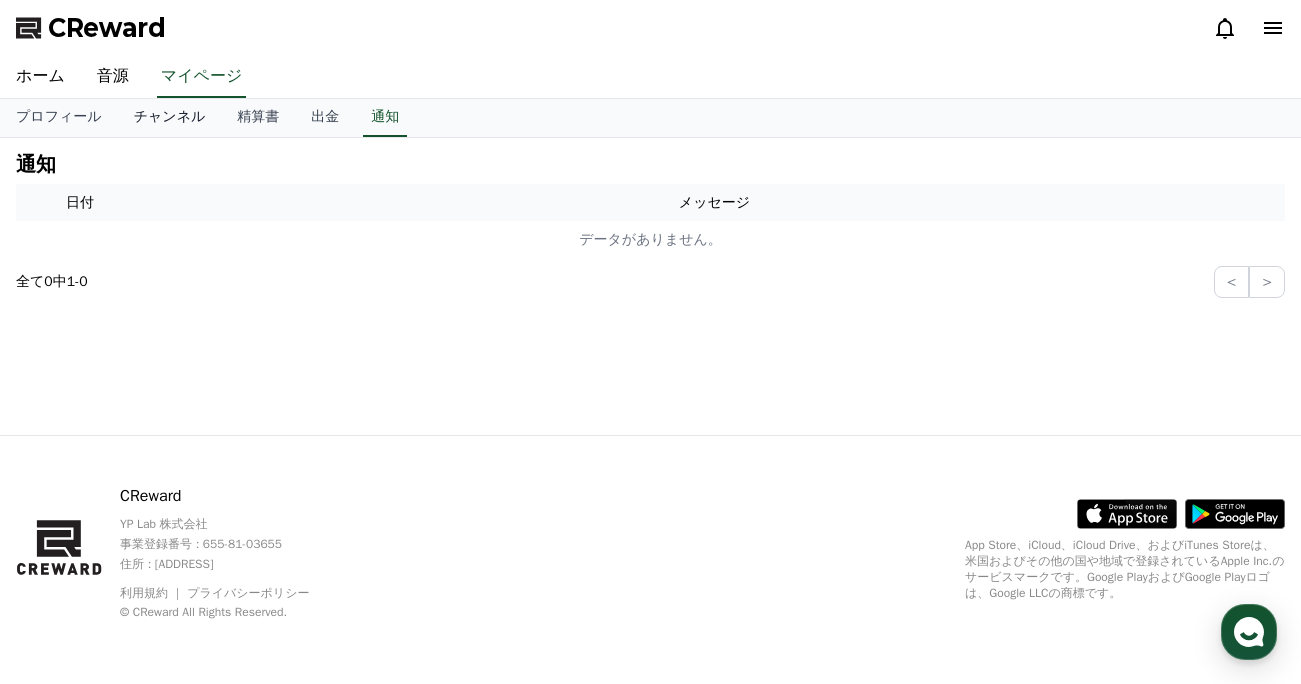click on "チャンネル" at bounding box center [170, 118] 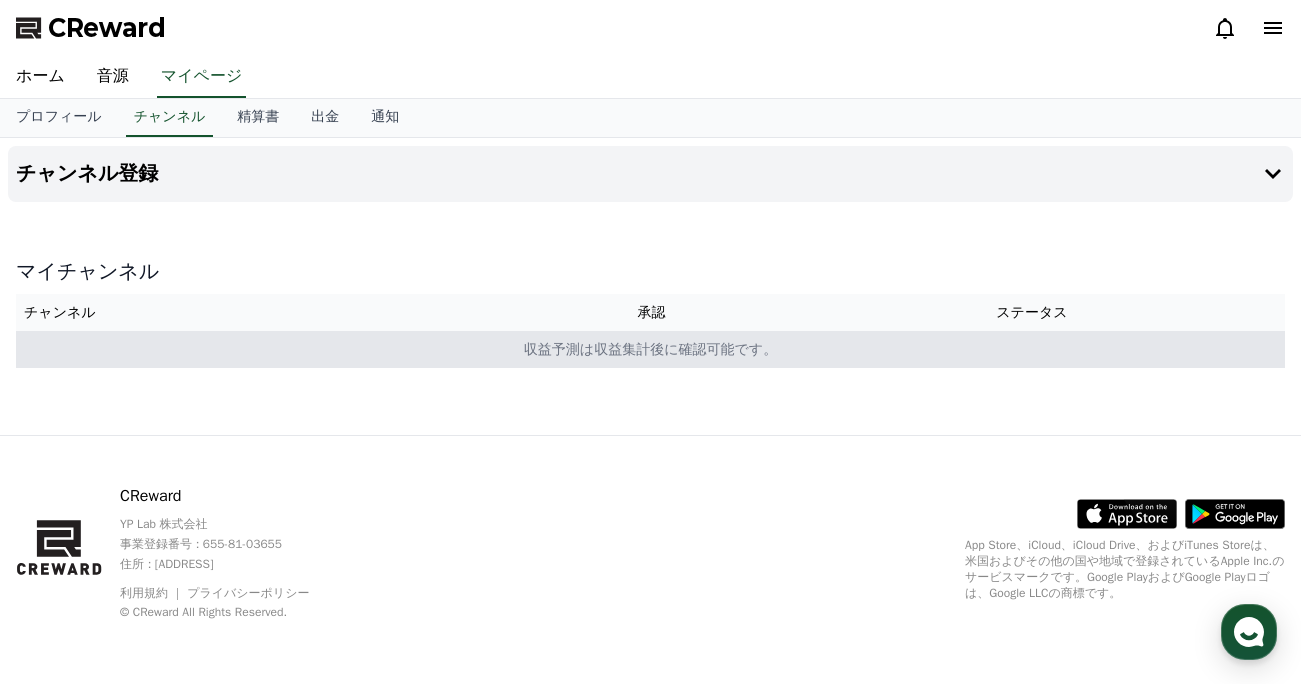 click on "収益予測は収益集計後に確認可能です。" at bounding box center [650, 349] 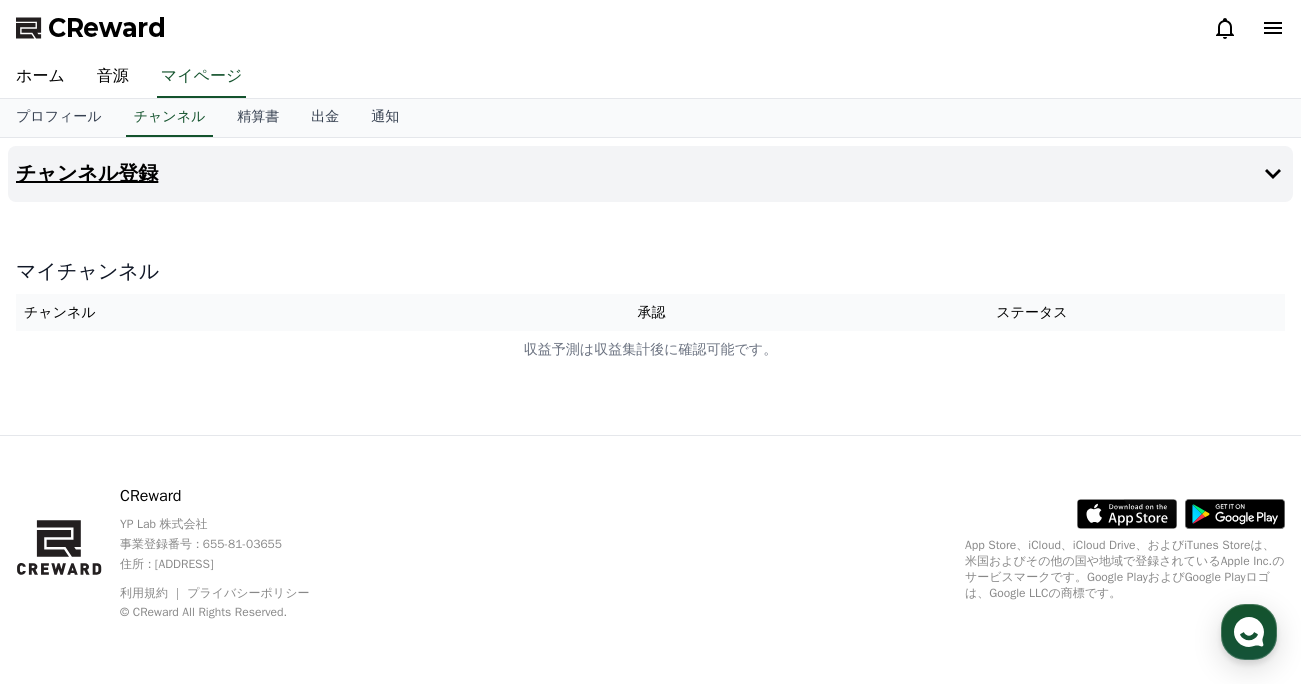 click on "チャンネル登録" at bounding box center (87, 174) 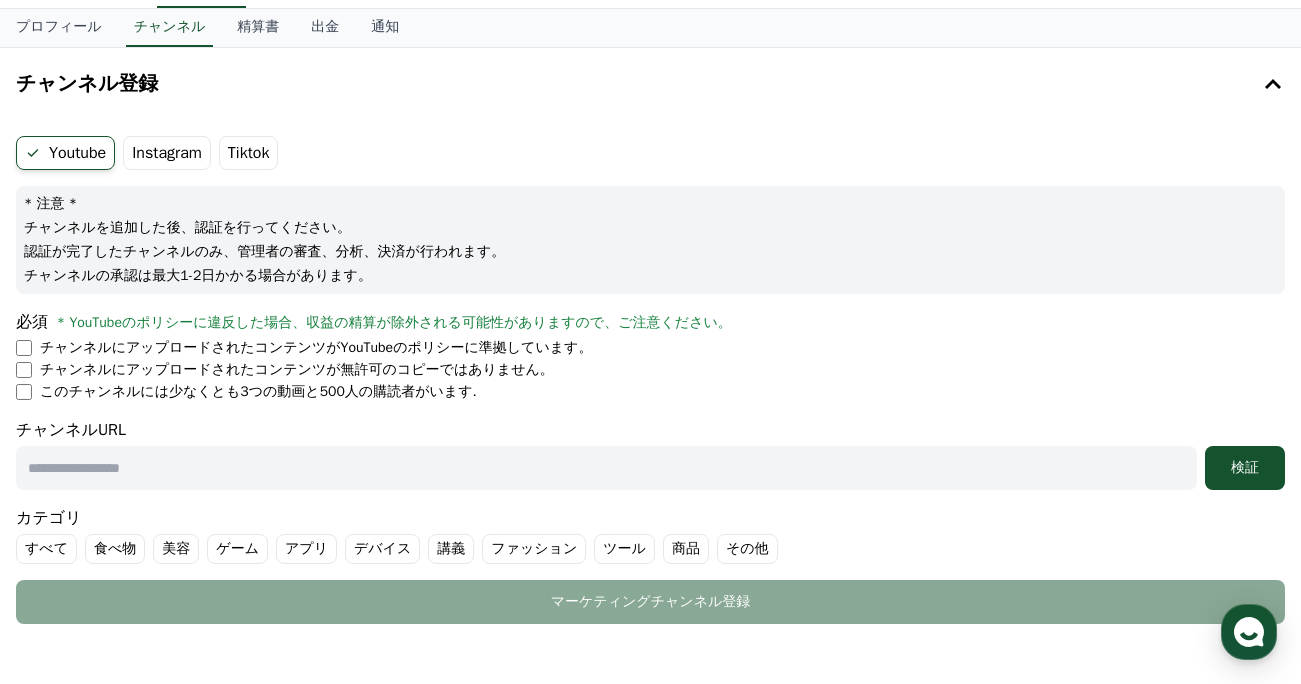 scroll, scrollTop: 94, scrollLeft: 0, axis: vertical 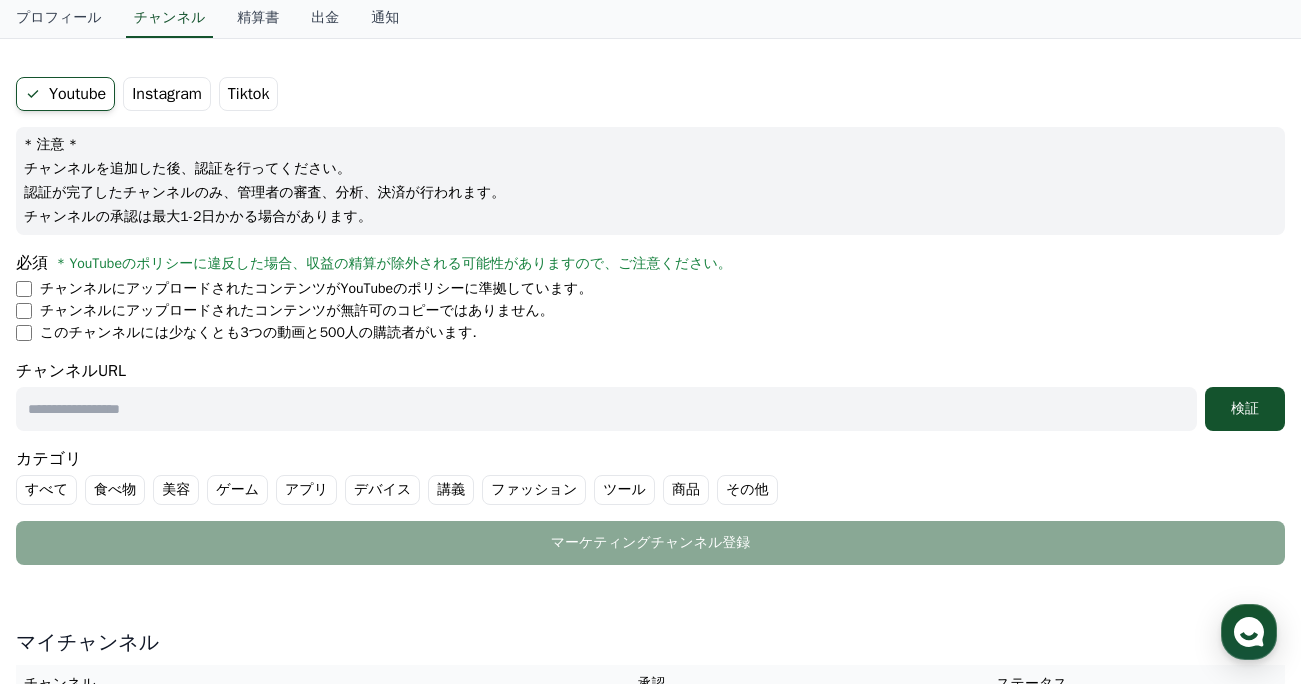 click at bounding box center (606, 409) 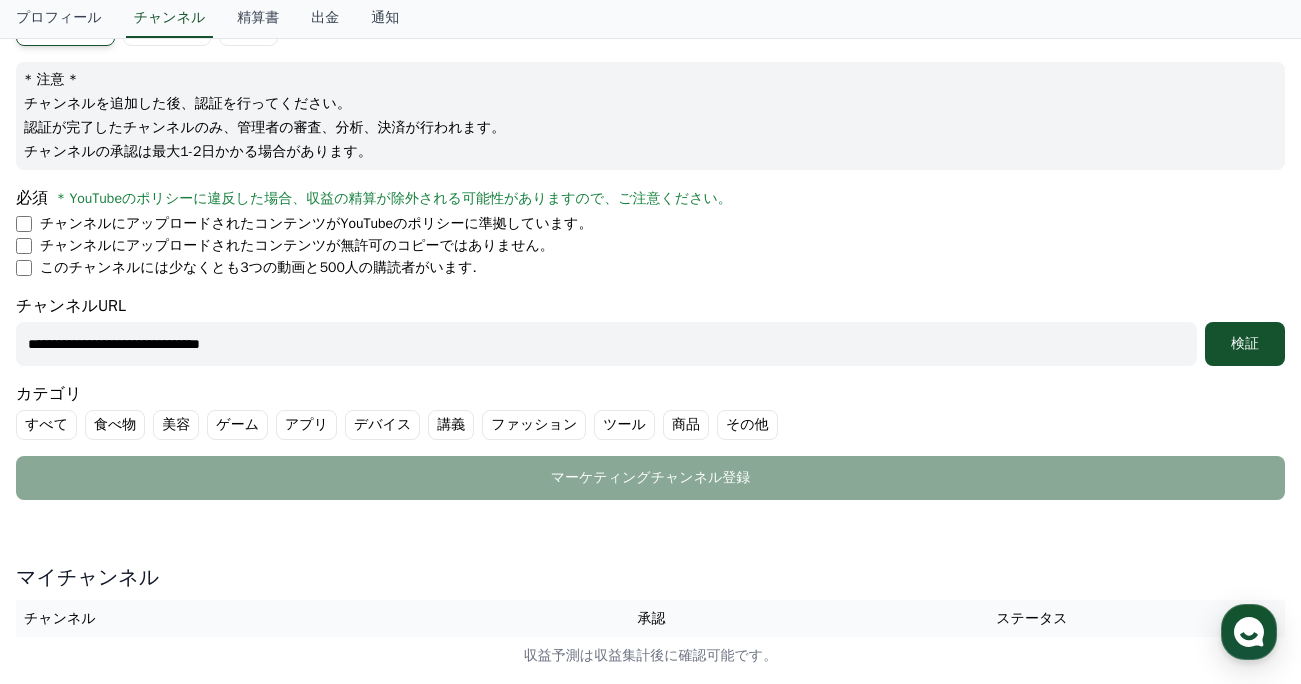 scroll, scrollTop: 182, scrollLeft: 0, axis: vertical 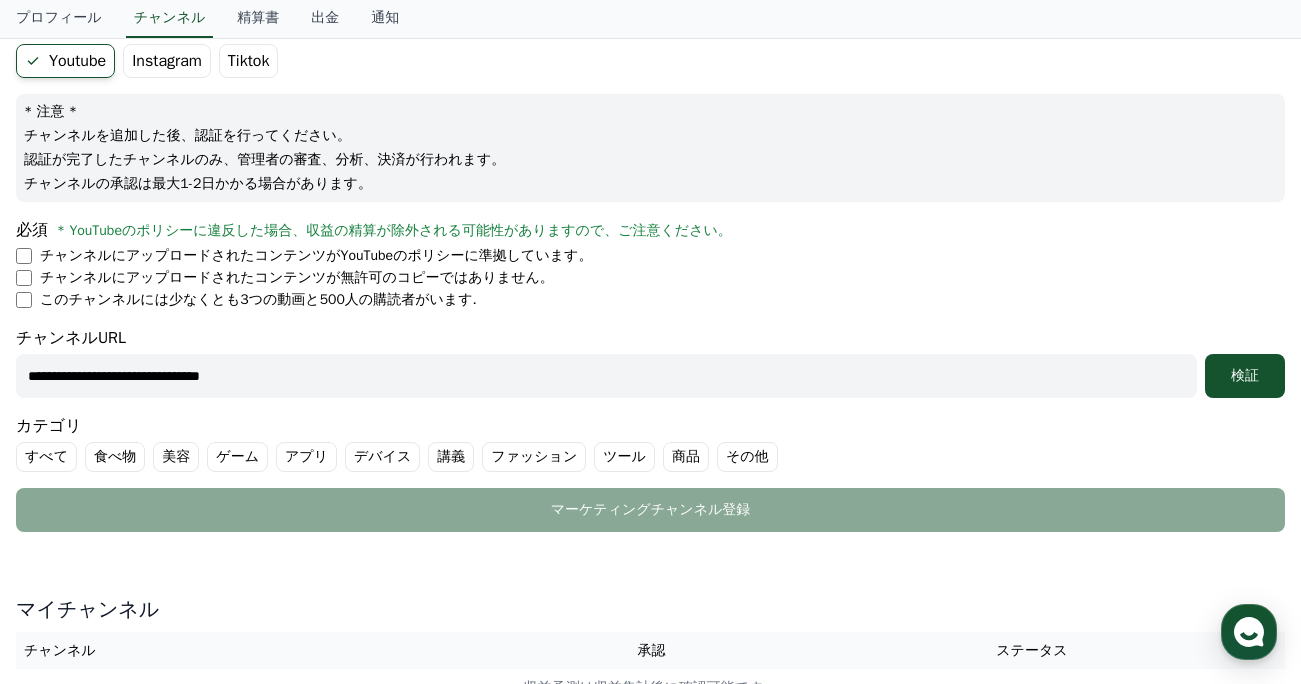 type on "**********" 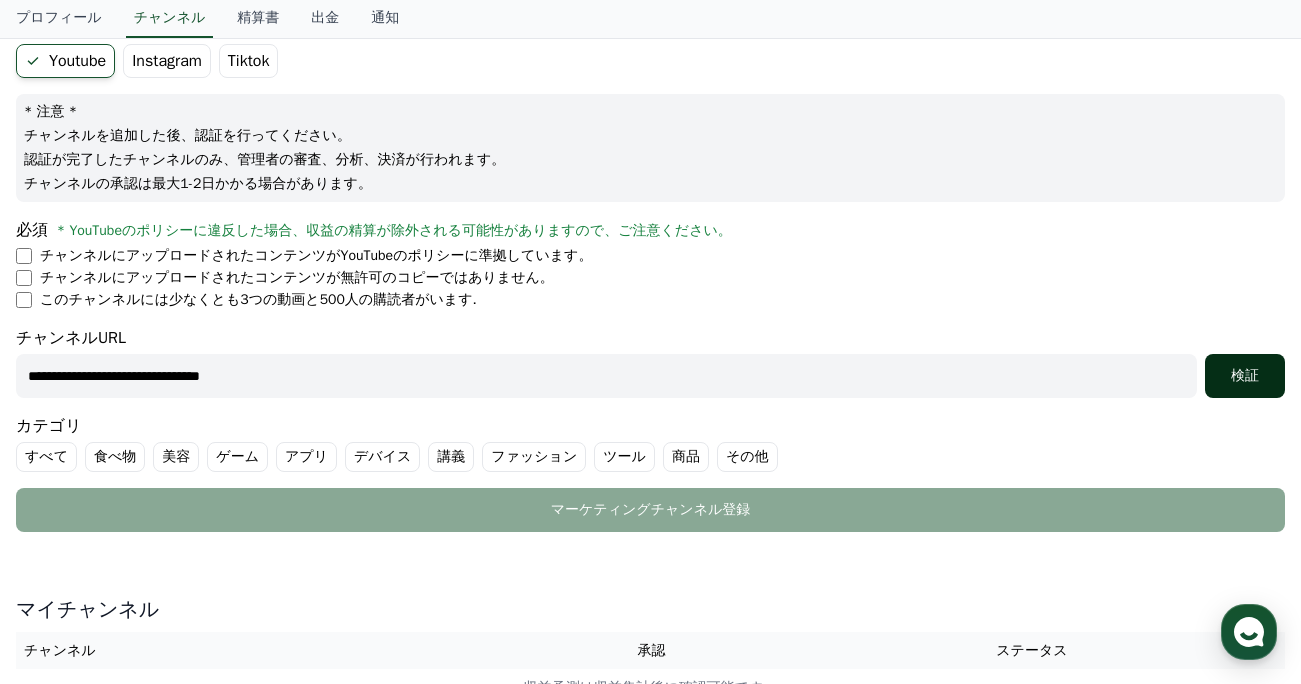 click on "検証" at bounding box center (1245, 376) 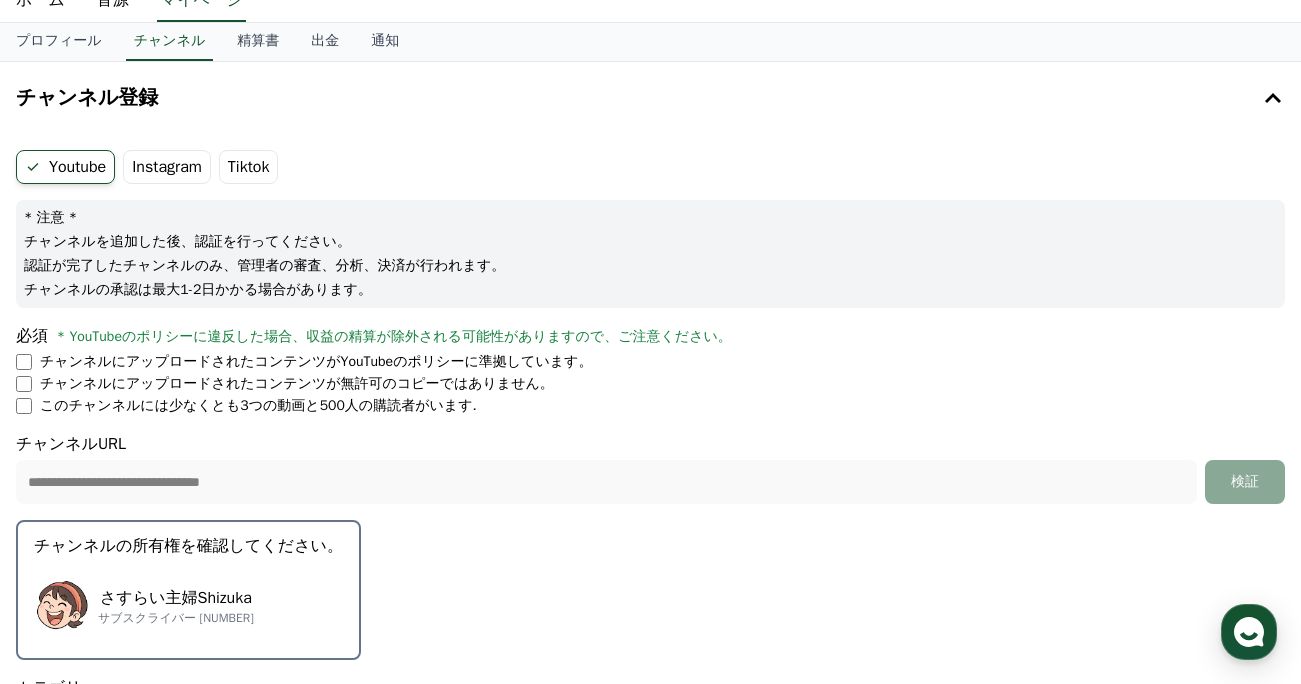 scroll, scrollTop: 75, scrollLeft: 0, axis: vertical 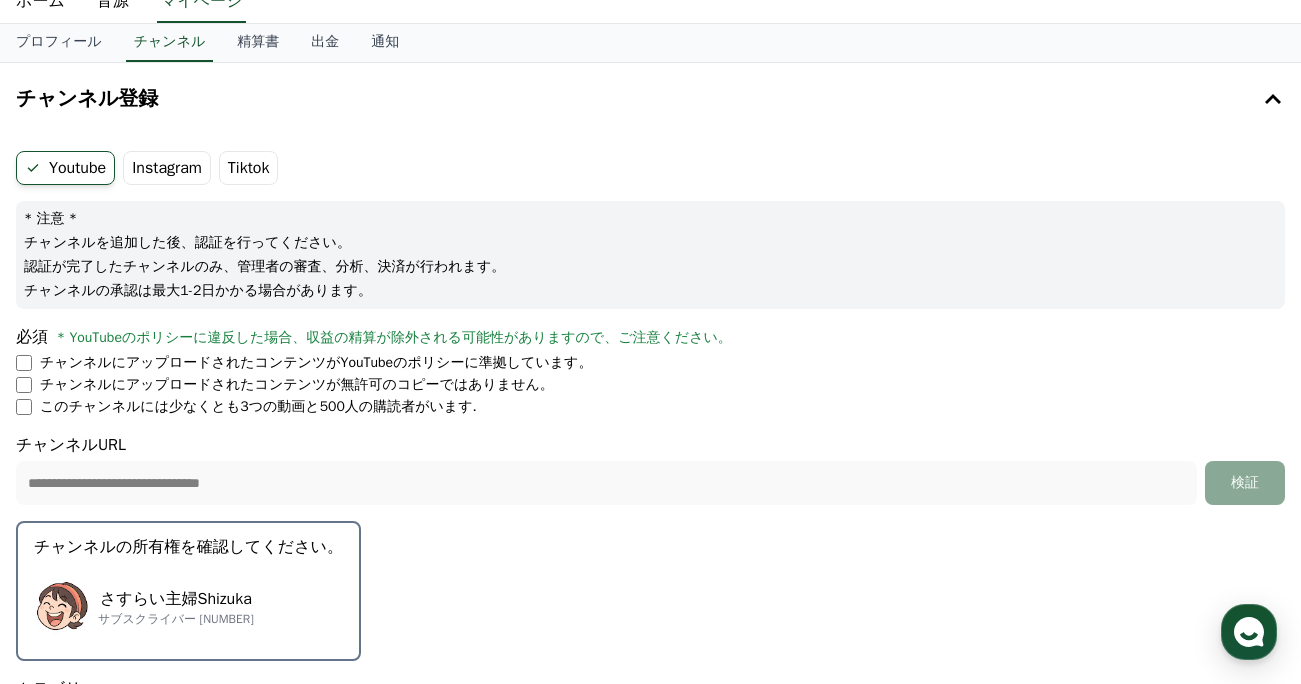click on "Instagram" at bounding box center [167, 168] 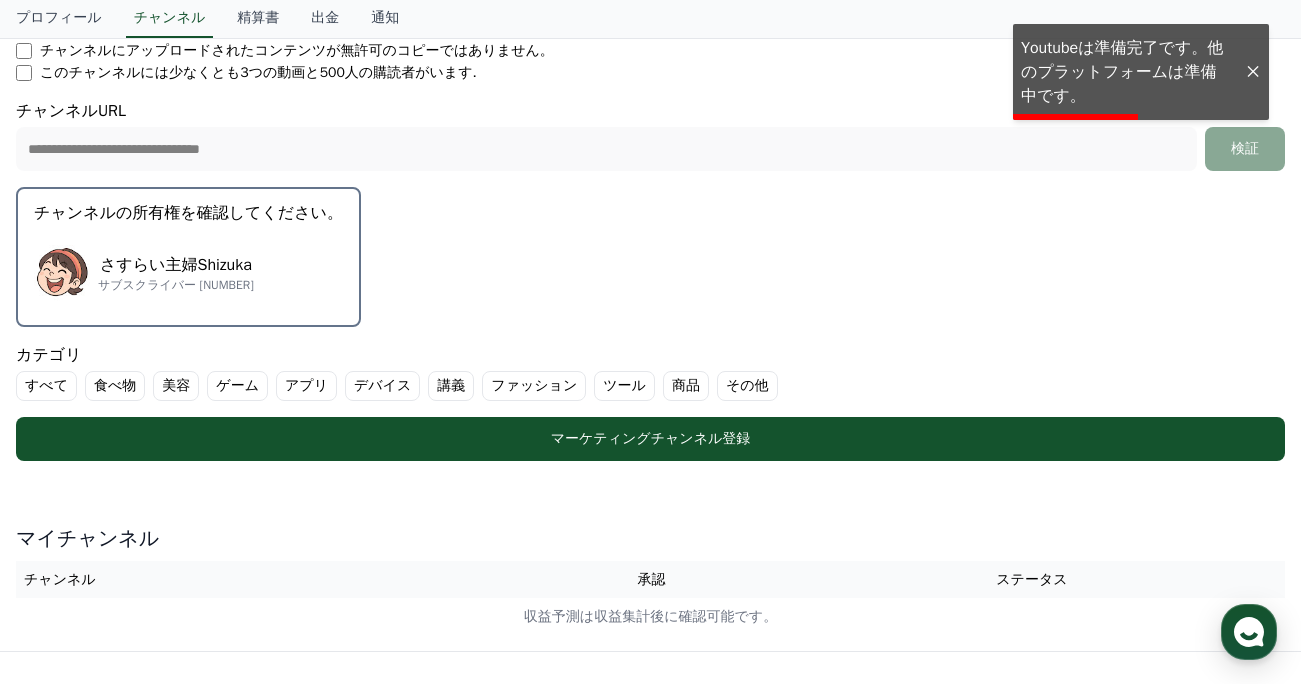 scroll, scrollTop: 625, scrollLeft: 0, axis: vertical 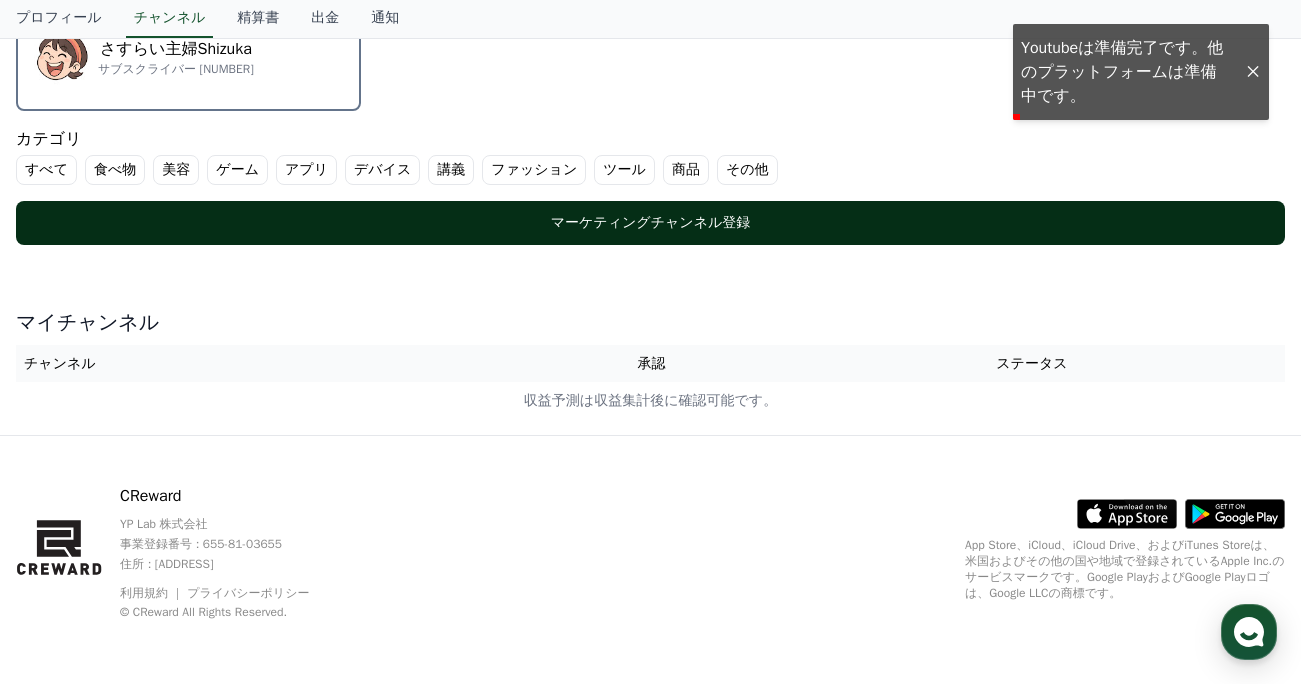 click on "マーケティングチャンネル登録" at bounding box center (650, 223) 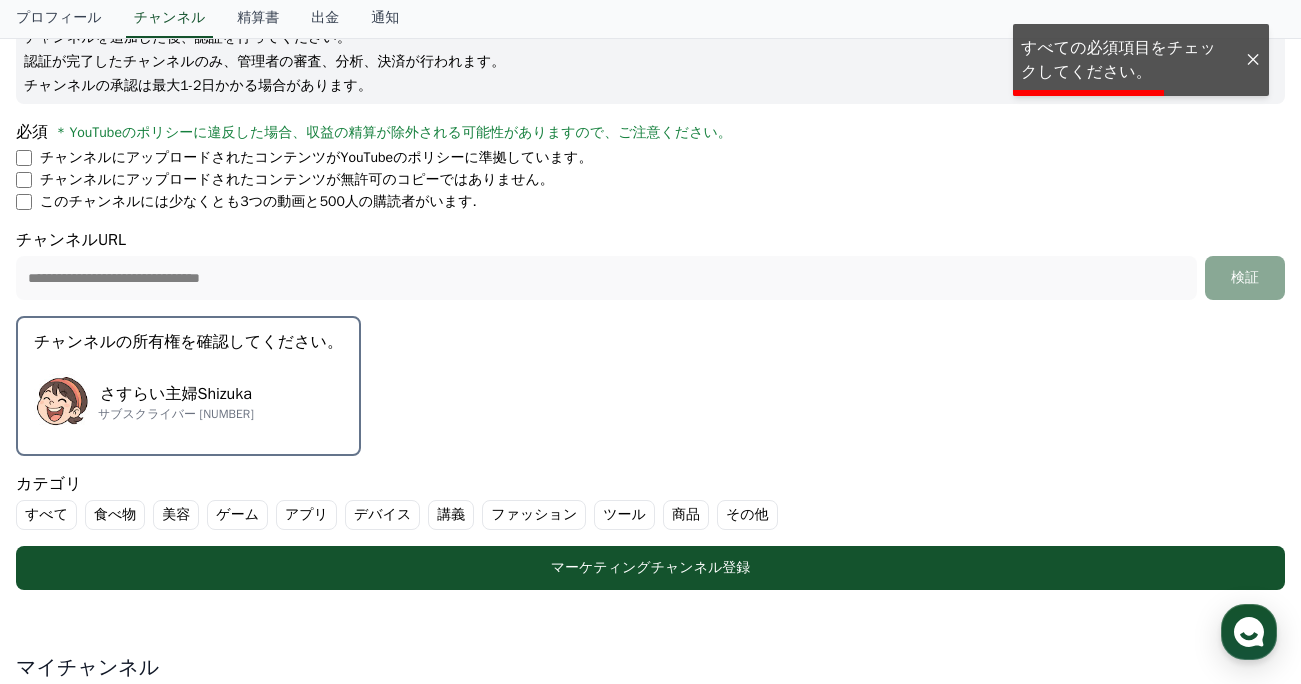 scroll, scrollTop: 271, scrollLeft: 0, axis: vertical 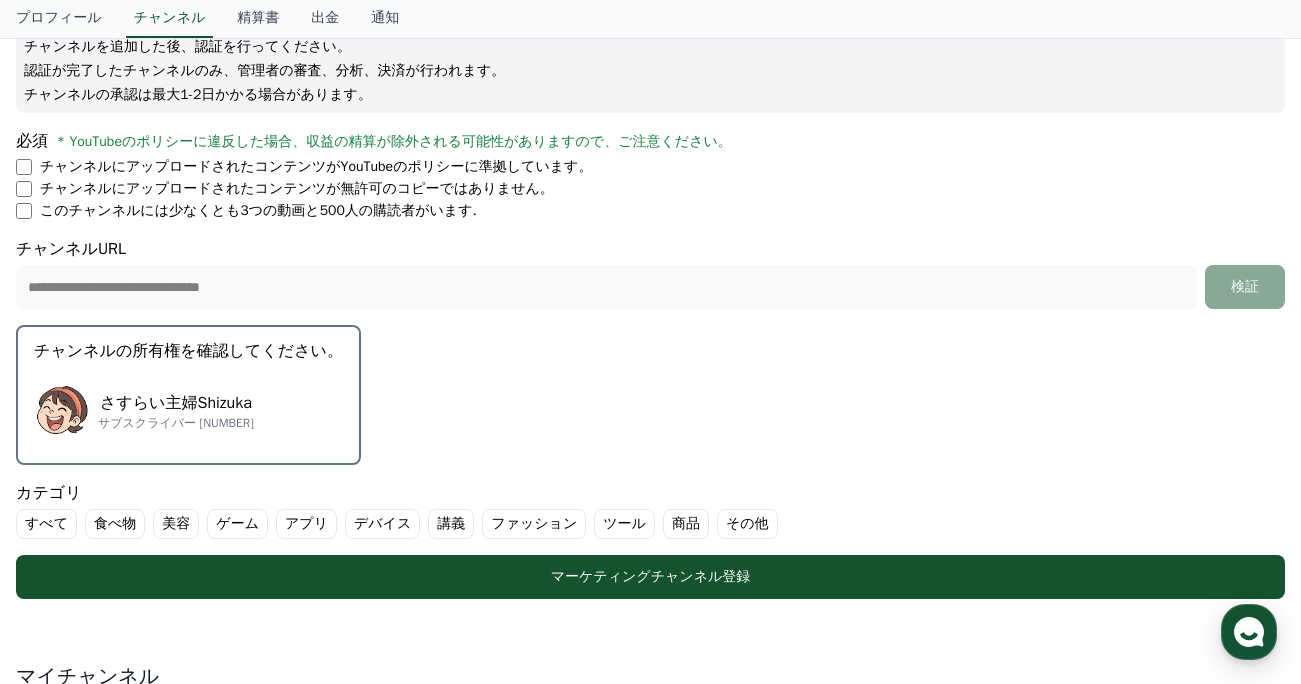 click on "このチャンネルには少なくとも3つの動画と500人の購読者がいます." at bounding box center [258, 211] 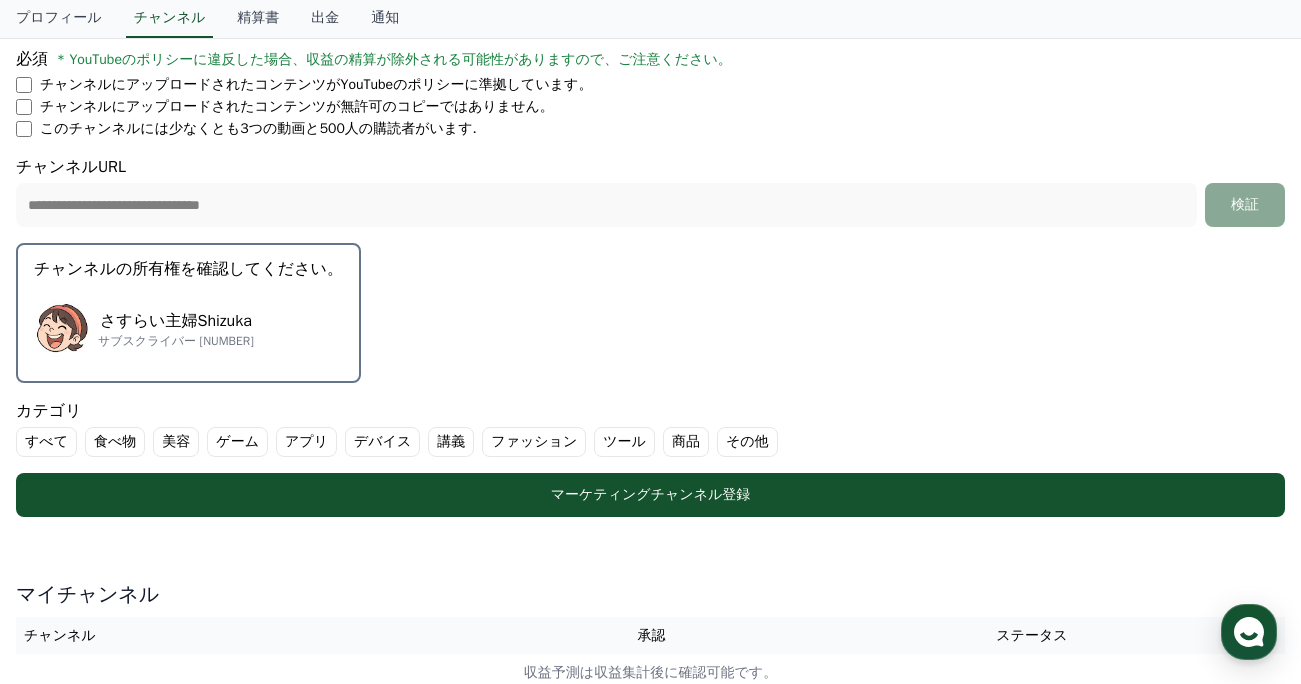 scroll, scrollTop: 405, scrollLeft: 0, axis: vertical 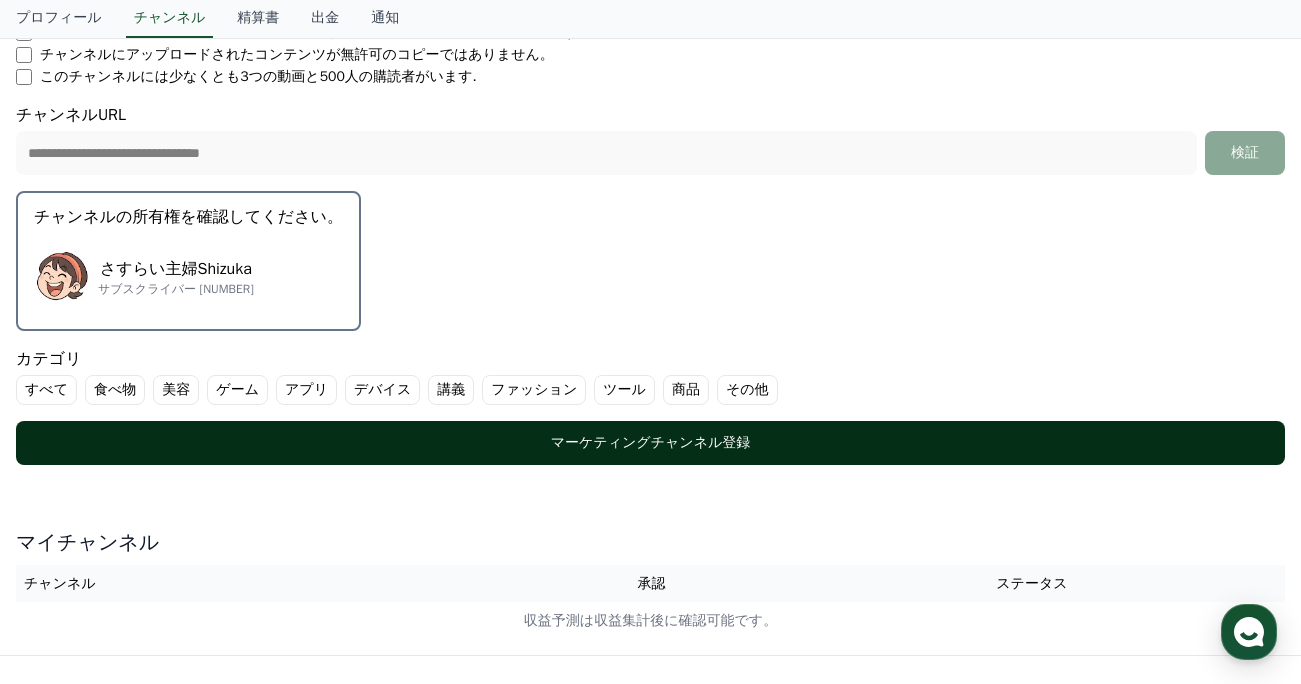 click on "マーケティングチャンネル登録" at bounding box center [650, 443] 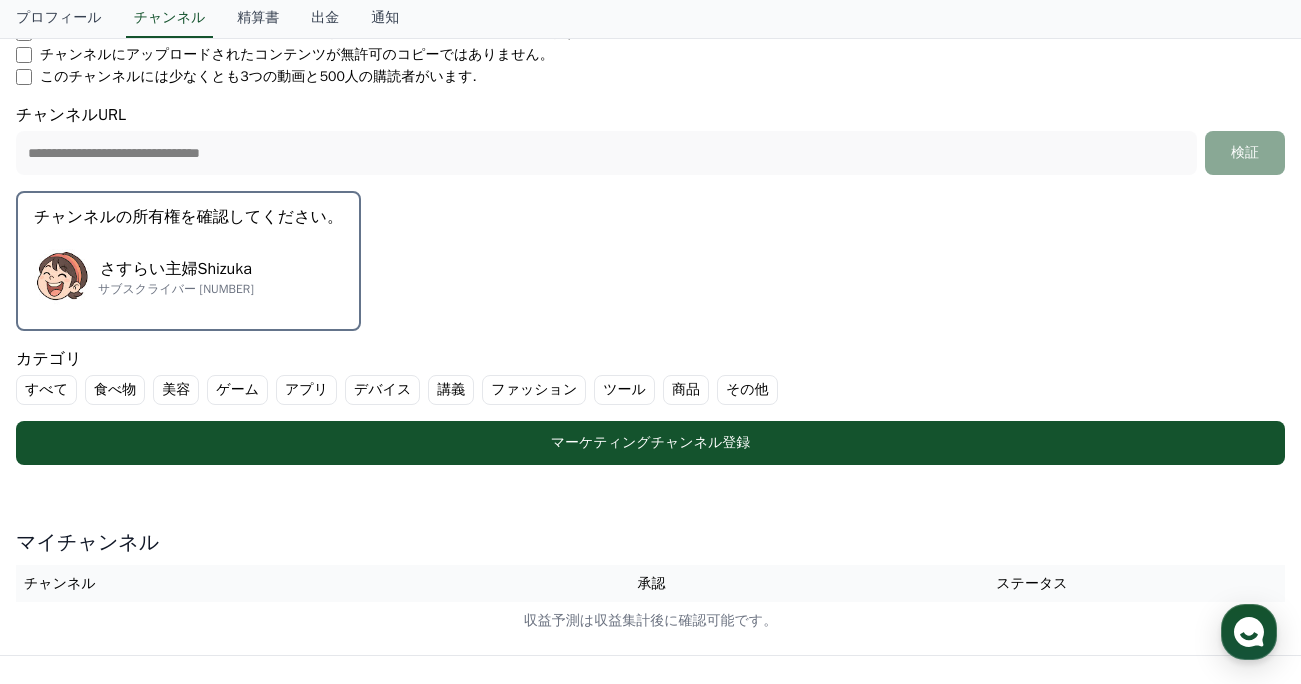 click on "その他" at bounding box center [747, 390] 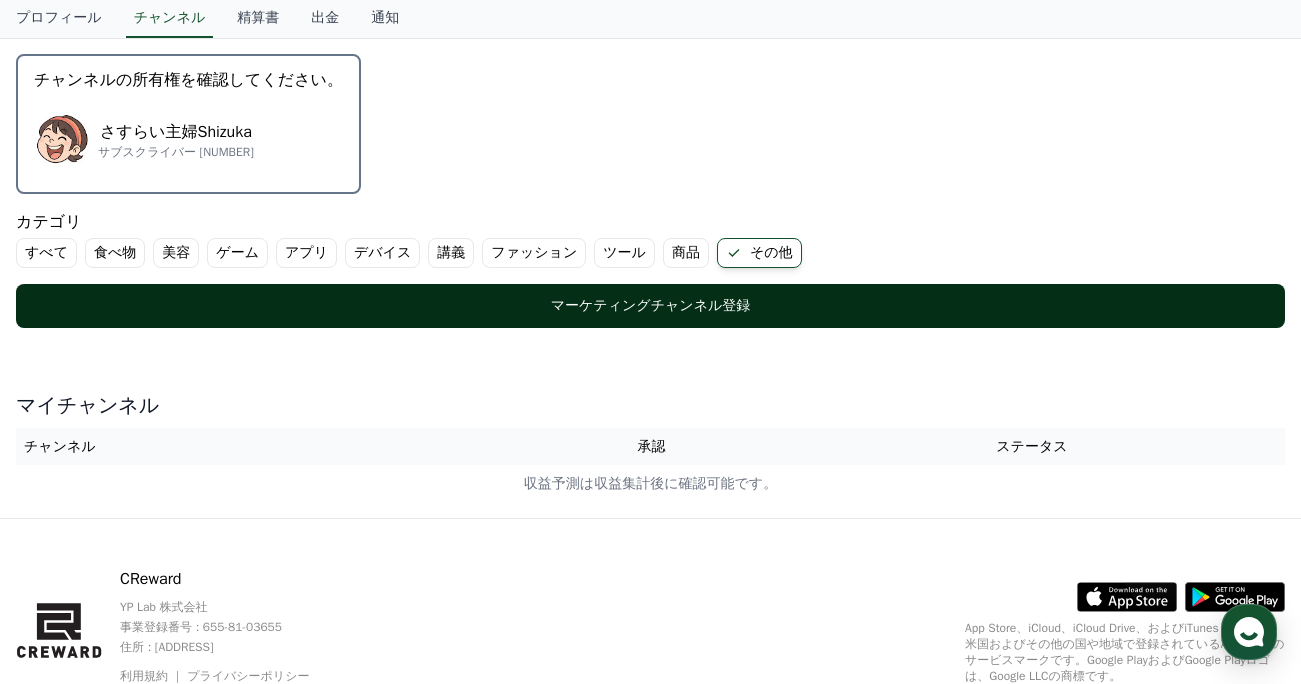 scroll, scrollTop: 625, scrollLeft: 0, axis: vertical 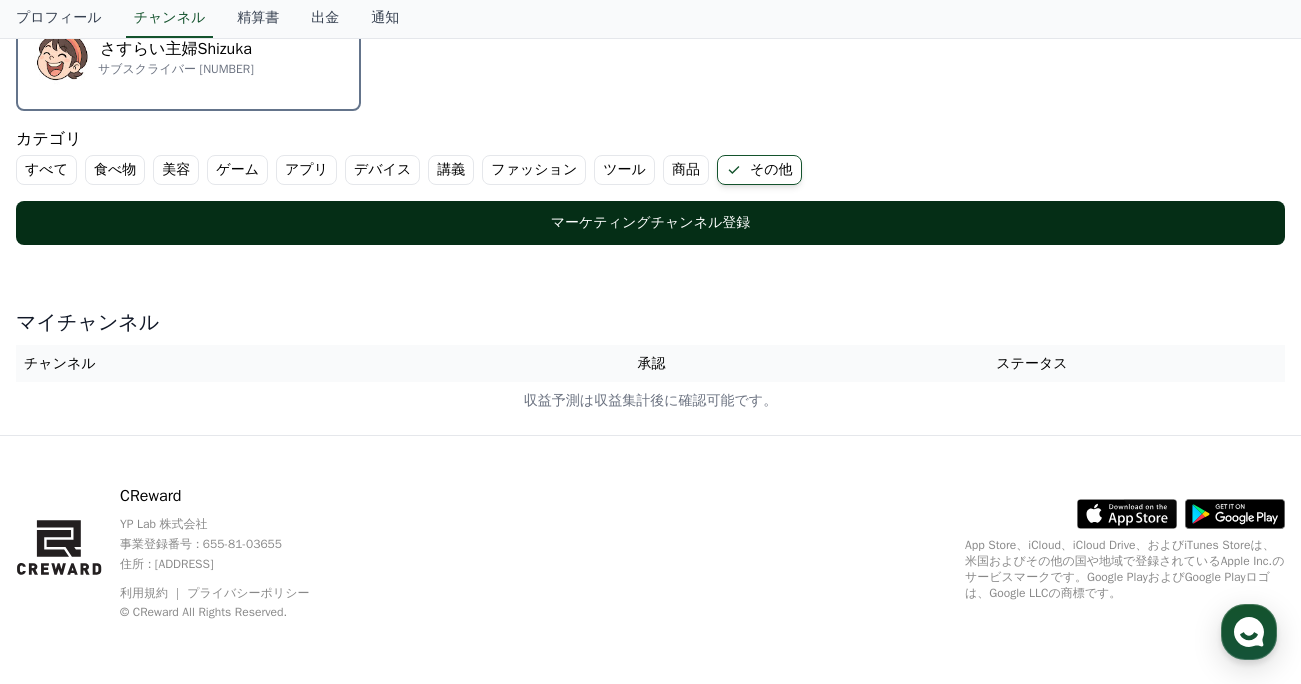 click on "マーケティングチャンネル登録" at bounding box center [650, 223] 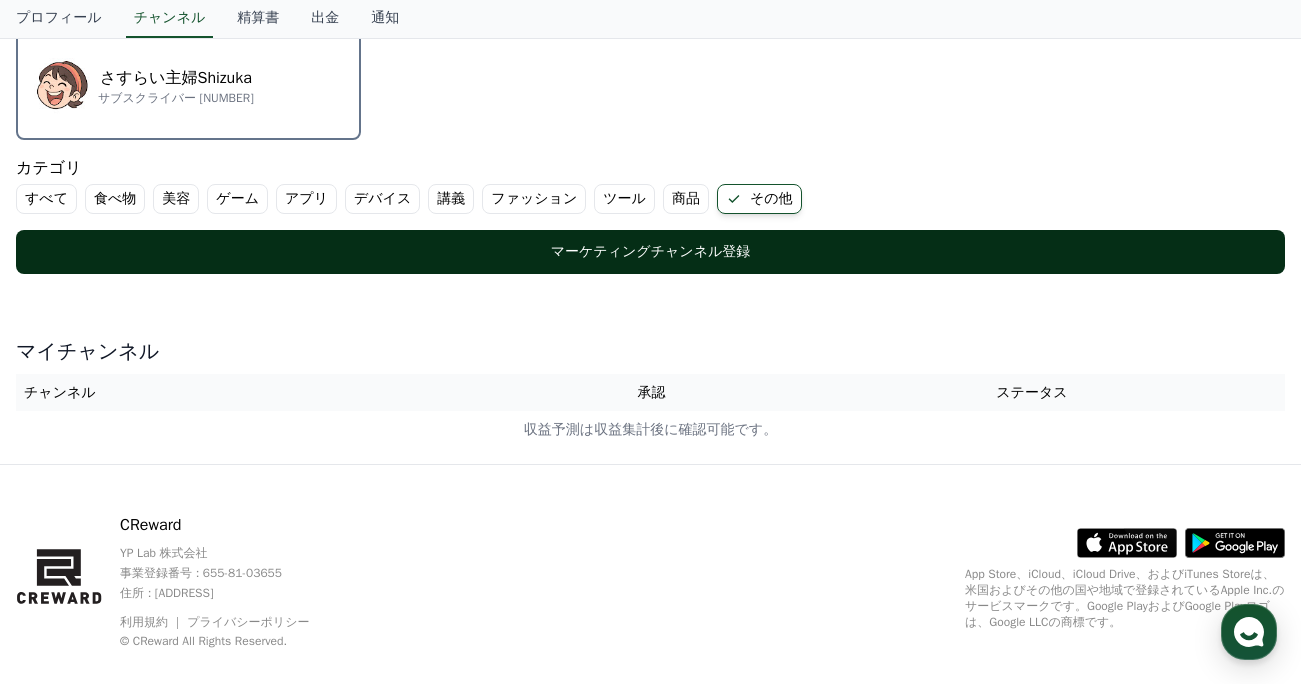scroll, scrollTop: 625, scrollLeft: 0, axis: vertical 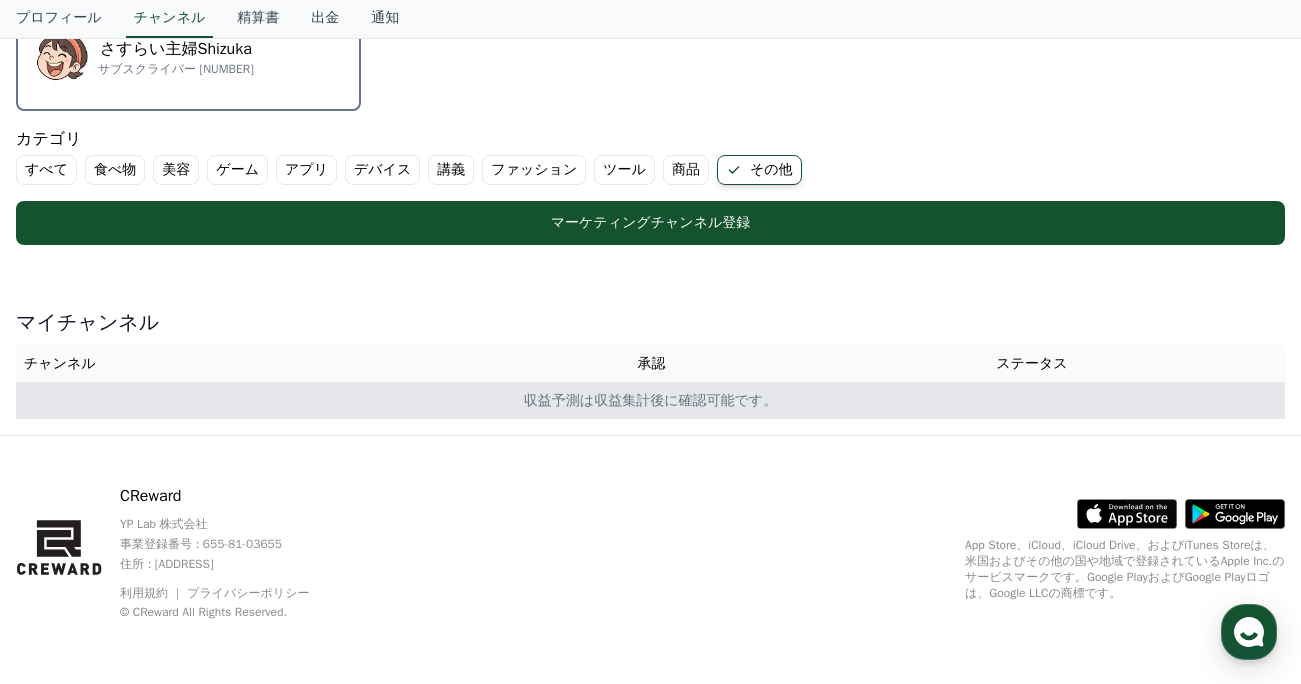 click on "収益予測は収益集計後に確認可能です。" at bounding box center [650, 400] 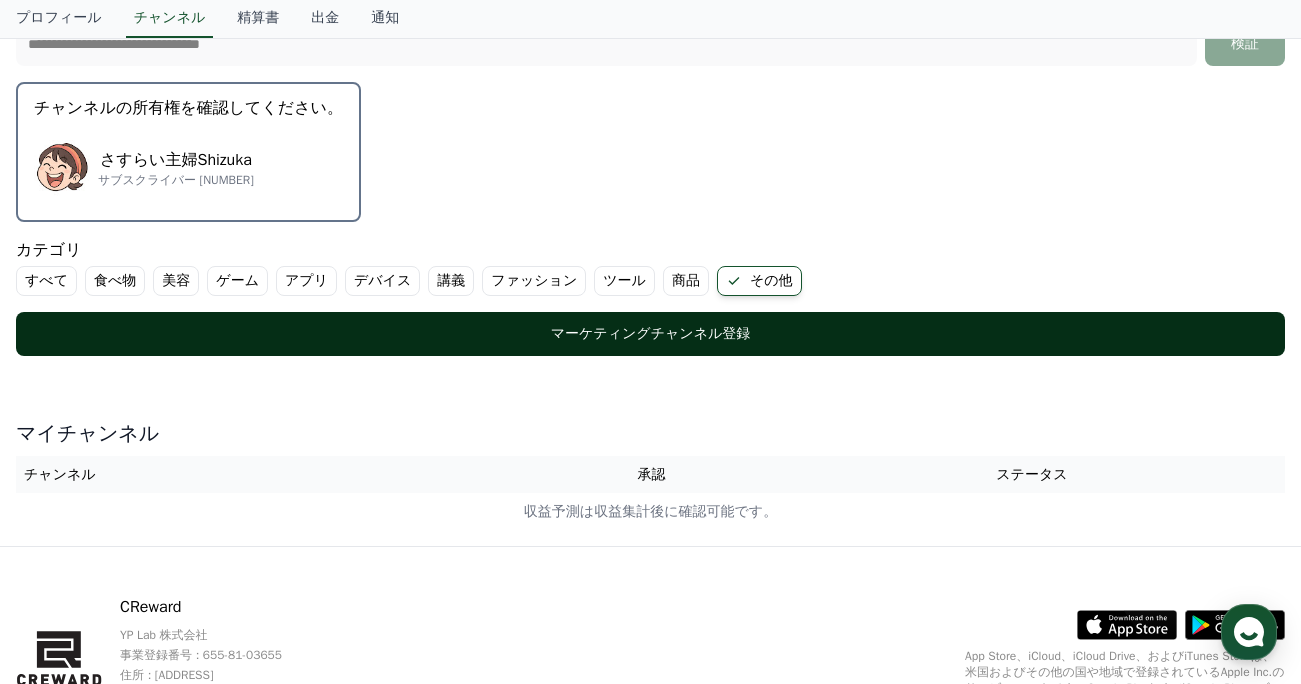 scroll, scrollTop: 513, scrollLeft: 0, axis: vertical 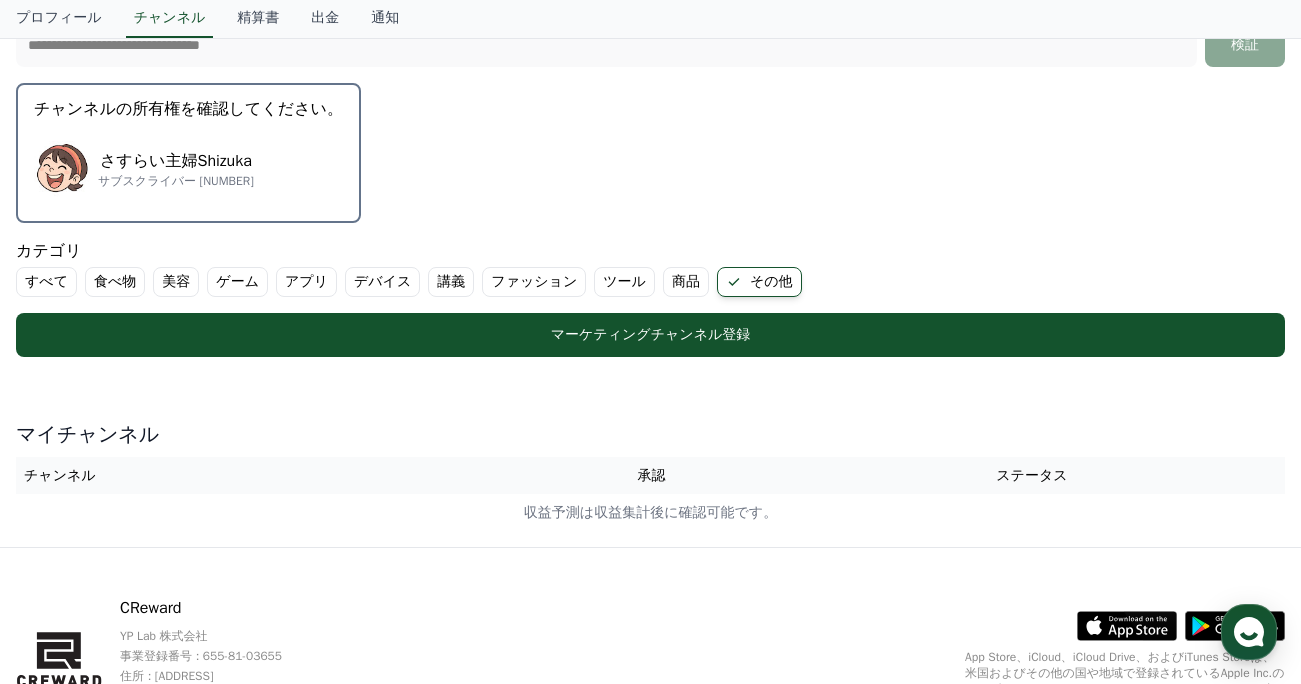 click on "さすらい主婦Shizuka   サブスクライバー
28" at bounding box center [188, 169] 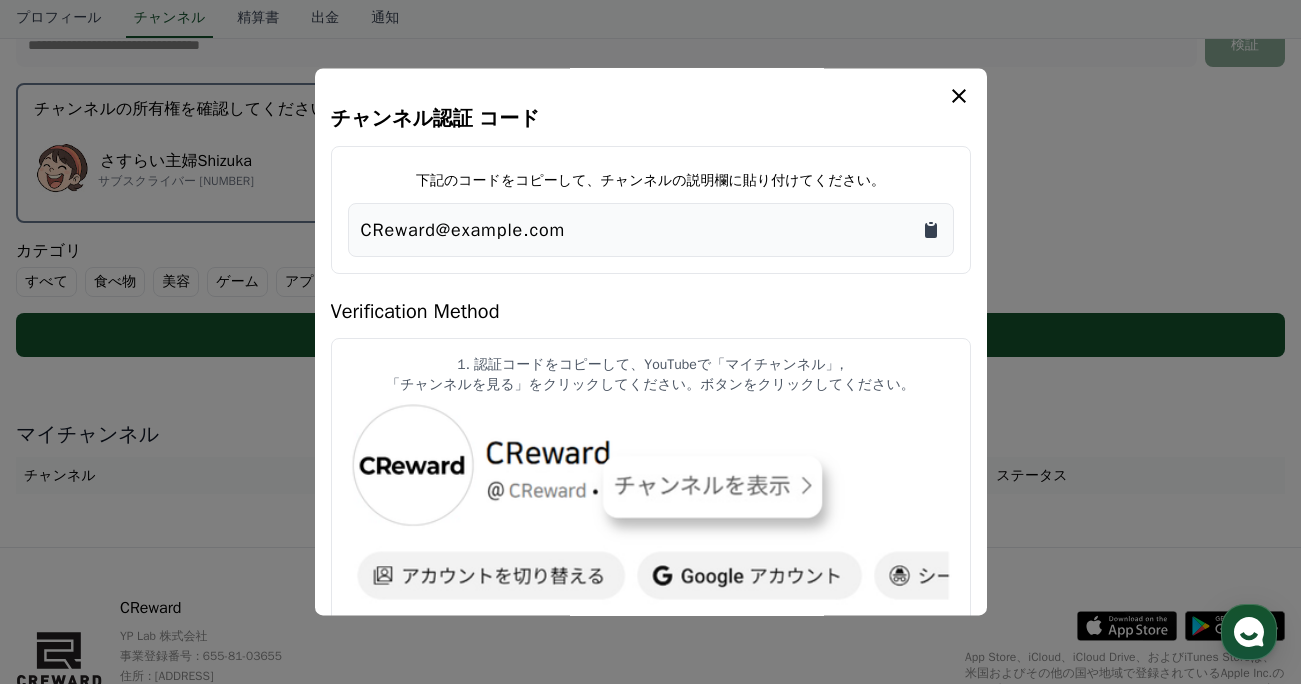 click 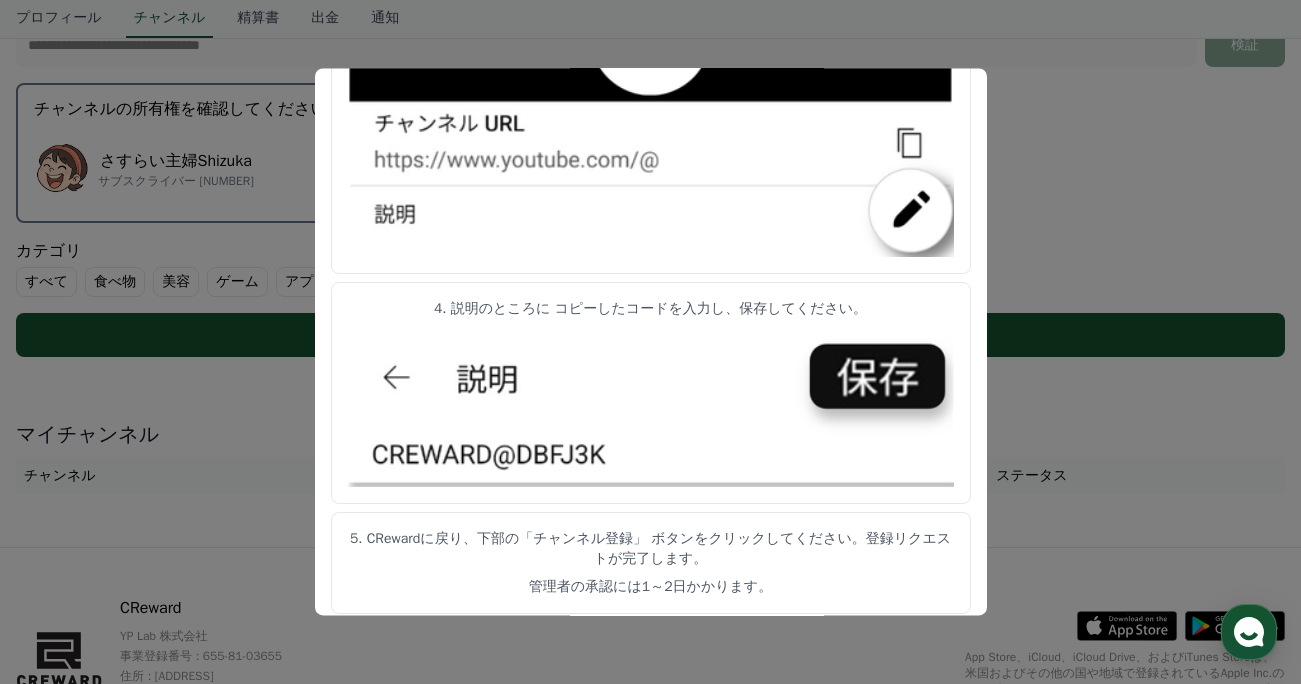 scroll, scrollTop: 1099, scrollLeft: 0, axis: vertical 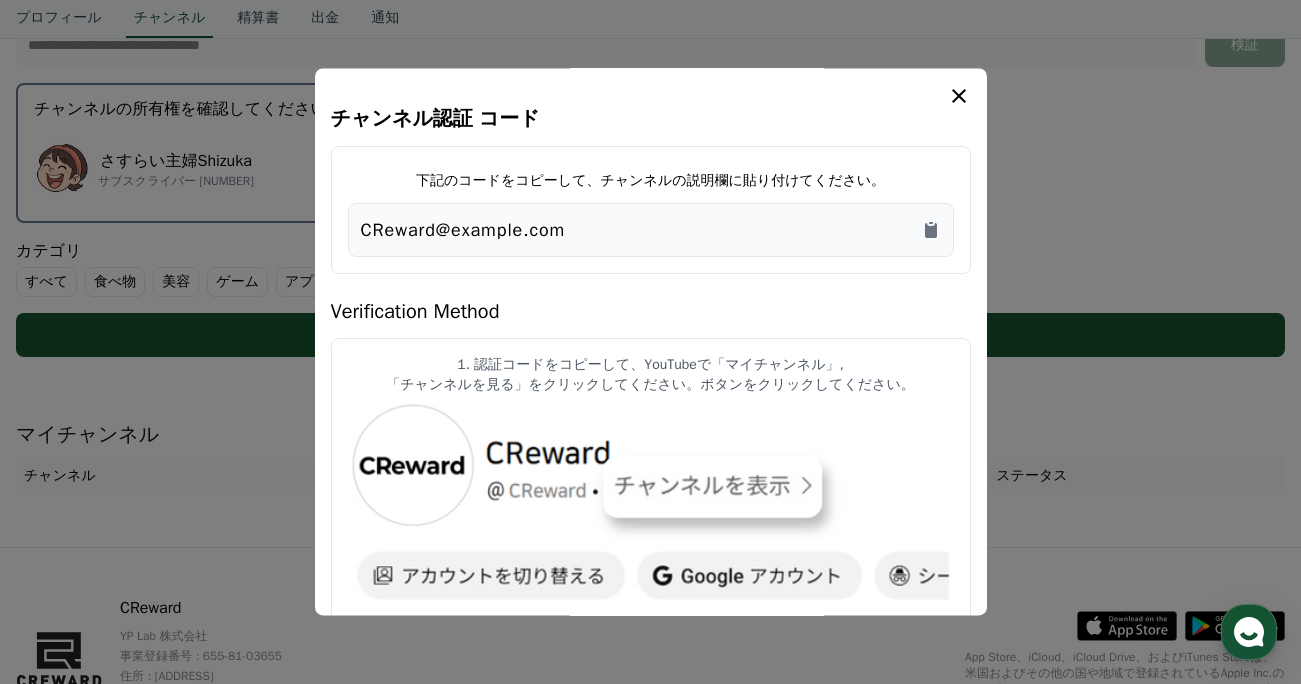 click 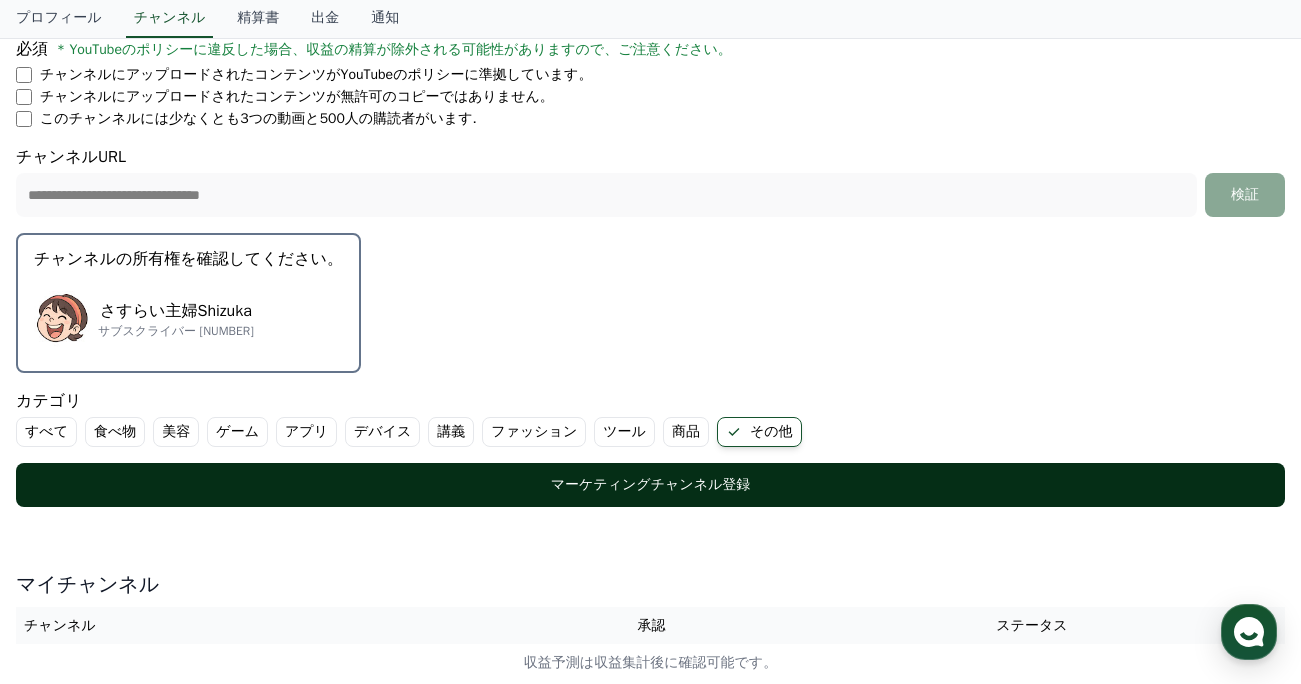 scroll, scrollTop: 358, scrollLeft: 0, axis: vertical 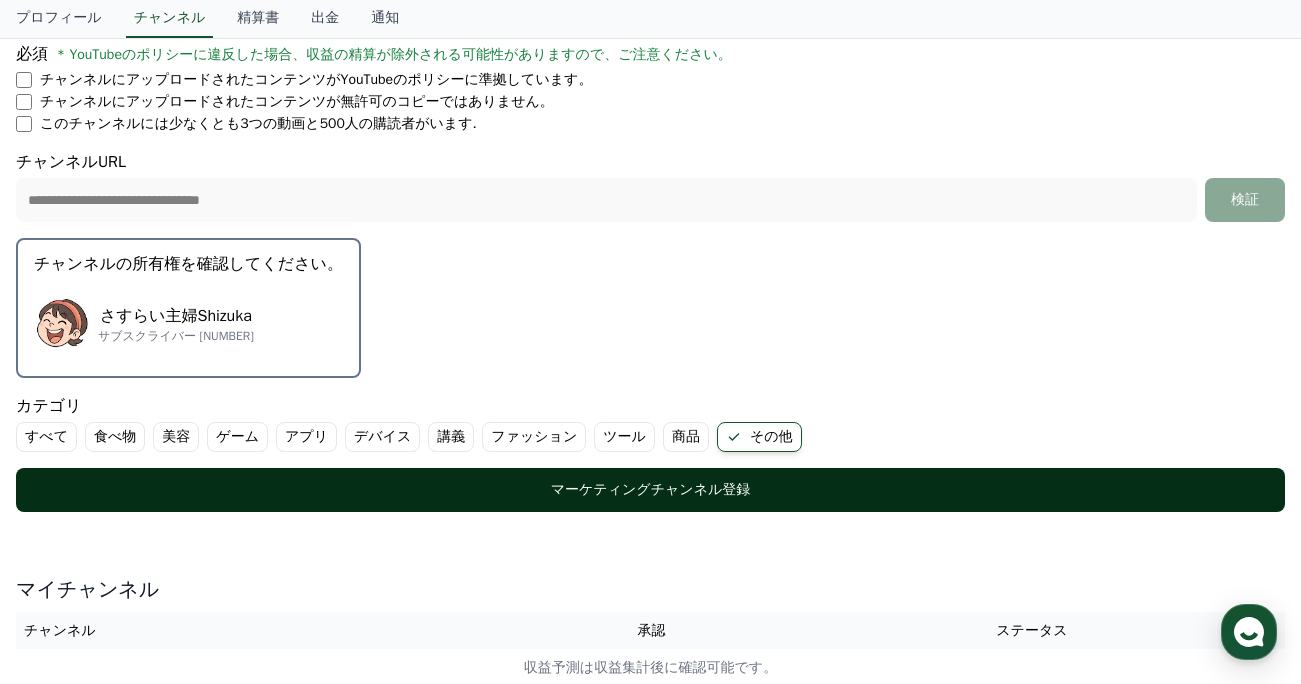 click on "マーケティングチャンネル登録" at bounding box center (650, 490) 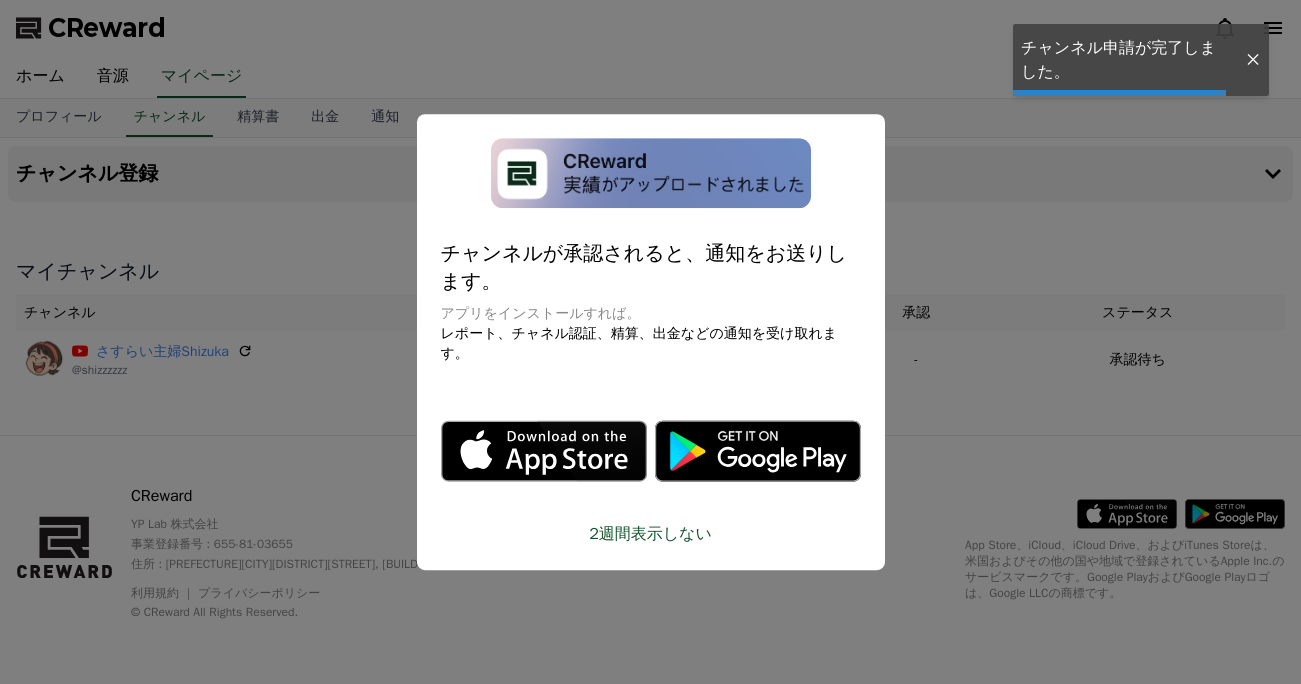 scroll, scrollTop: 0, scrollLeft: 0, axis: both 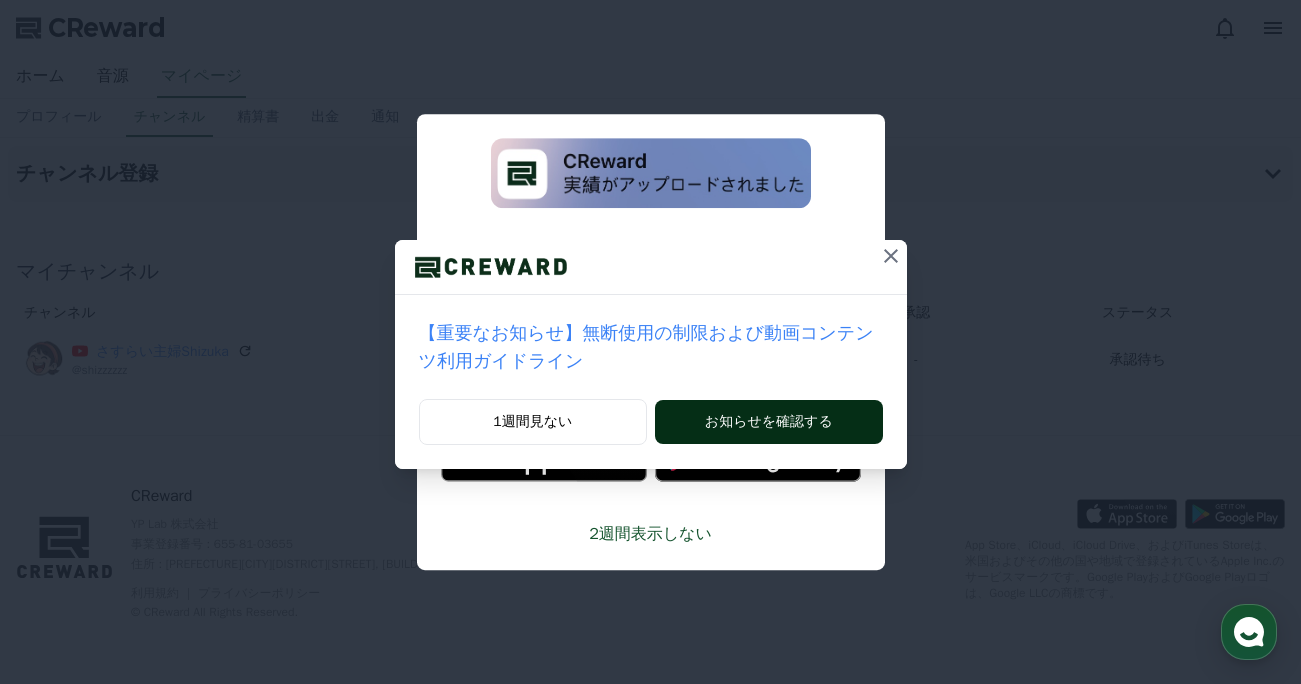 click on "お知らせを確認する" at bounding box center [768, 422] 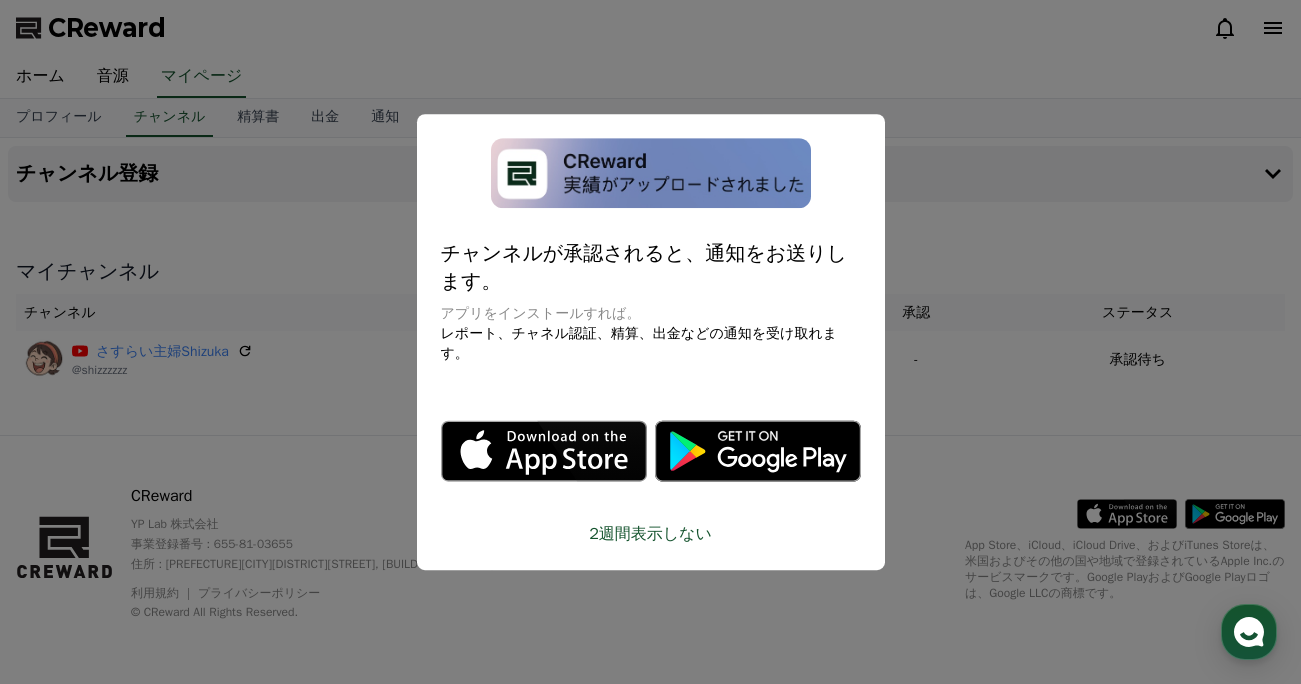 click at bounding box center (650, 342) 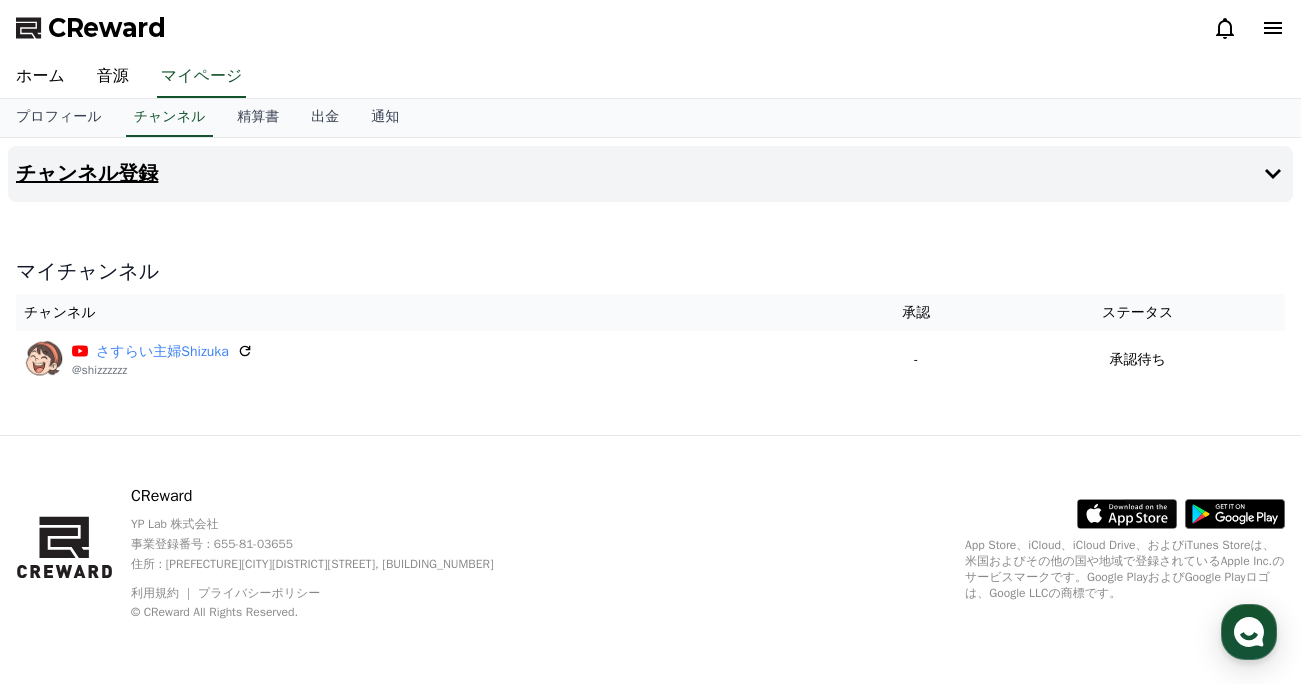 click on "チャンネル登録" at bounding box center (87, 174) 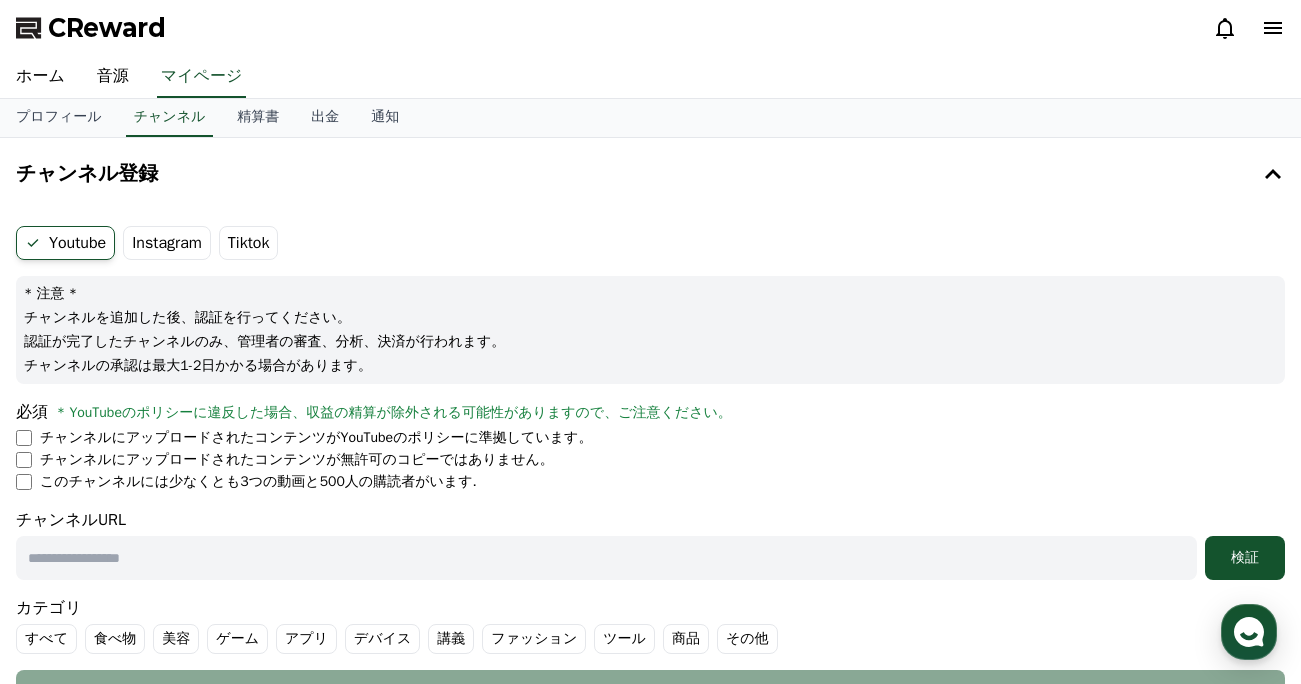 click on "Instagram" at bounding box center [167, 243] 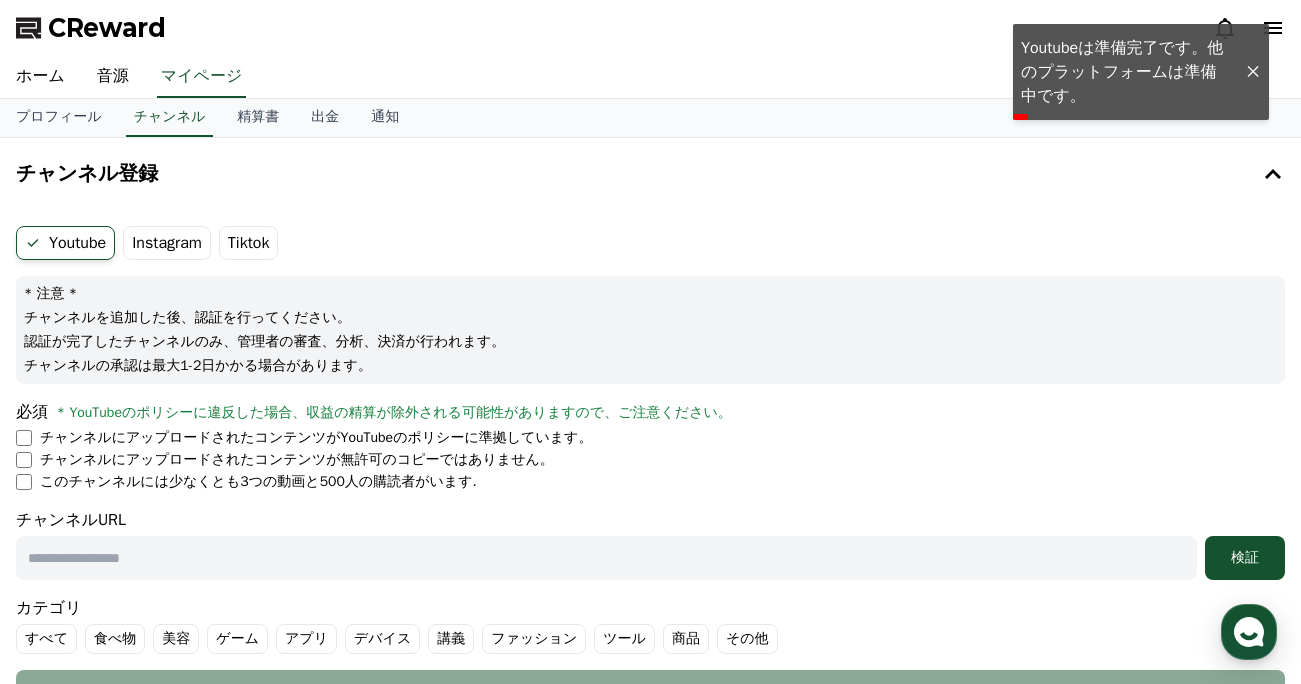 click 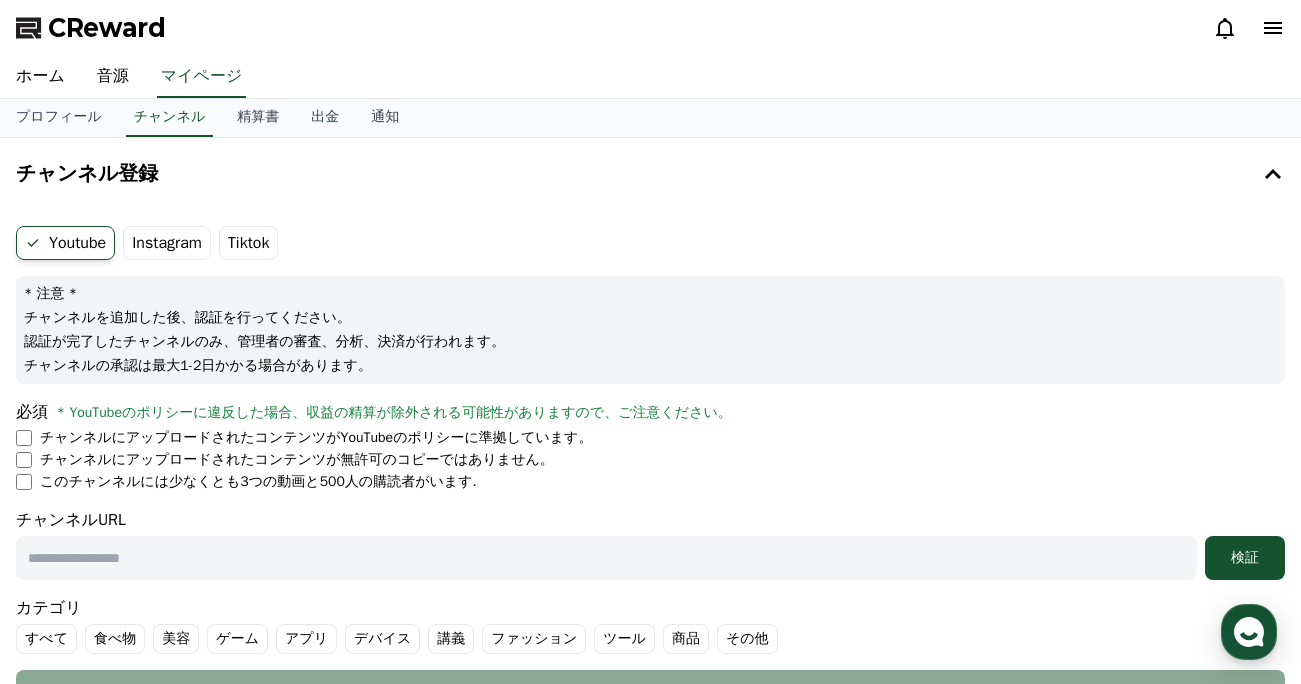 click 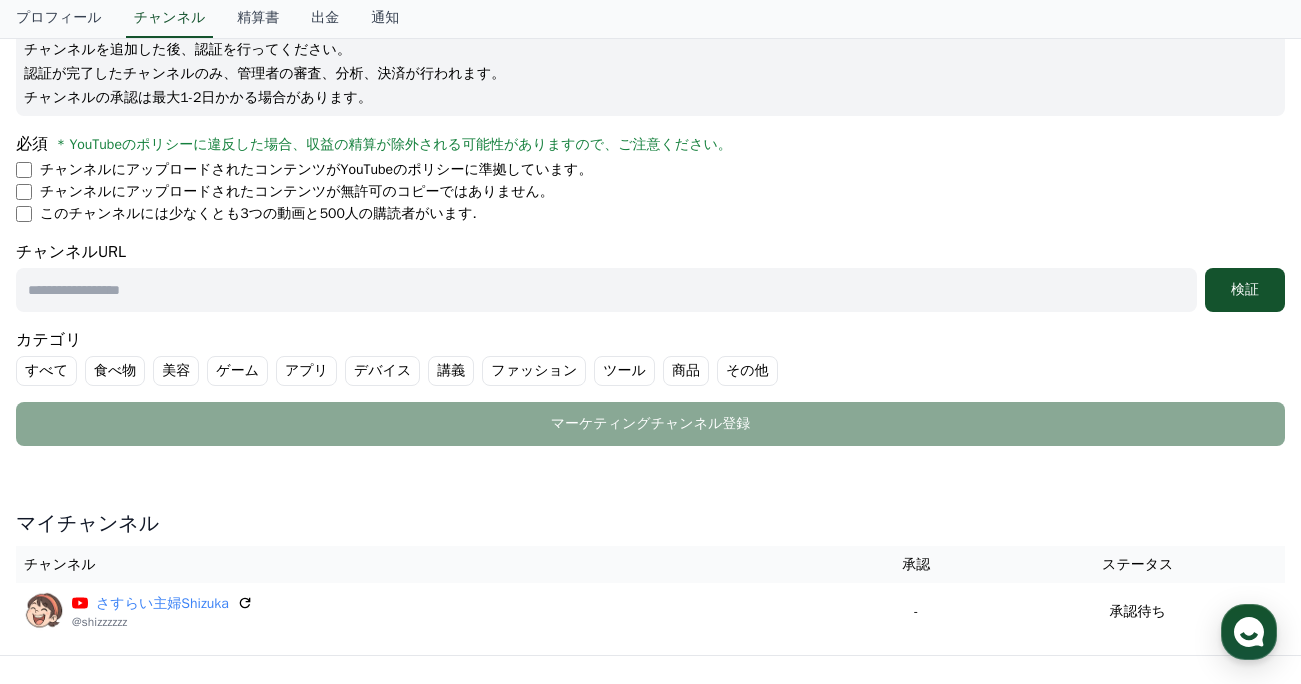 scroll, scrollTop: 0, scrollLeft: 0, axis: both 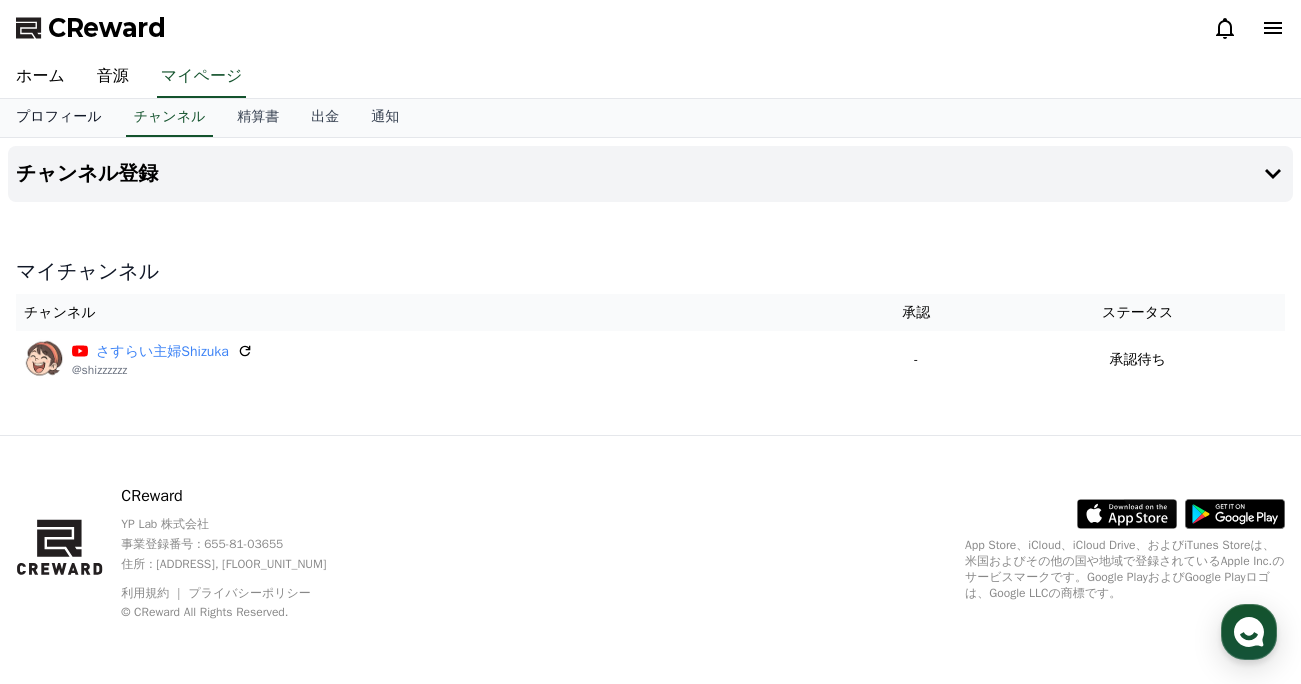 click on "プロフィール" at bounding box center [59, 118] 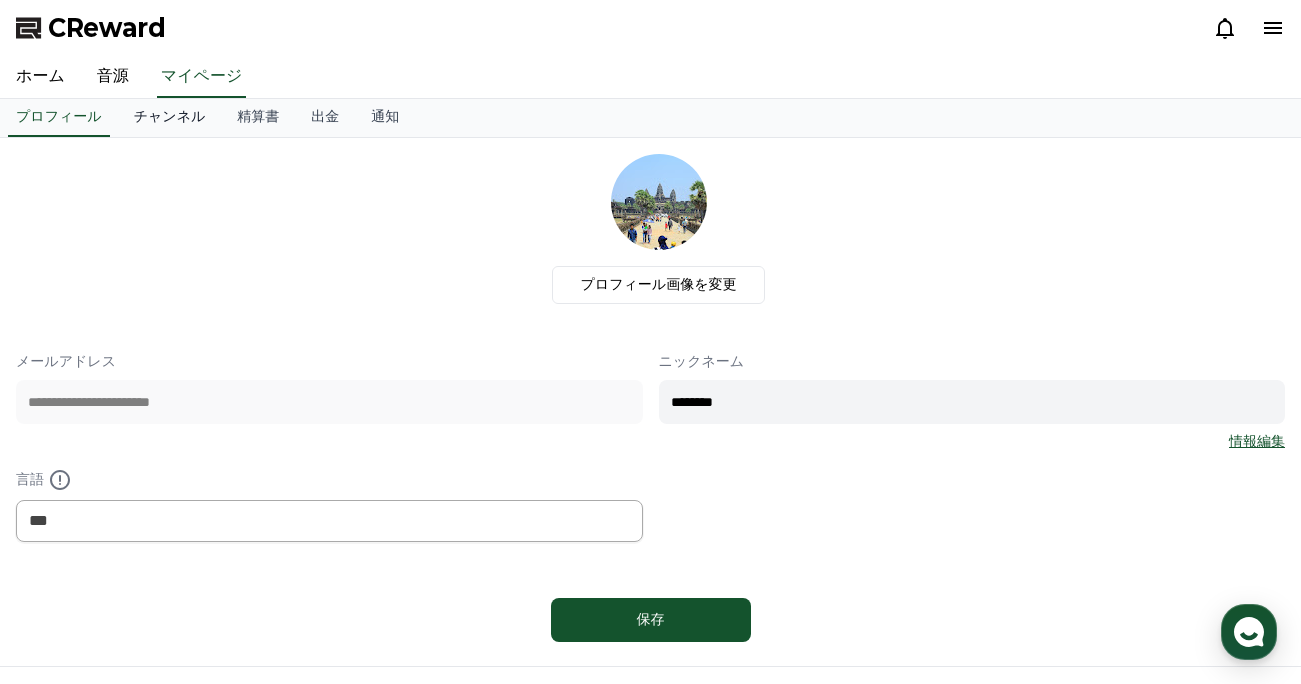 click on "チャンネル" at bounding box center [170, 118] 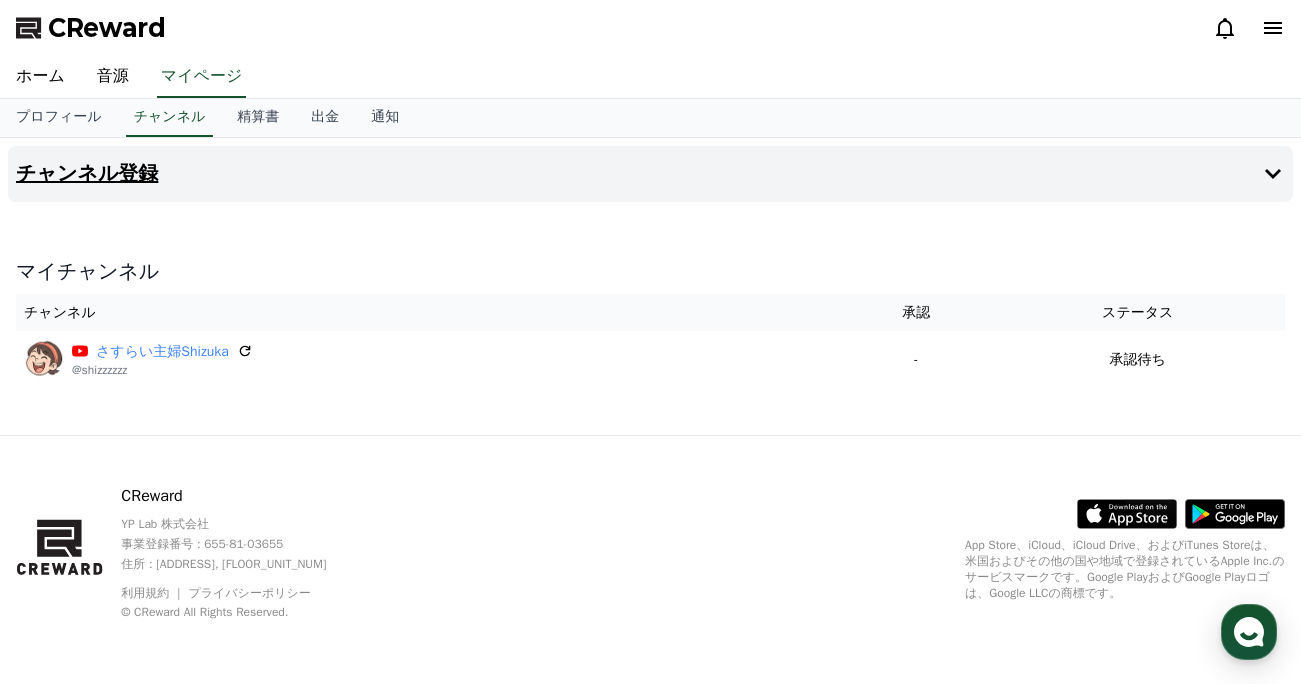 click on "チャンネル登録" at bounding box center [87, 174] 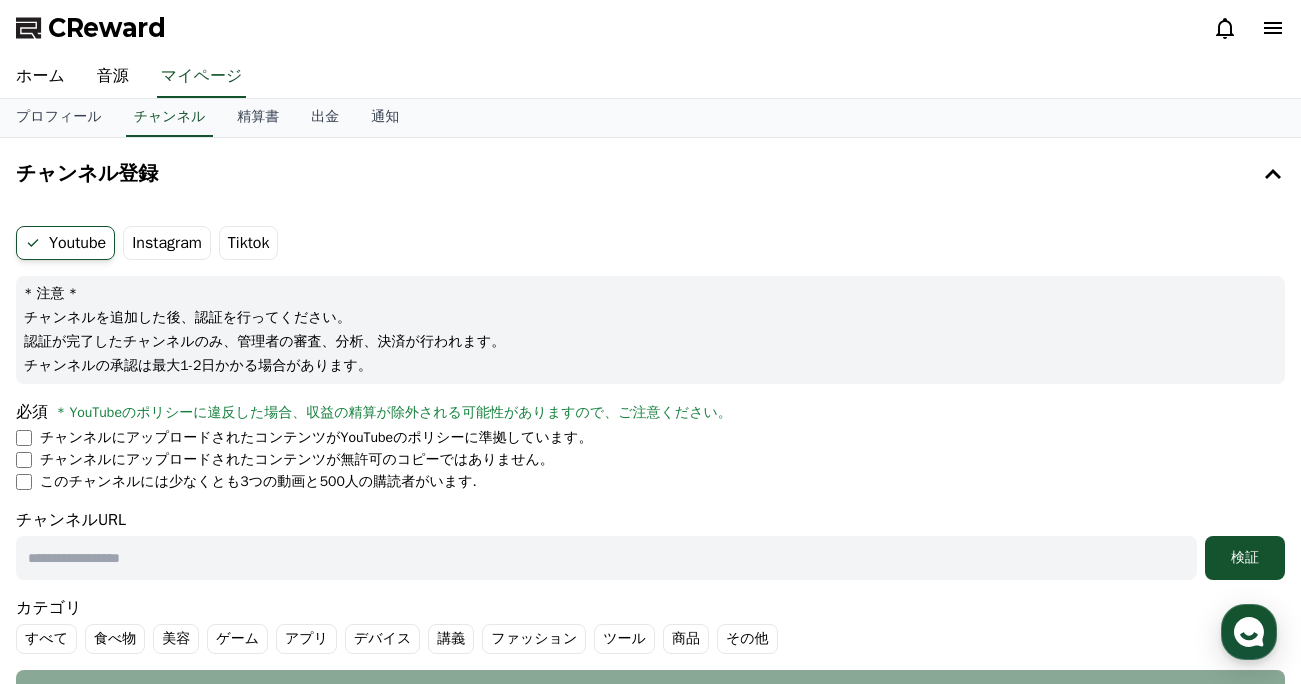 click on "Tiktok" at bounding box center (249, 243) 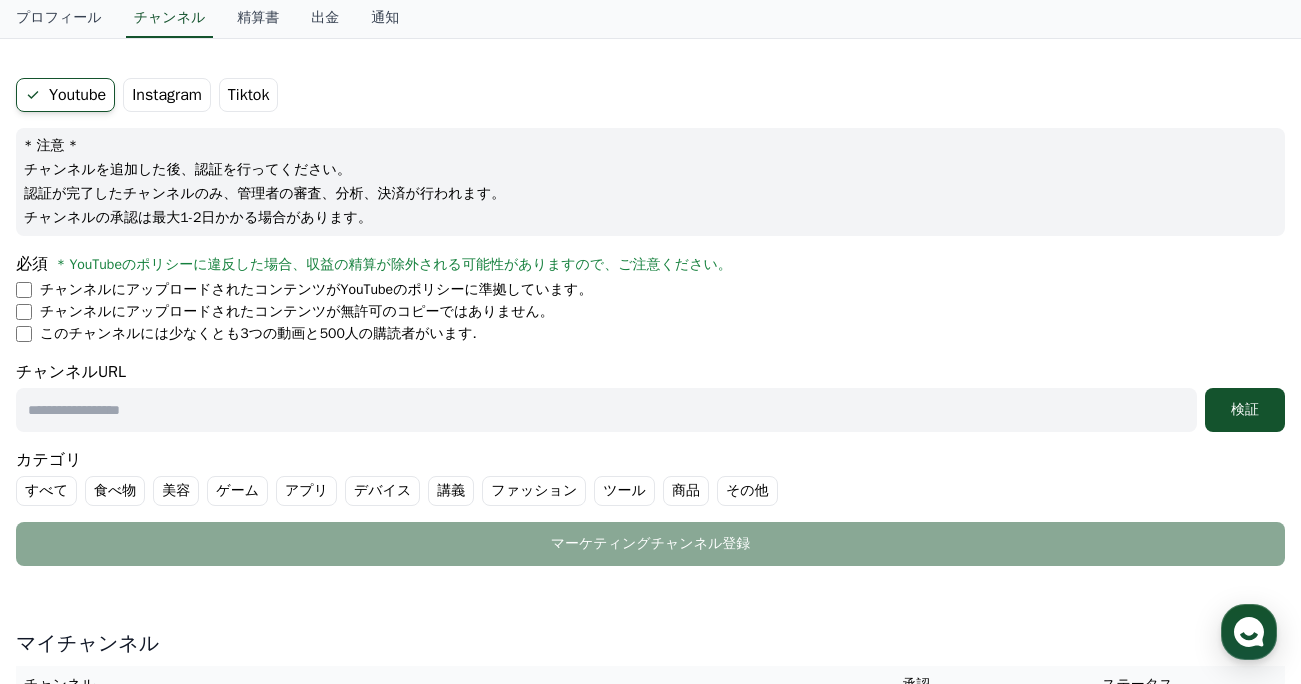 scroll, scrollTop: 147, scrollLeft: 0, axis: vertical 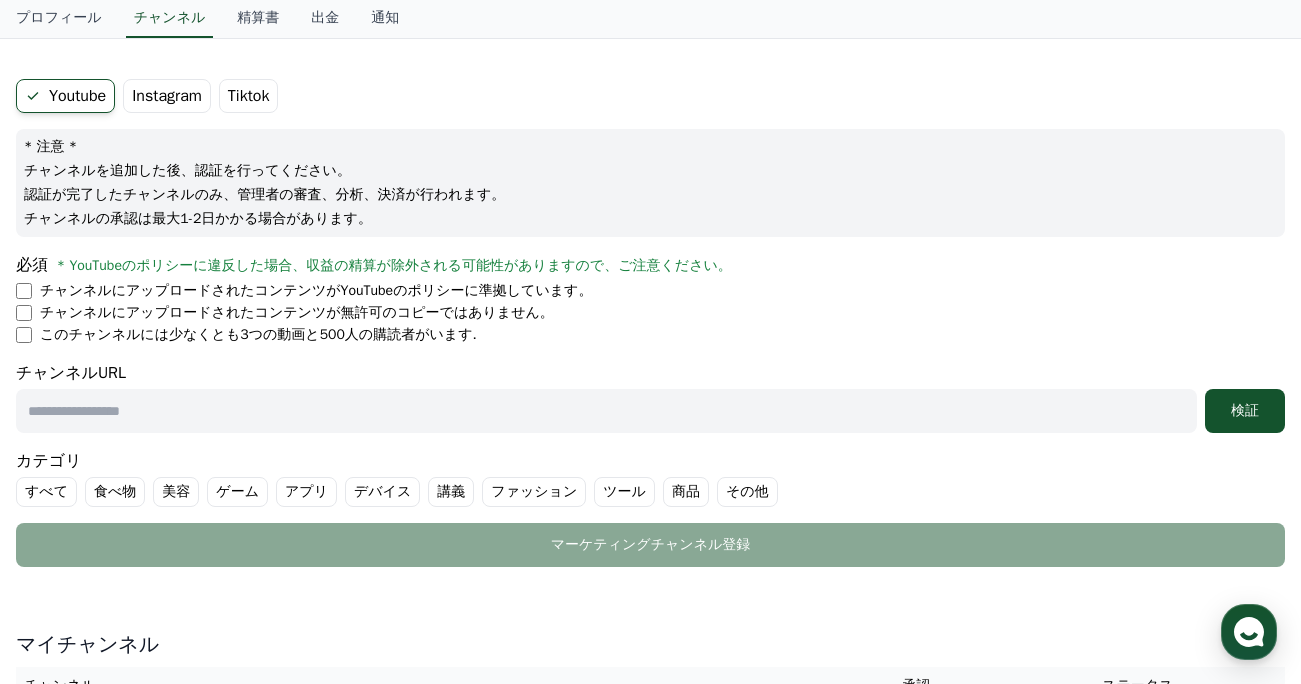 click at bounding box center (606, 411) 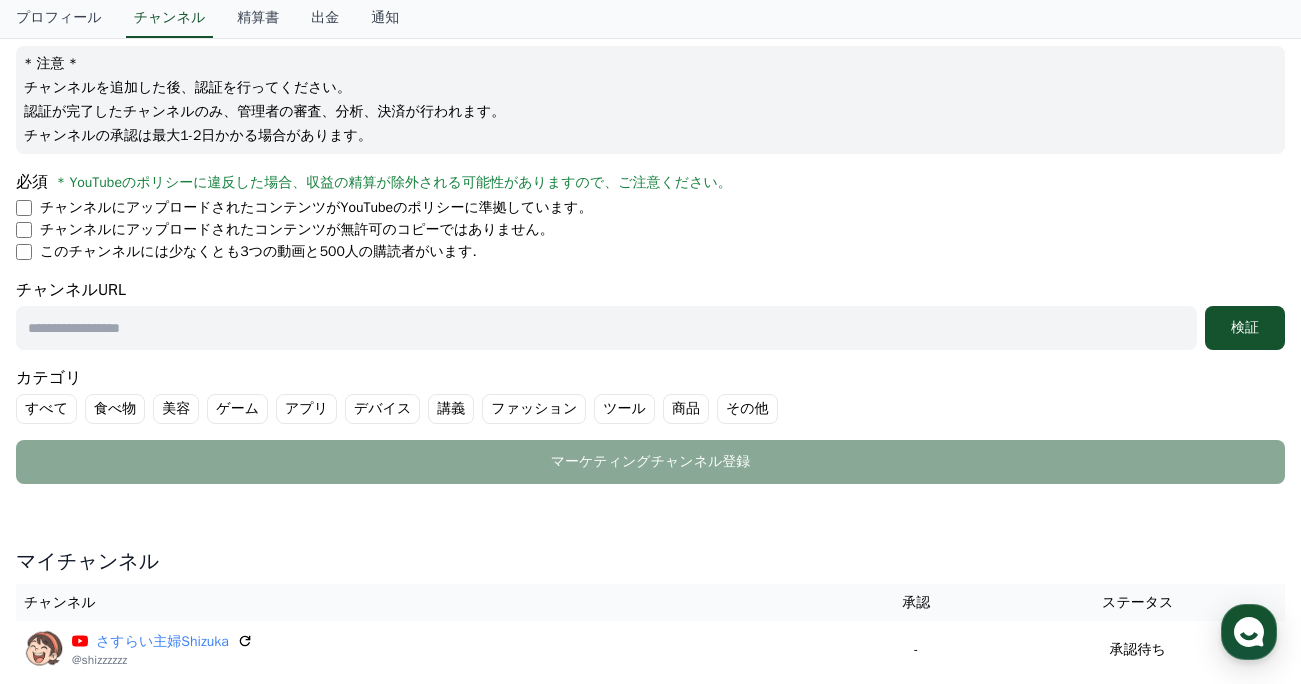 scroll, scrollTop: 232, scrollLeft: 0, axis: vertical 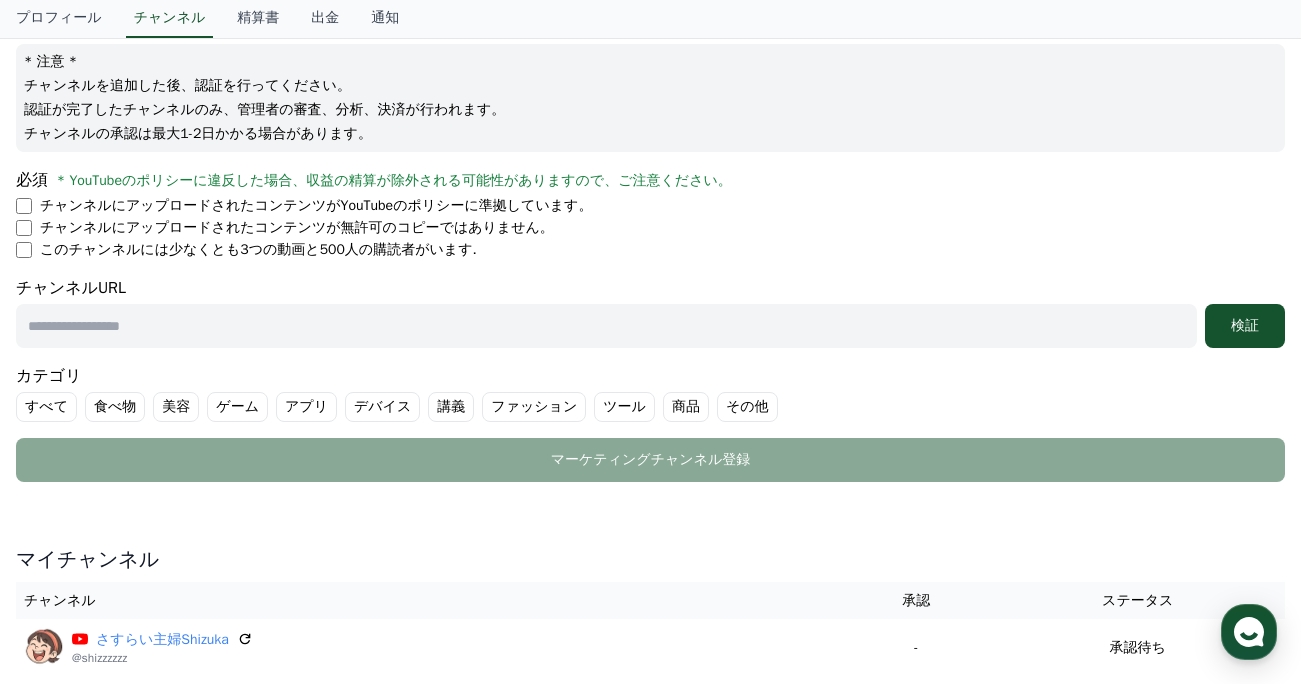 click at bounding box center [606, 326] 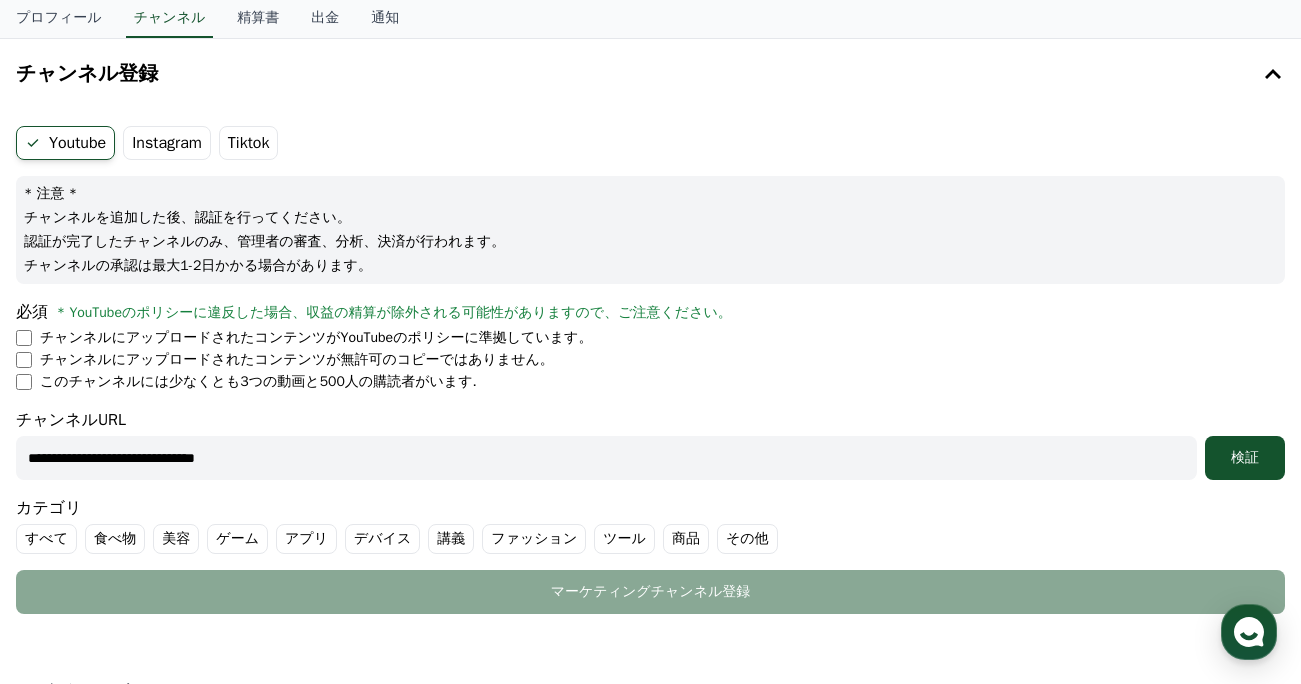 scroll, scrollTop: 0, scrollLeft: 0, axis: both 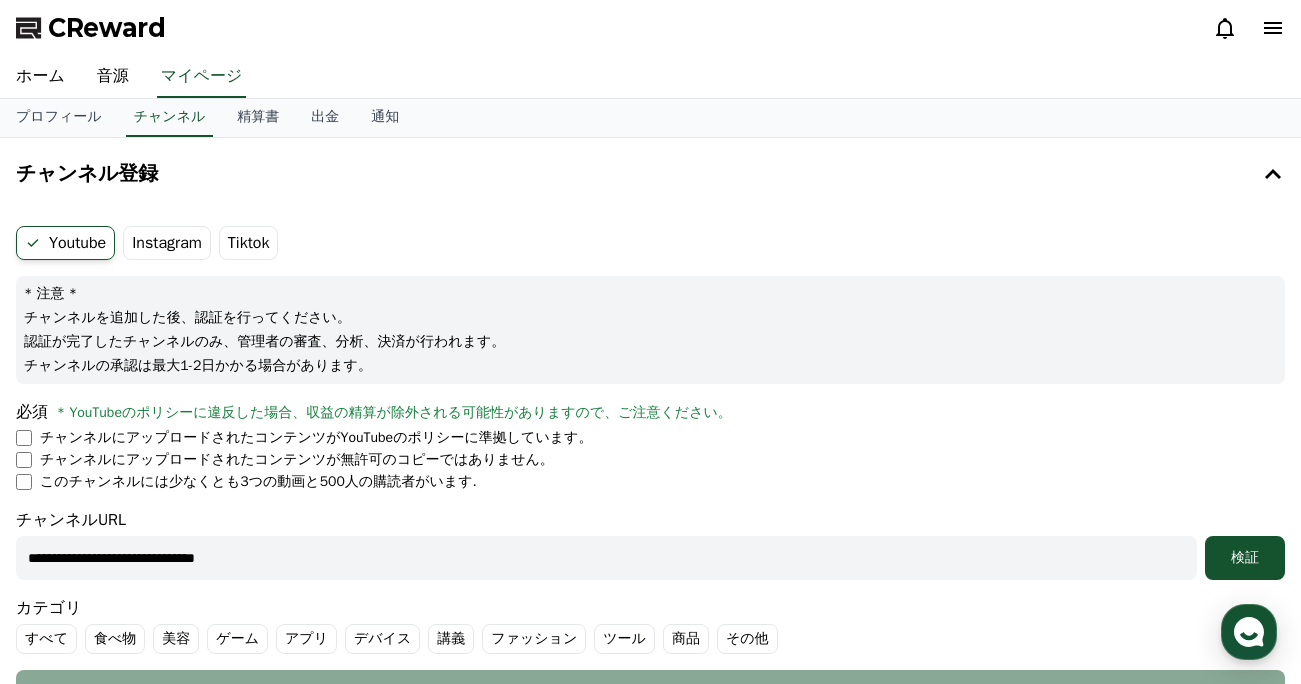 type on "**********" 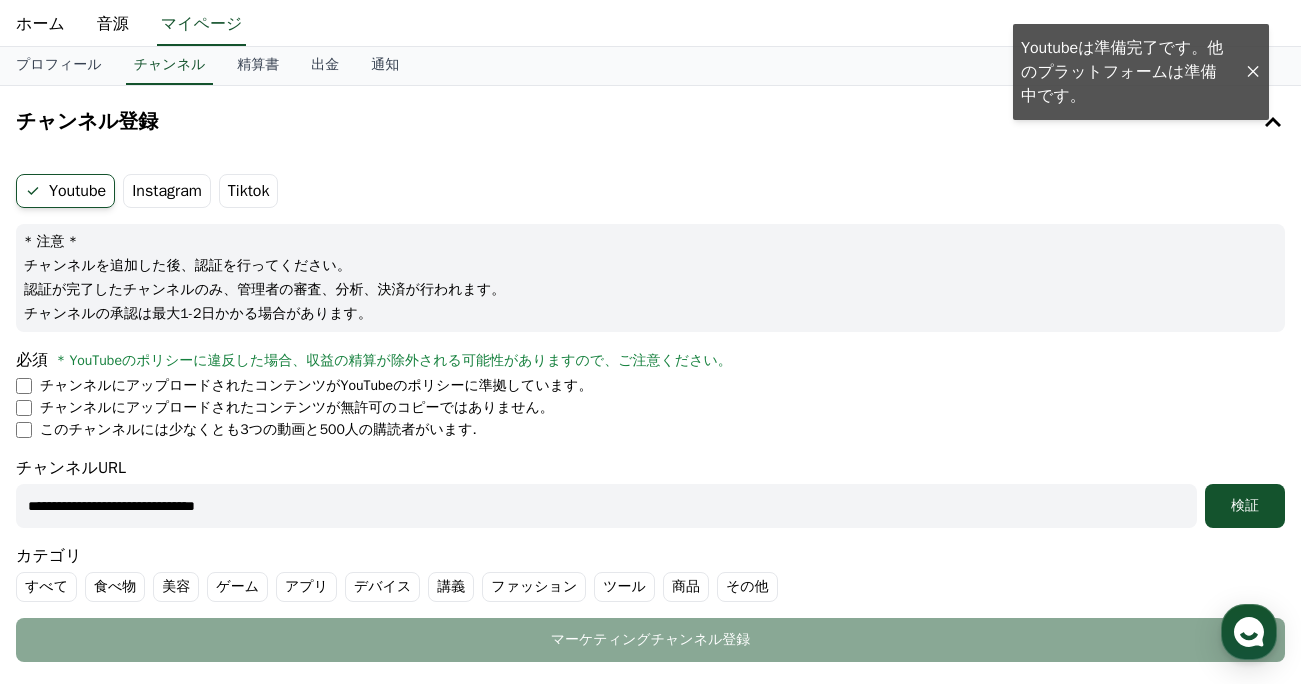 scroll, scrollTop: 88, scrollLeft: 0, axis: vertical 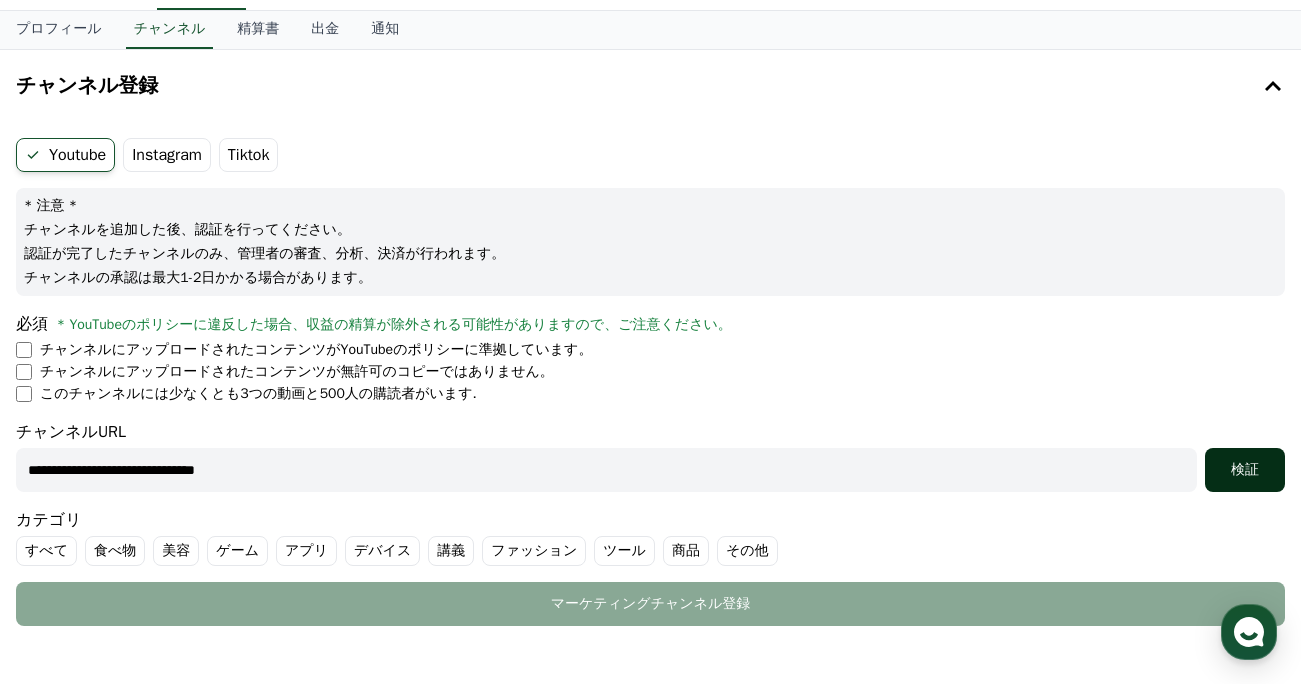 click on "検証" at bounding box center (1245, 470) 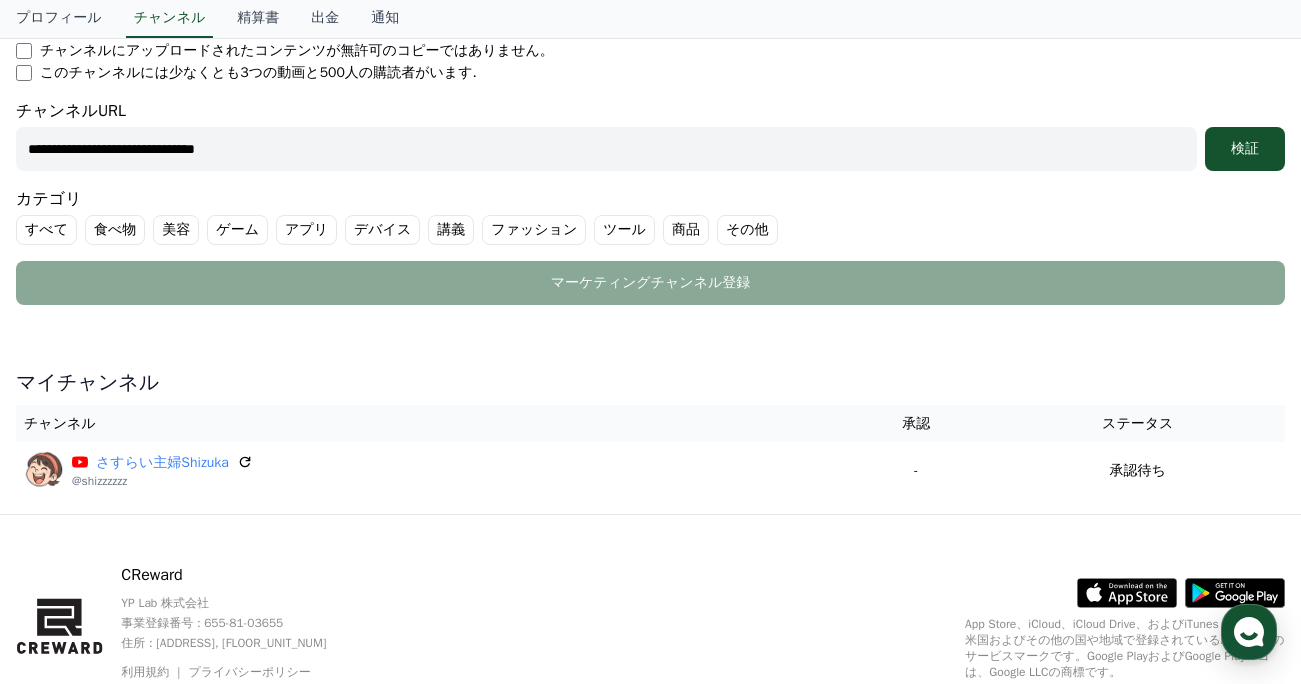 scroll, scrollTop: 488, scrollLeft: 0, axis: vertical 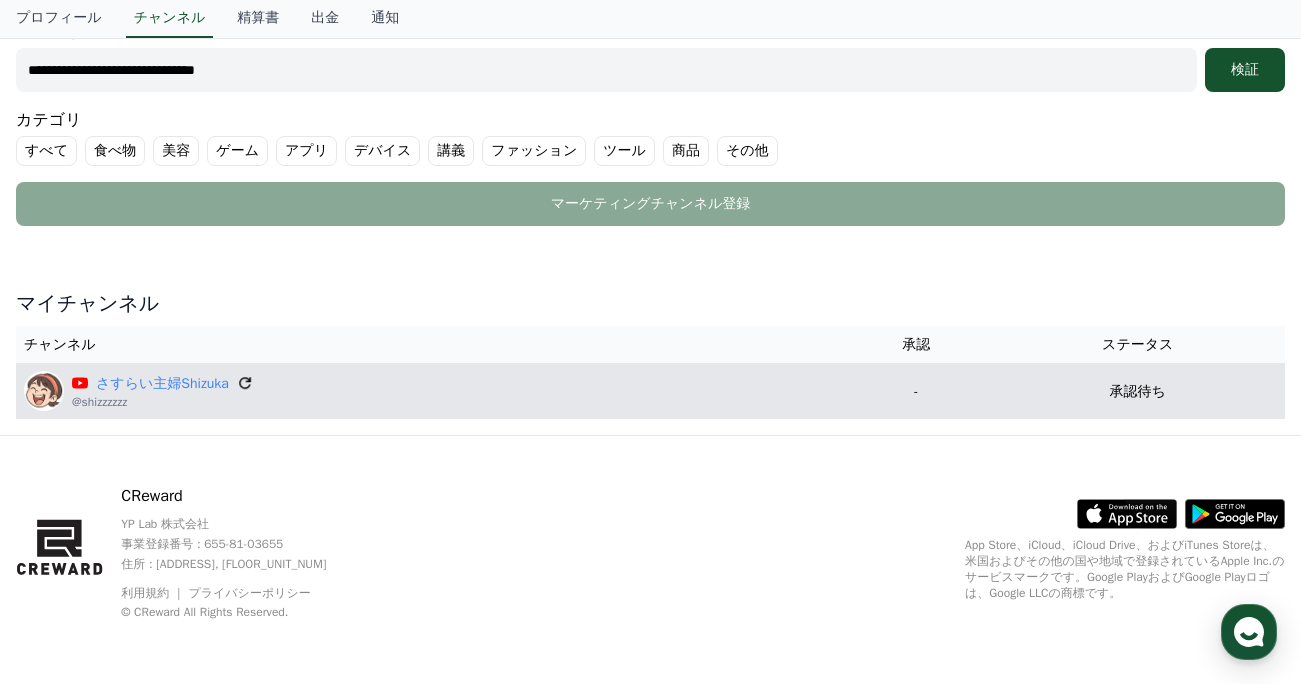 click 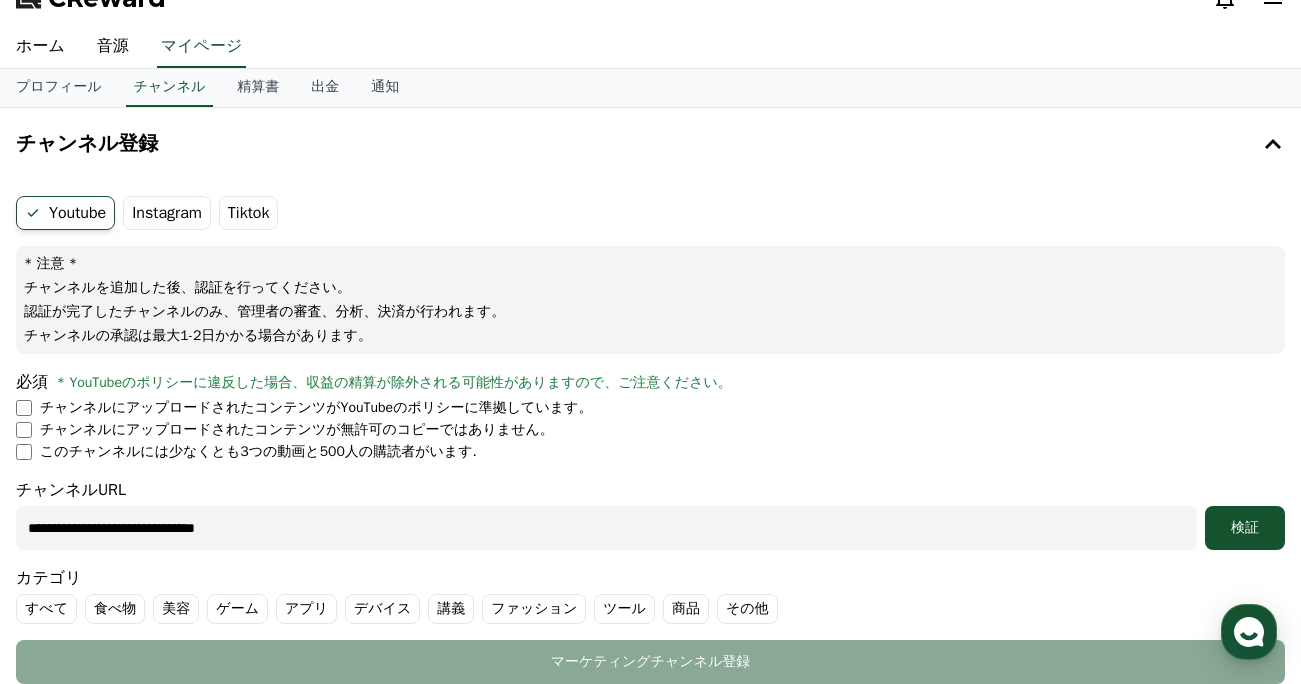 scroll, scrollTop: 0, scrollLeft: 0, axis: both 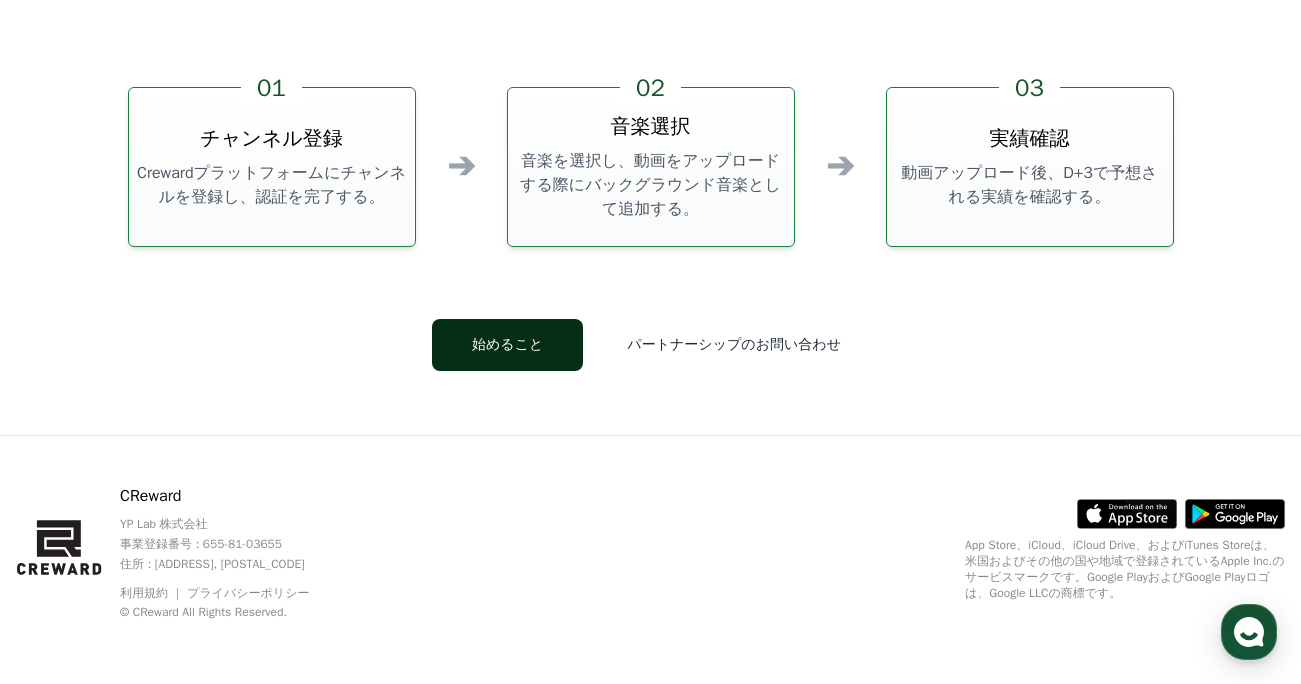 click on "始めること" at bounding box center (507, 345) 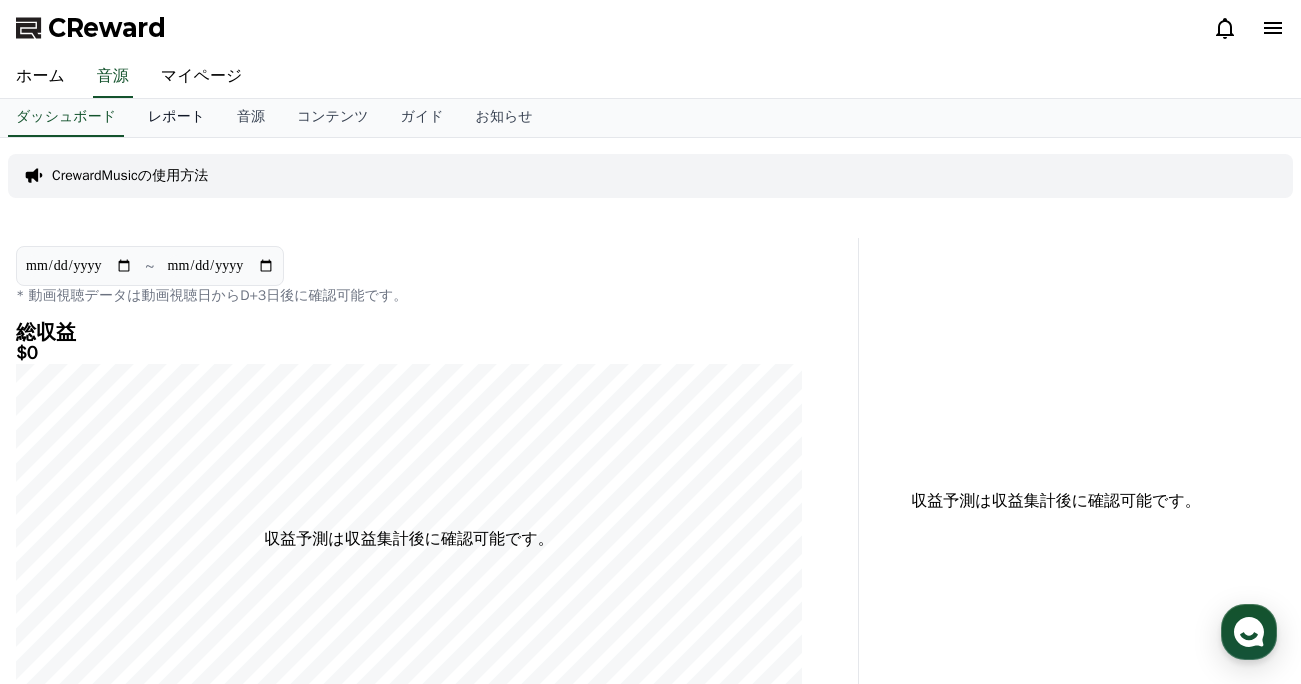 click on "レポート" at bounding box center (176, 118) 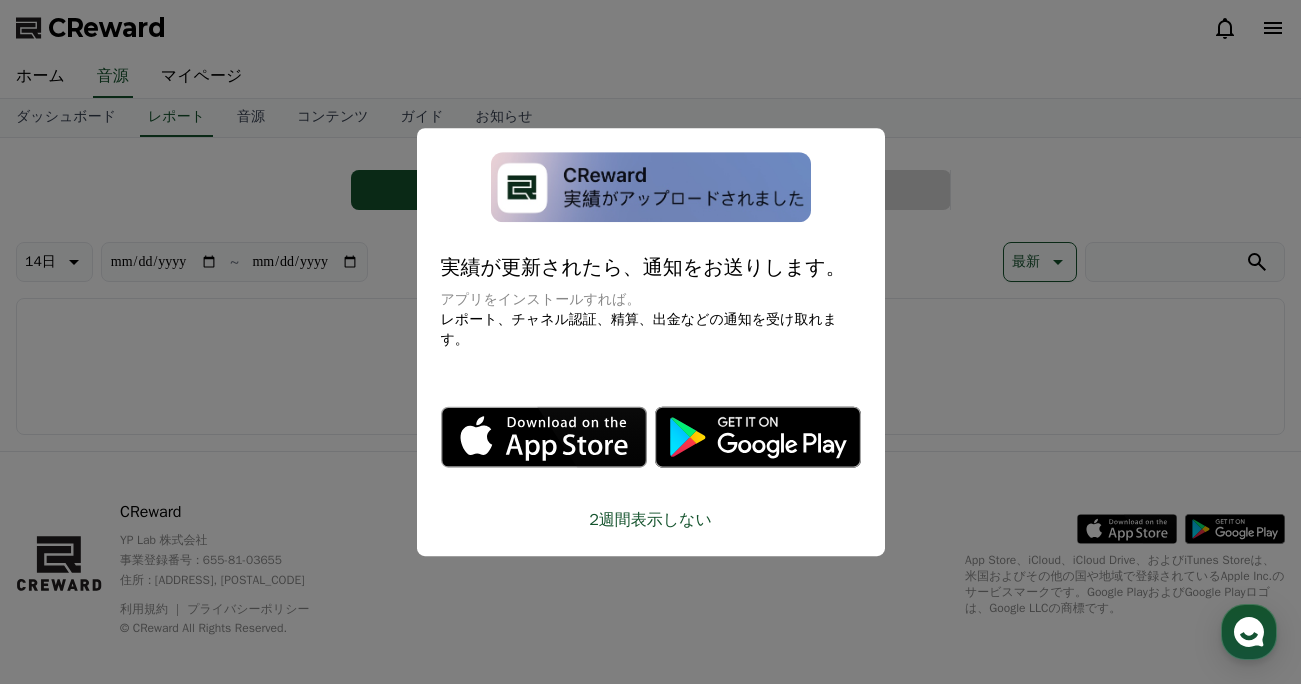 click at bounding box center (650, 342) 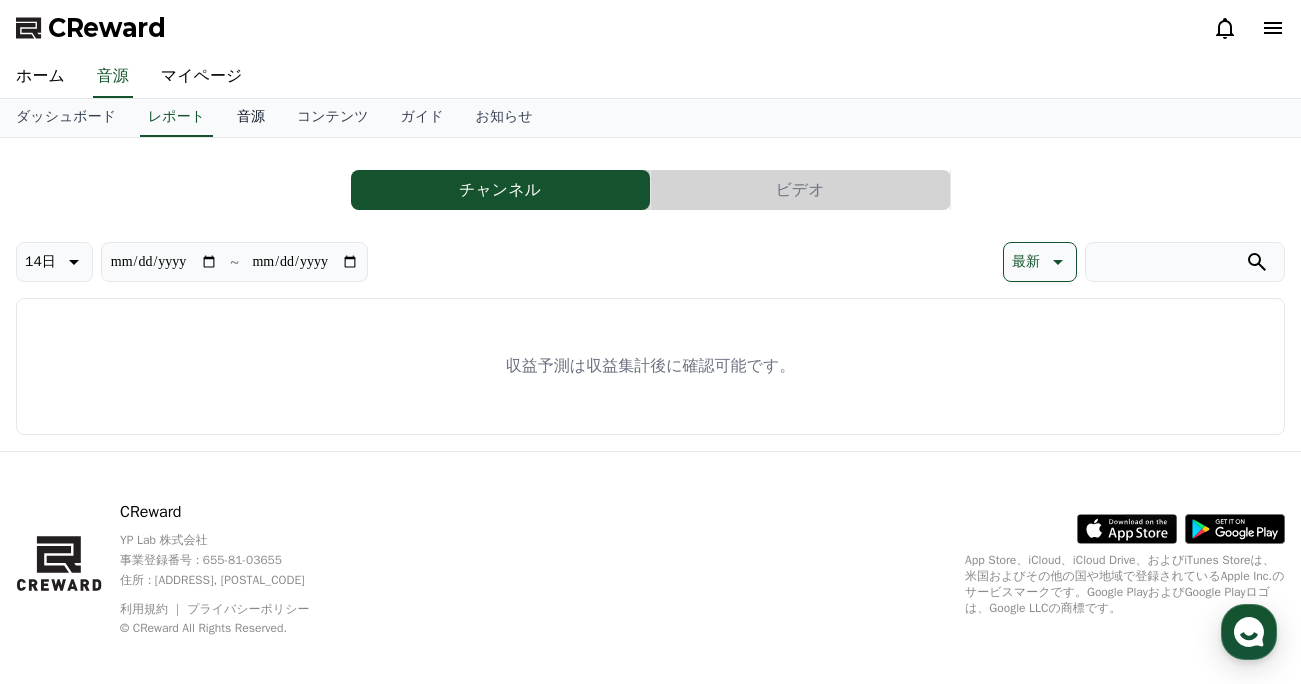 click on "音源" at bounding box center (251, 118) 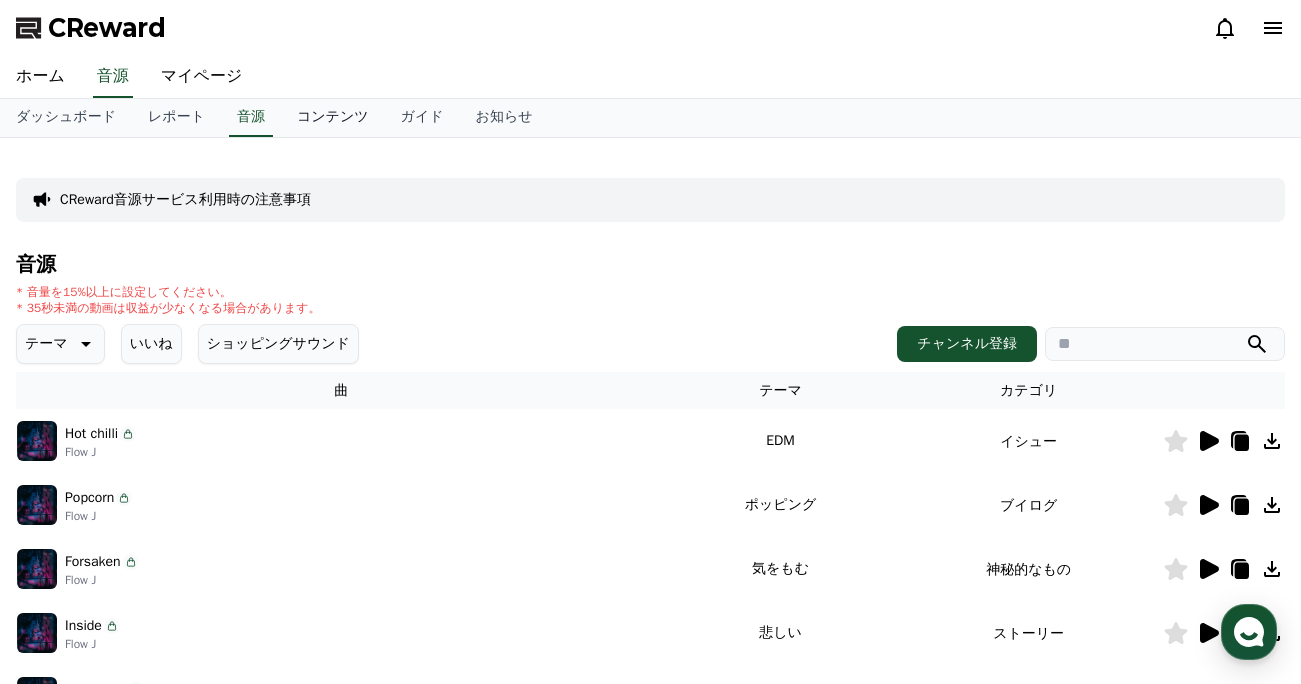 click on "コンテンツ" at bounding box center [333, 118] 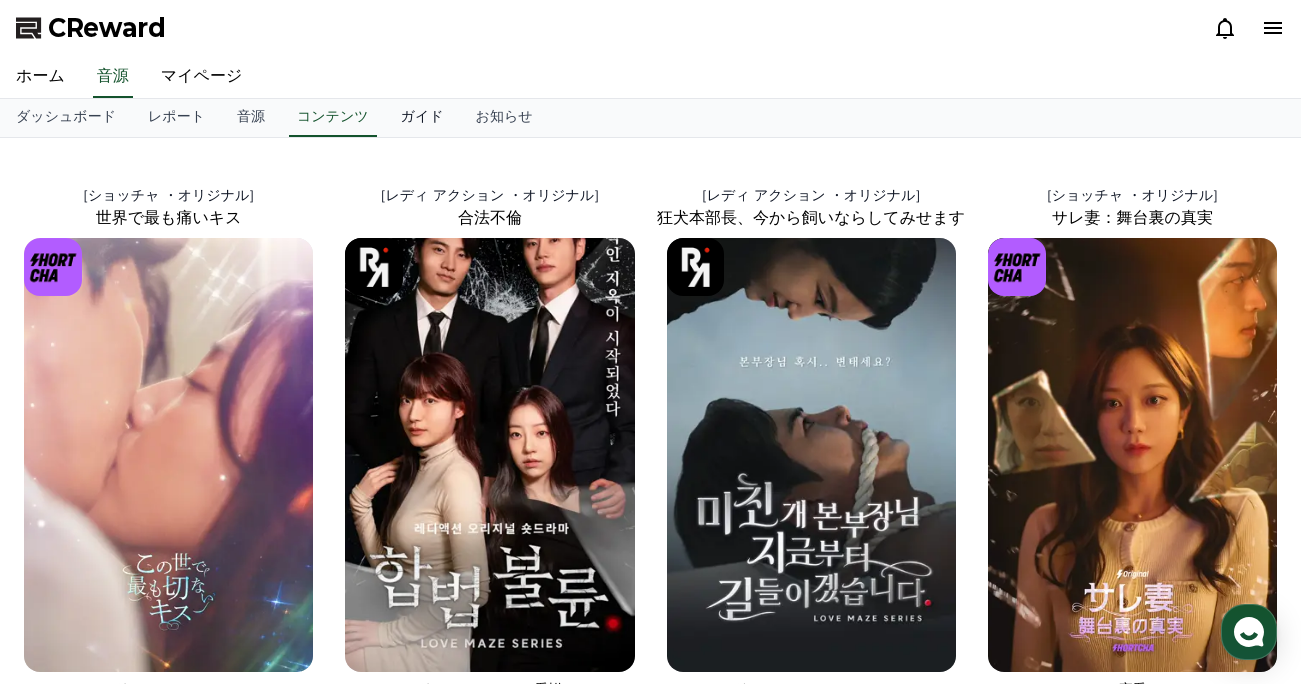 click on "ガイド" at bounding box center [422, 118] 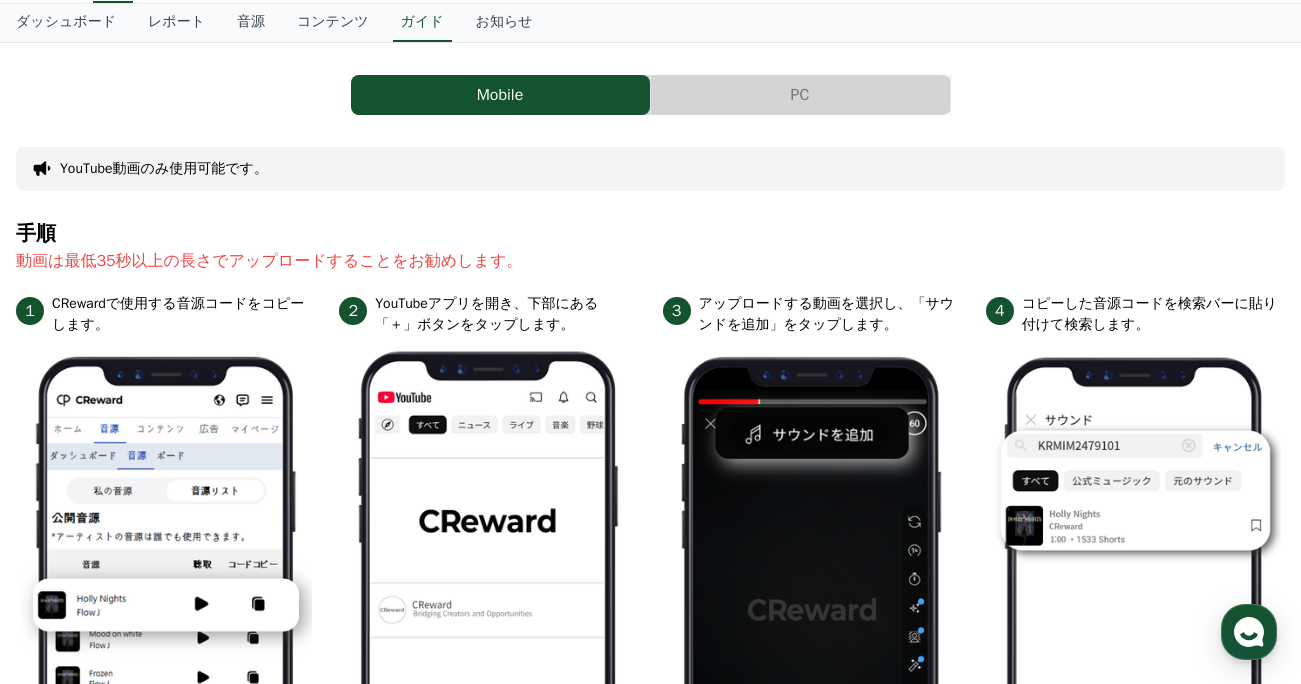 scroll, scrollTop: 0, scrollLeft: 0, axis: both 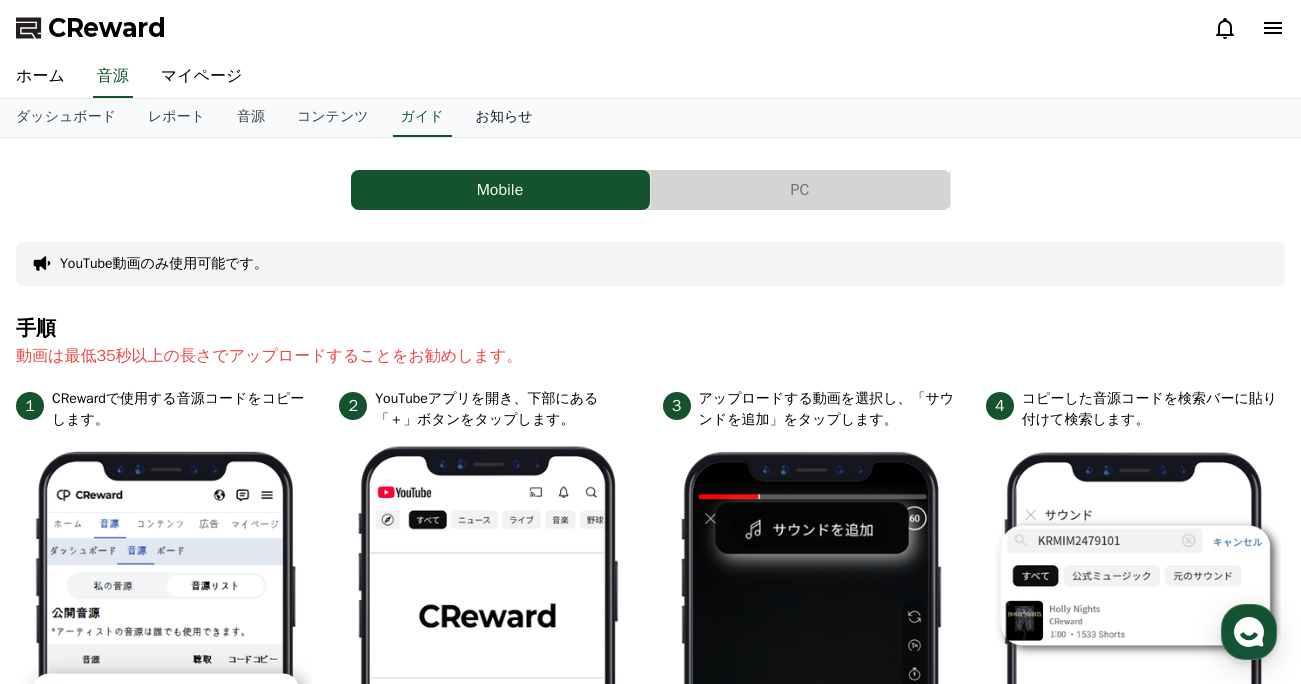 click on "お知らせ" at bounding box center (504, 118) 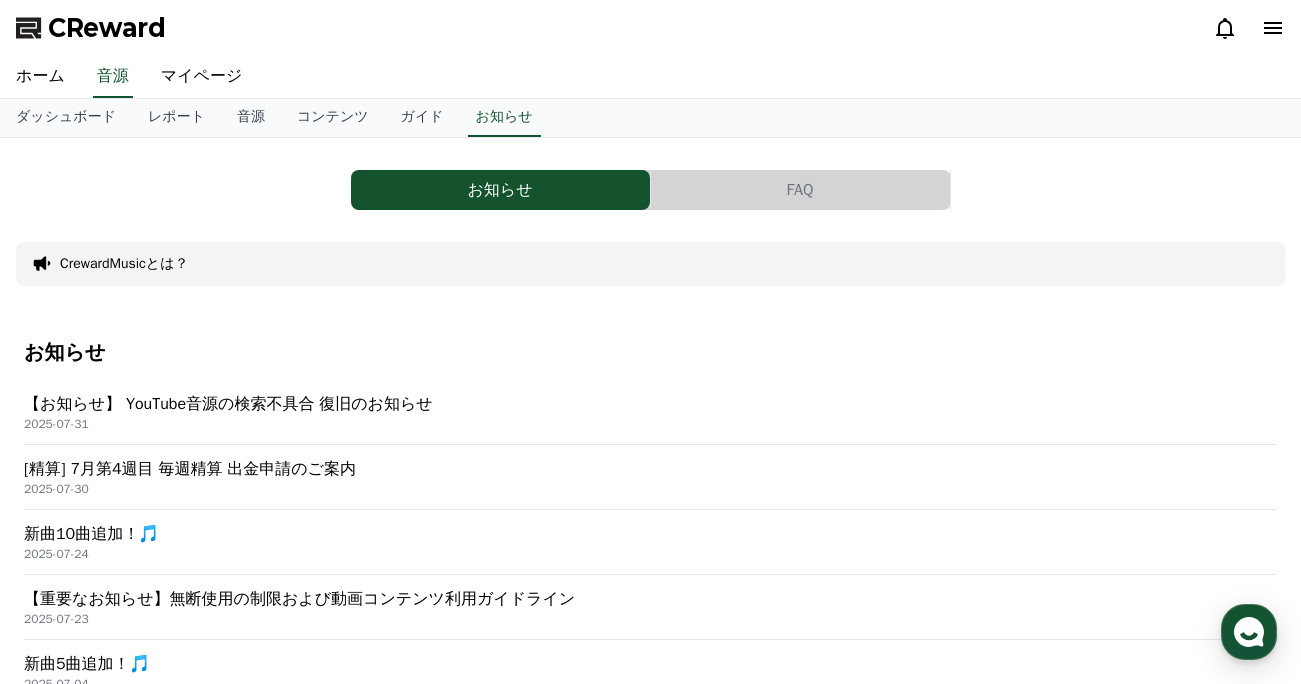 click 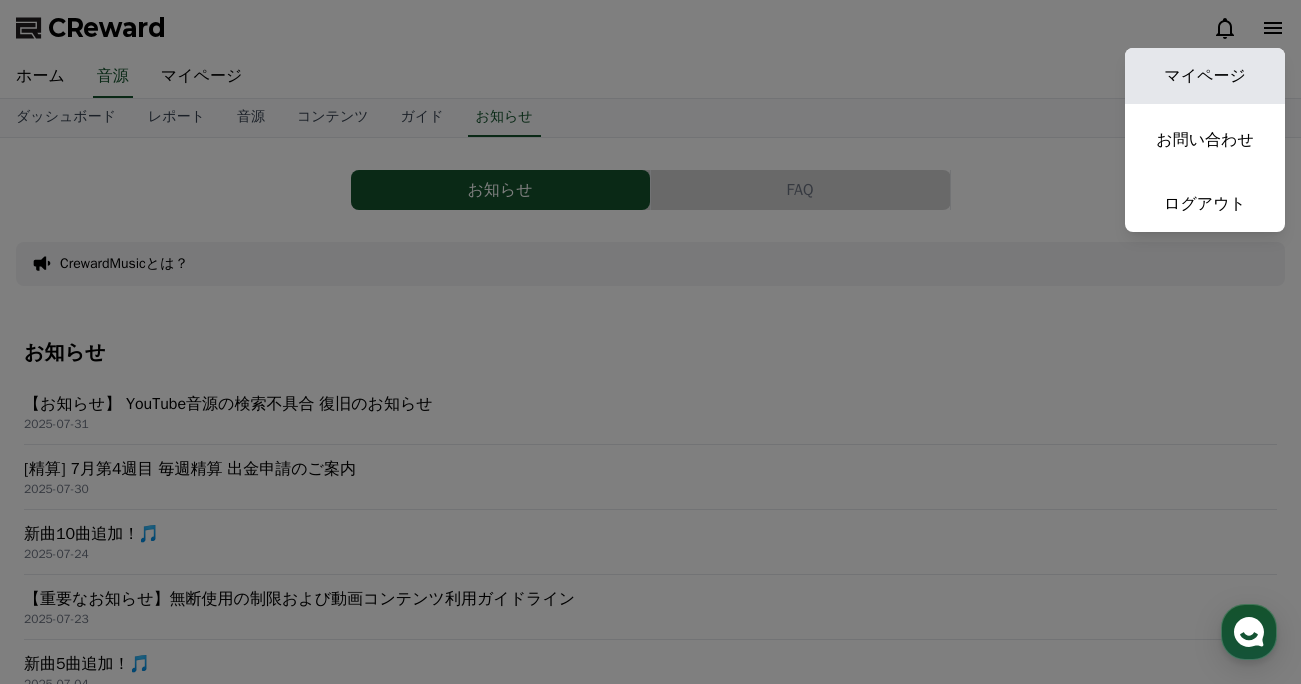 click on "マイページ" at bounding box center (1205, 76) 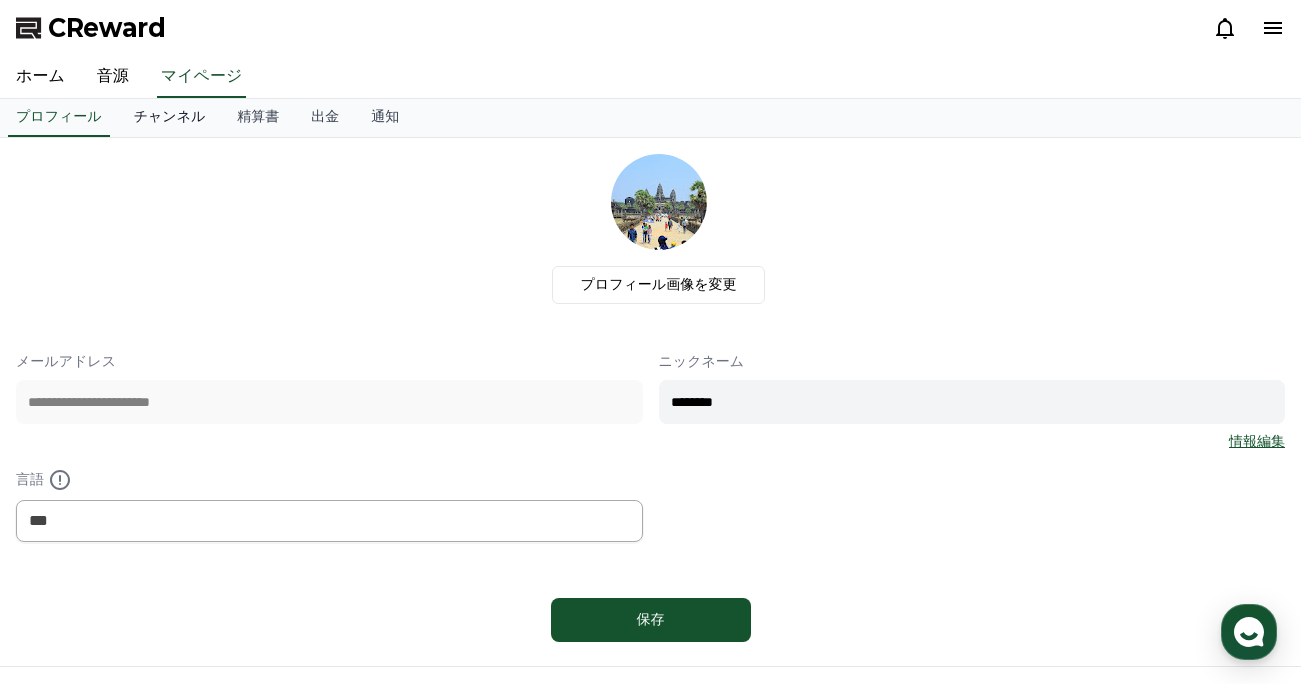 click on "チャンネル" at bounding box center (170, 118) 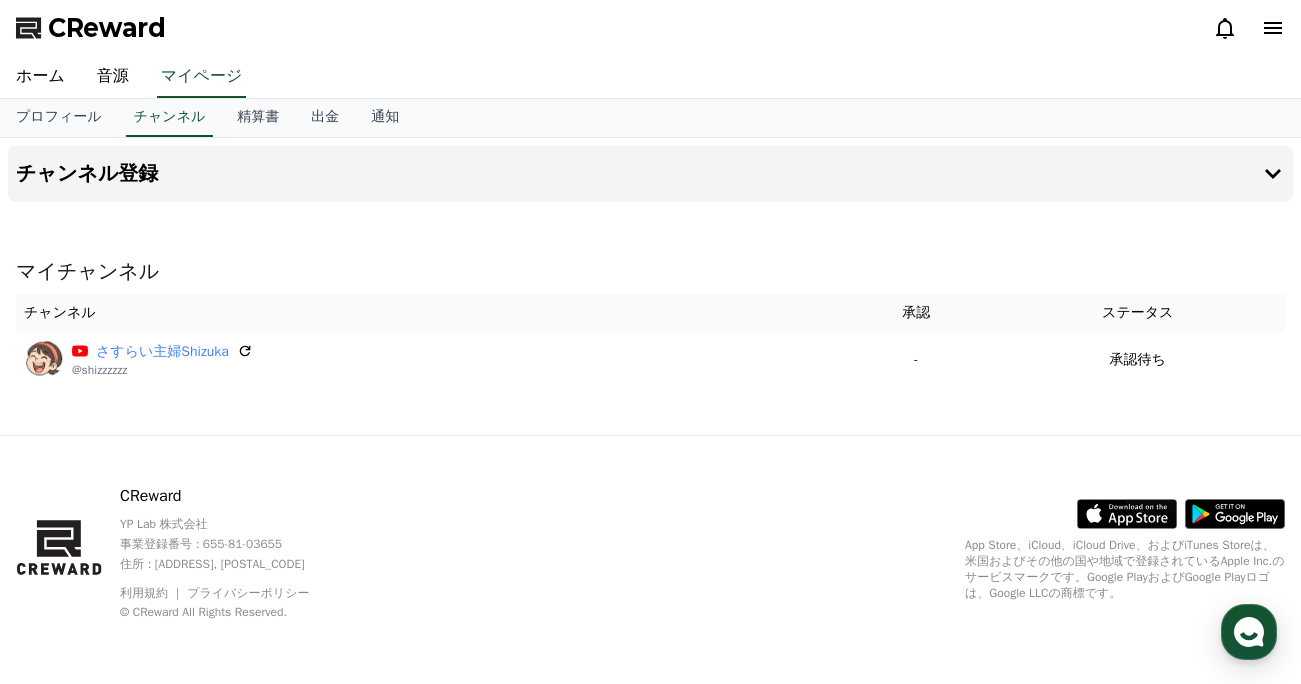 click 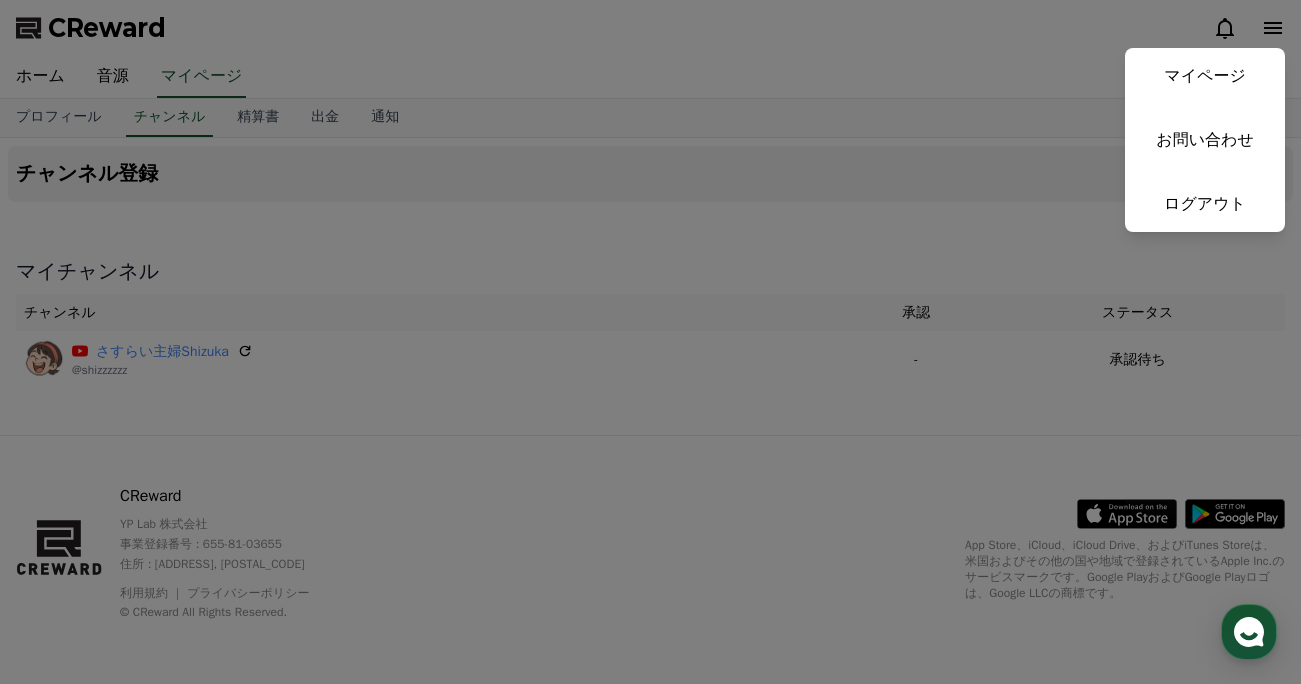 click at bounding box center [650, 342] 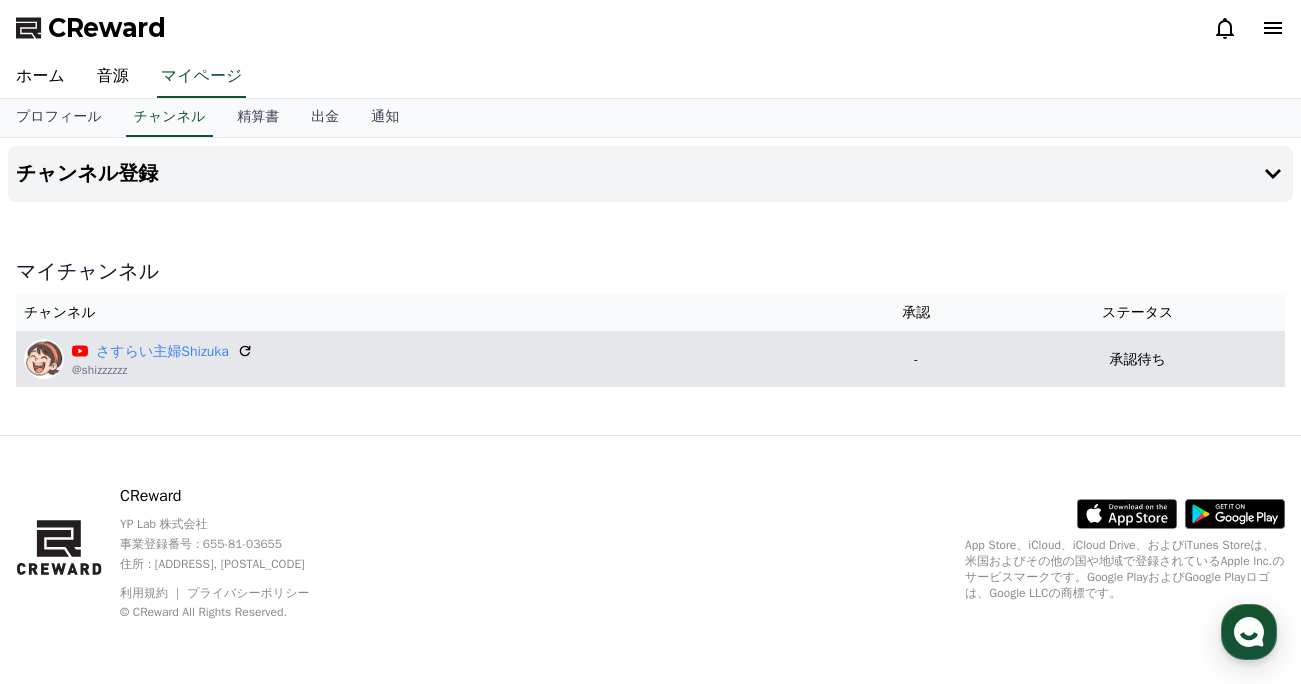 click on "[USERNAME]     @[USERNAME]" at bounding box center (429, 359) 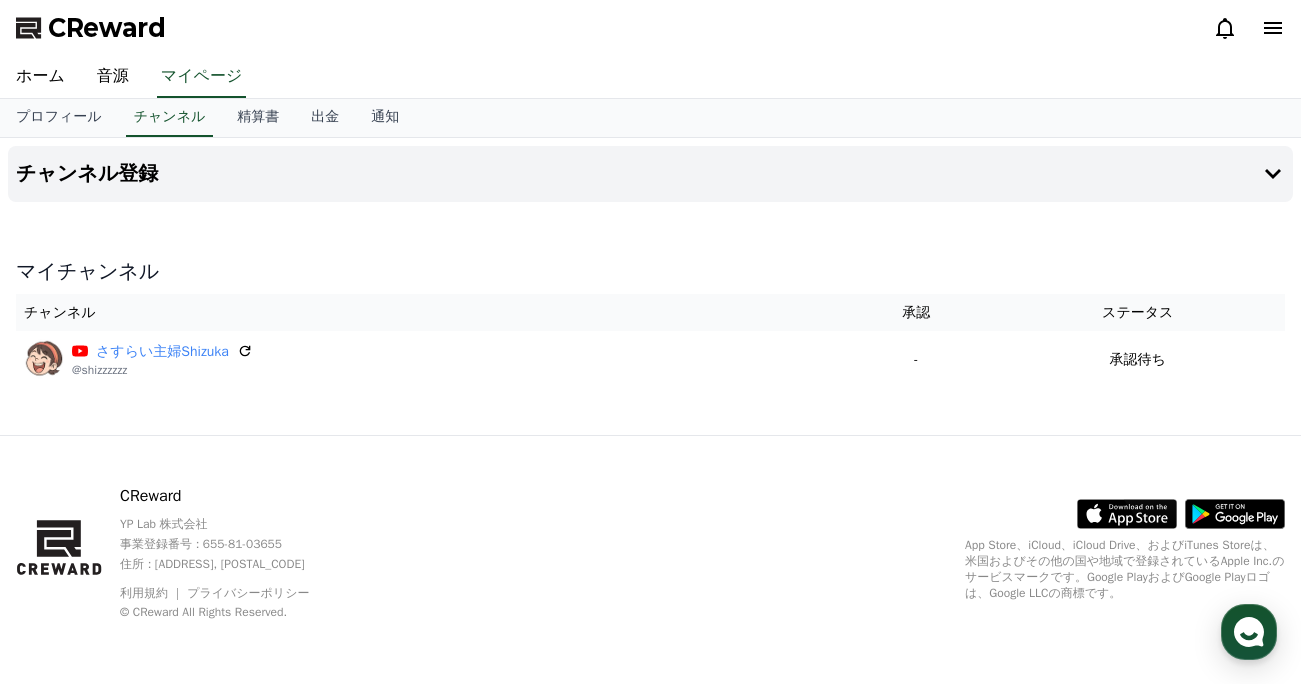 click 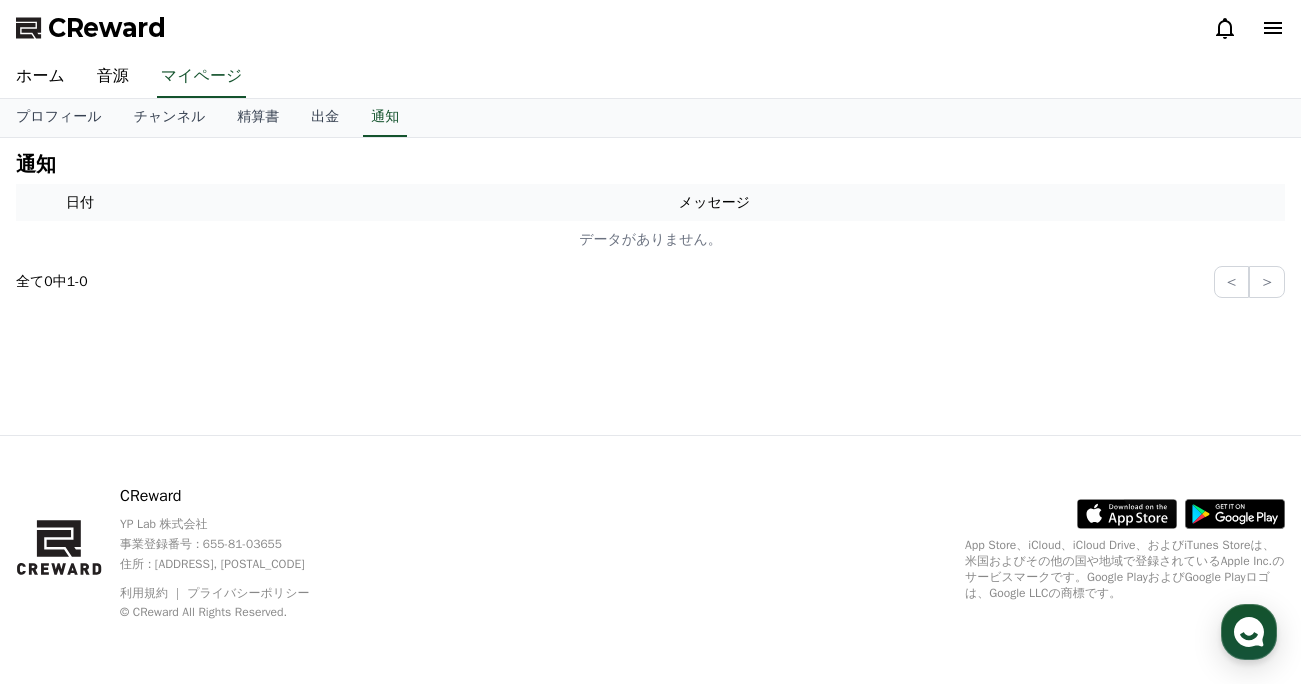 click 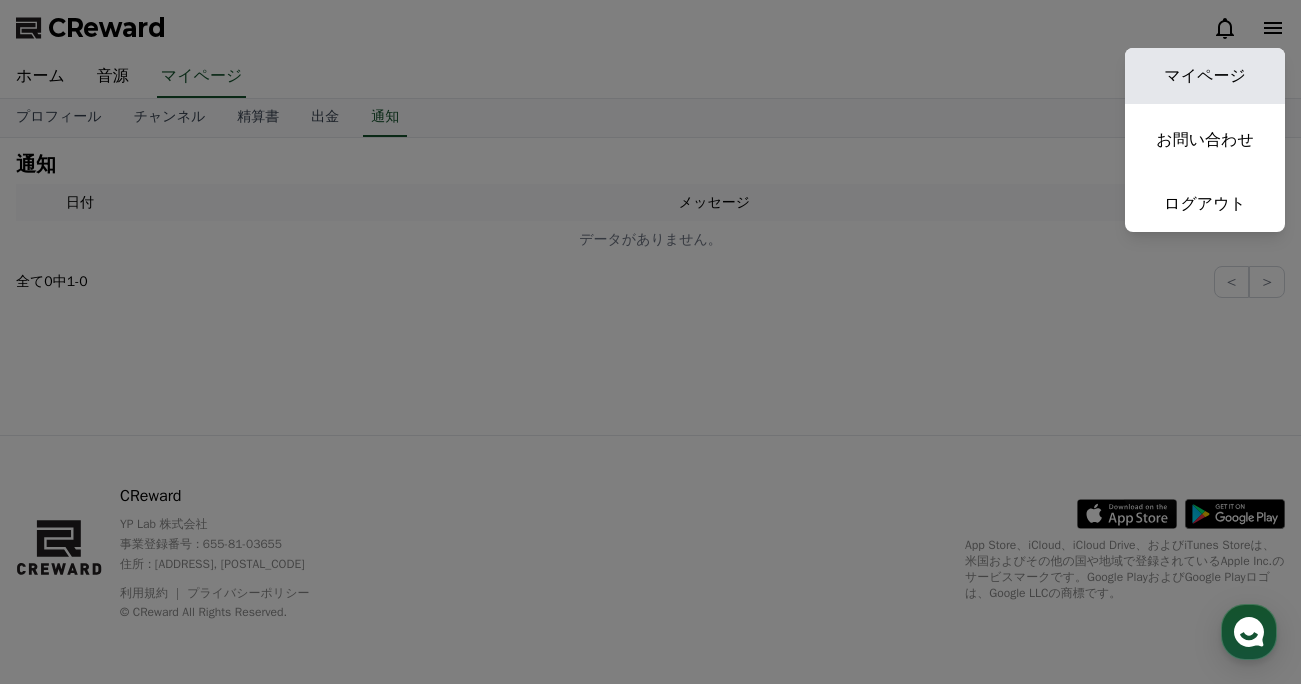 click on "マイページ" at bounding box center [1205, 76] 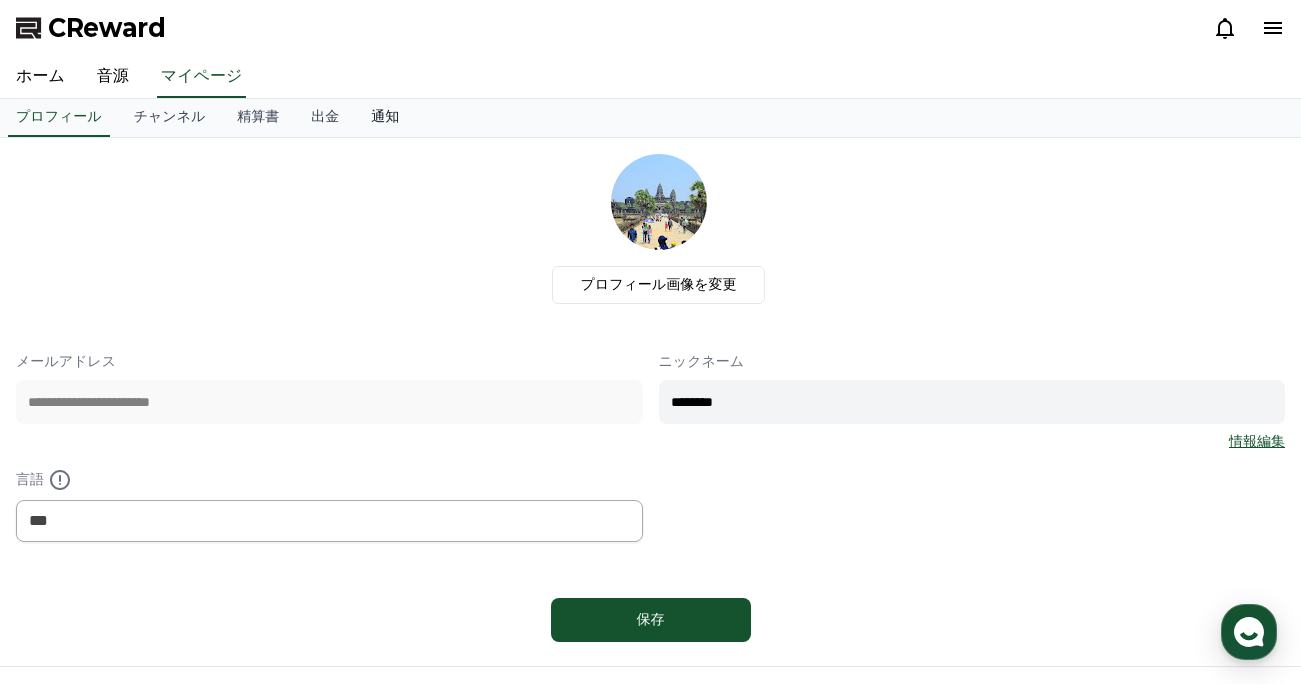 click on "通知" at bounding box center [385, 118] 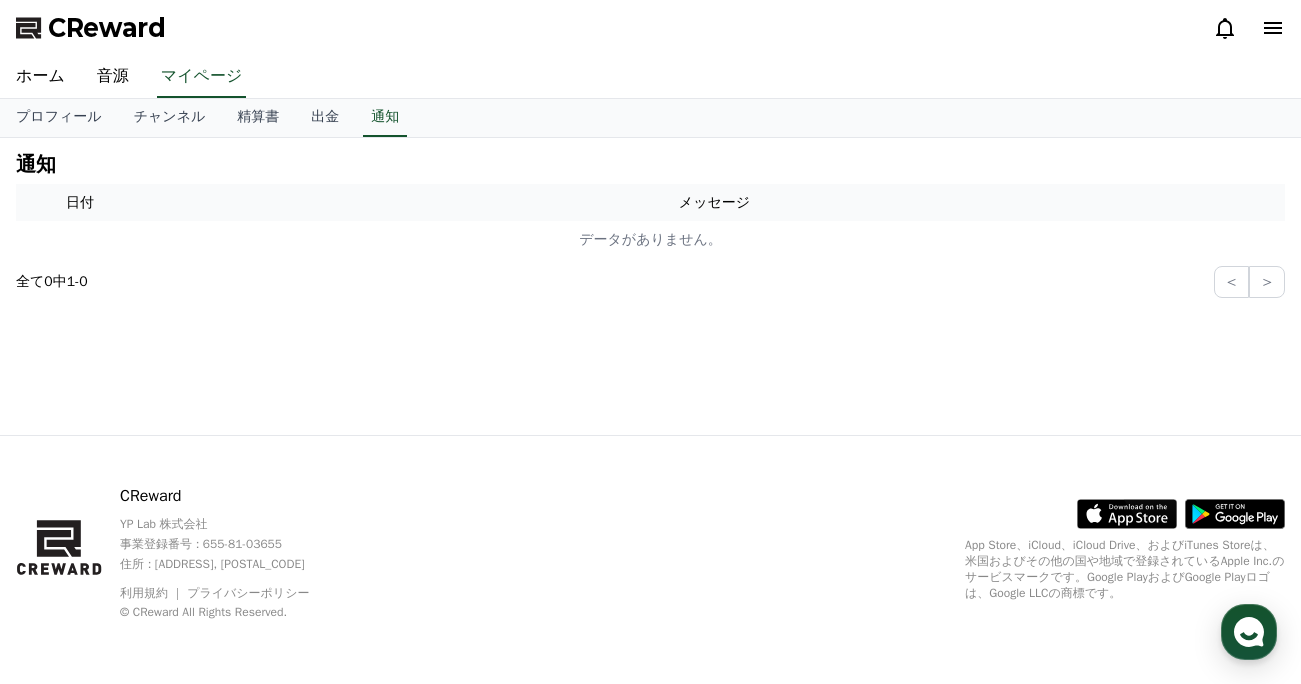 click 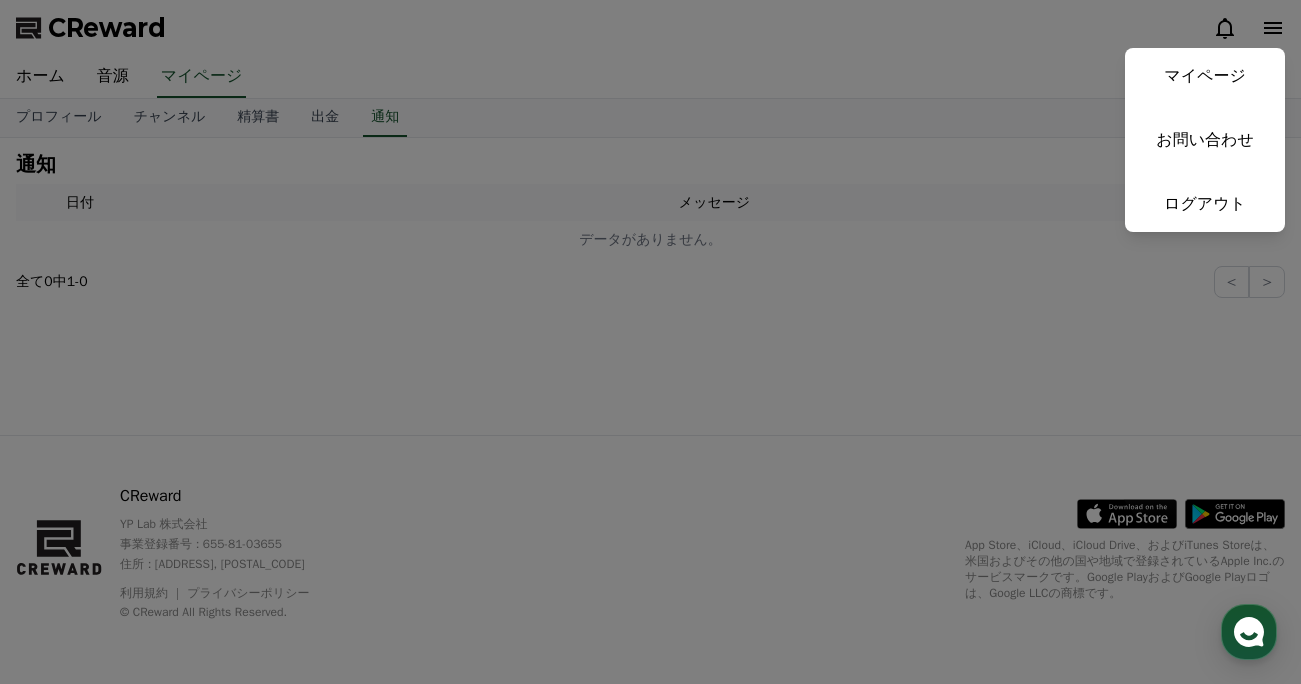 click at bounding box center [650, 342] 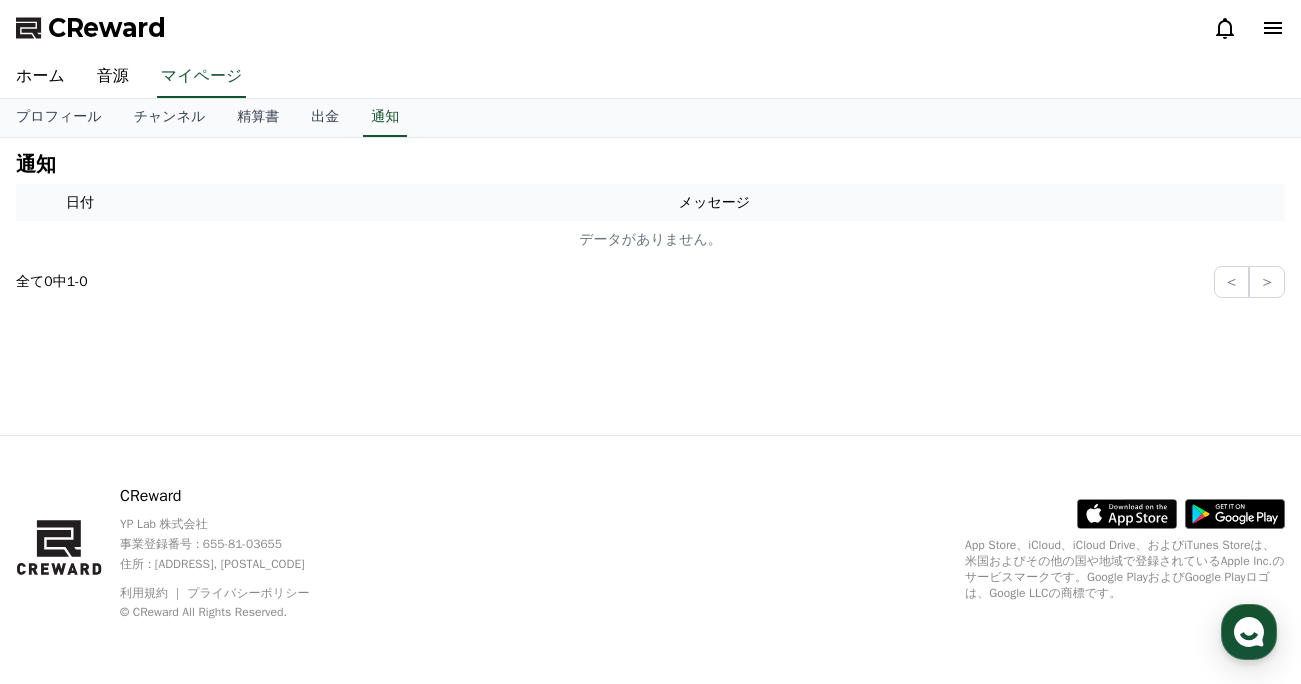 click on "CReward" at bounding box center (107, 28) 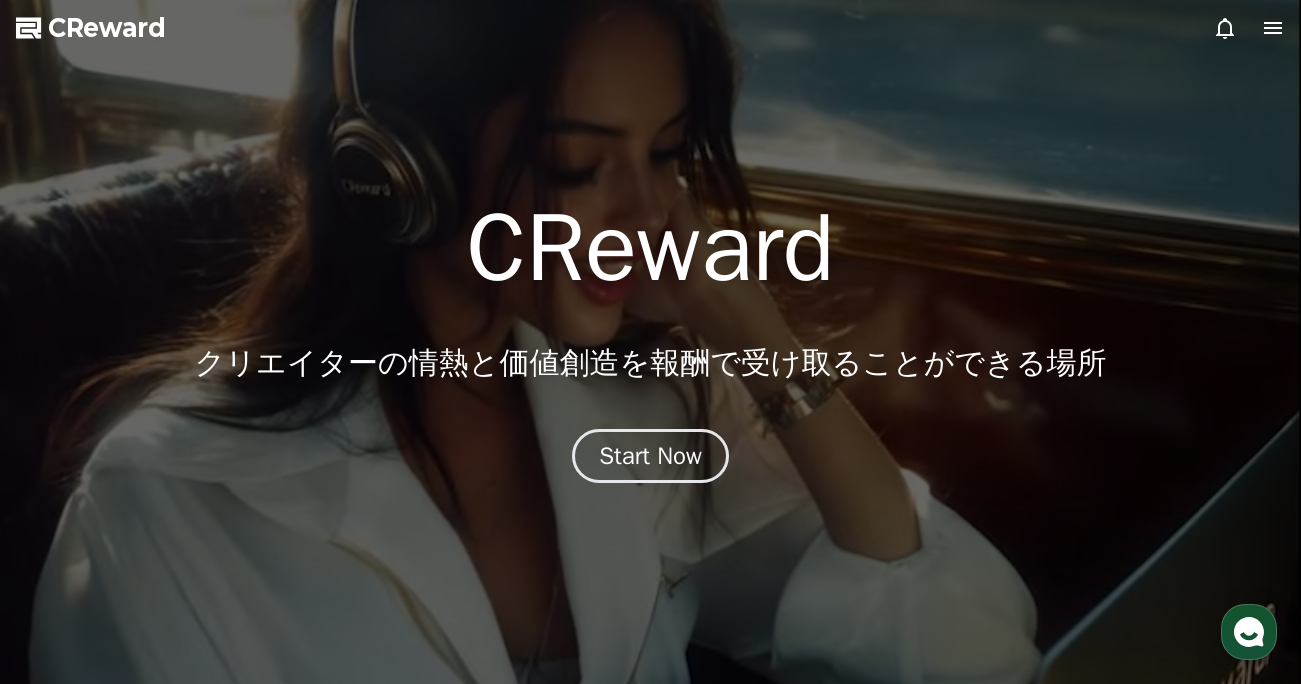 click 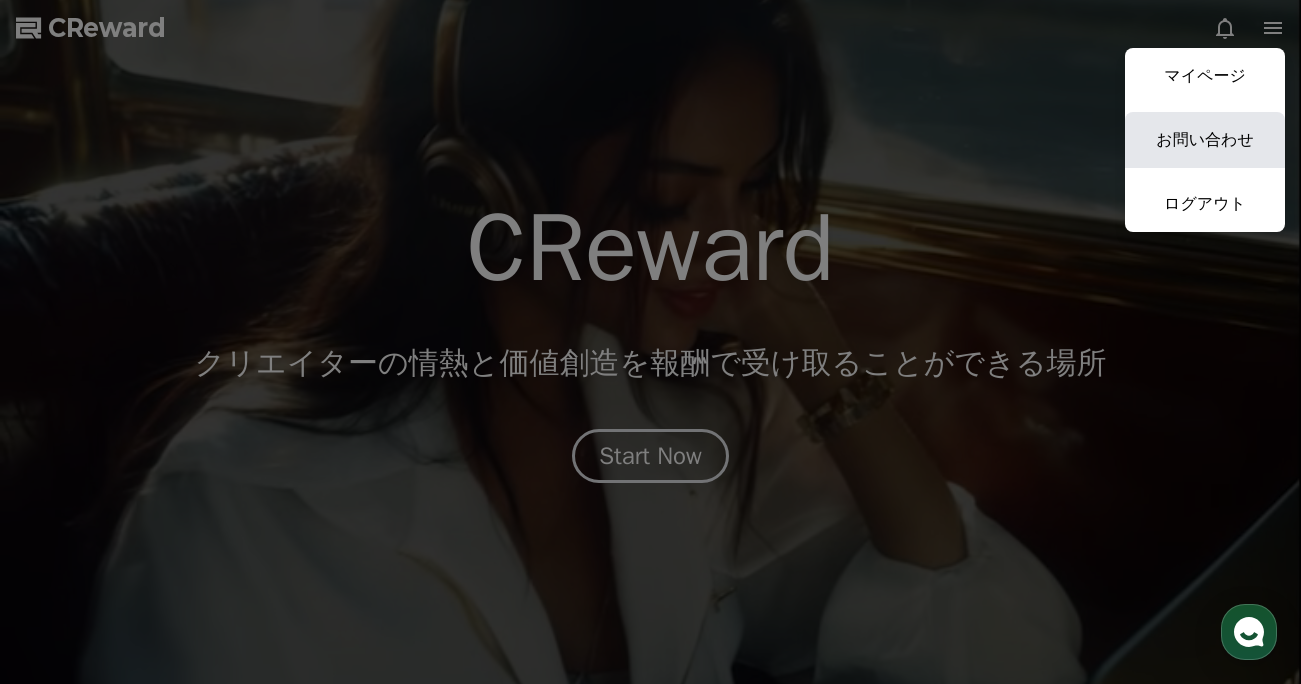 click on "お問い合わせ" at bounding box center [1205, 140] 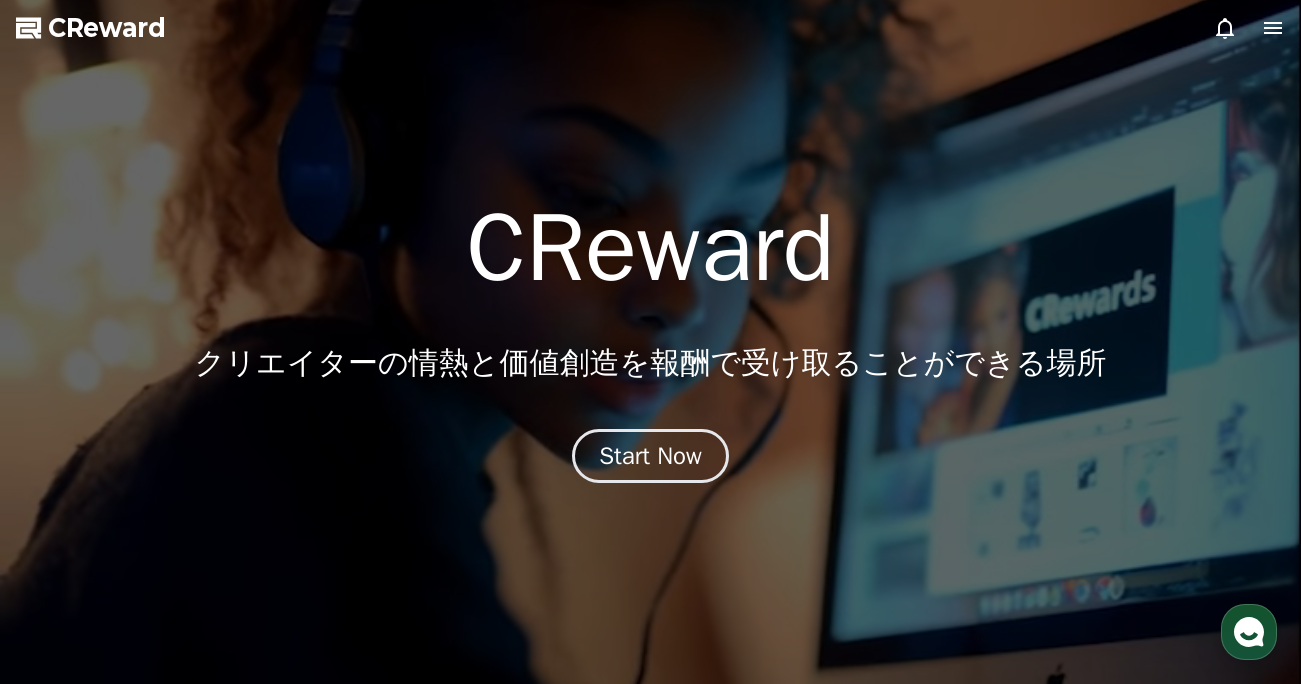 click 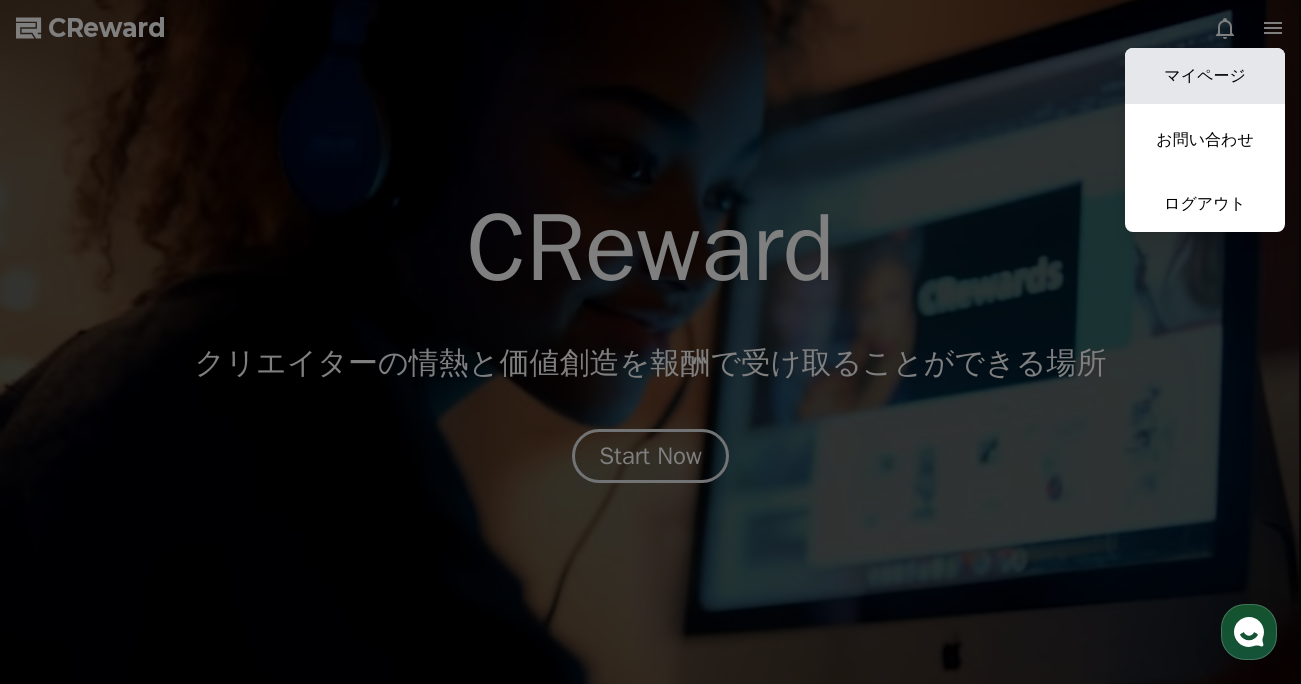 click on "マイページ" at bounding box center (1205, 76) 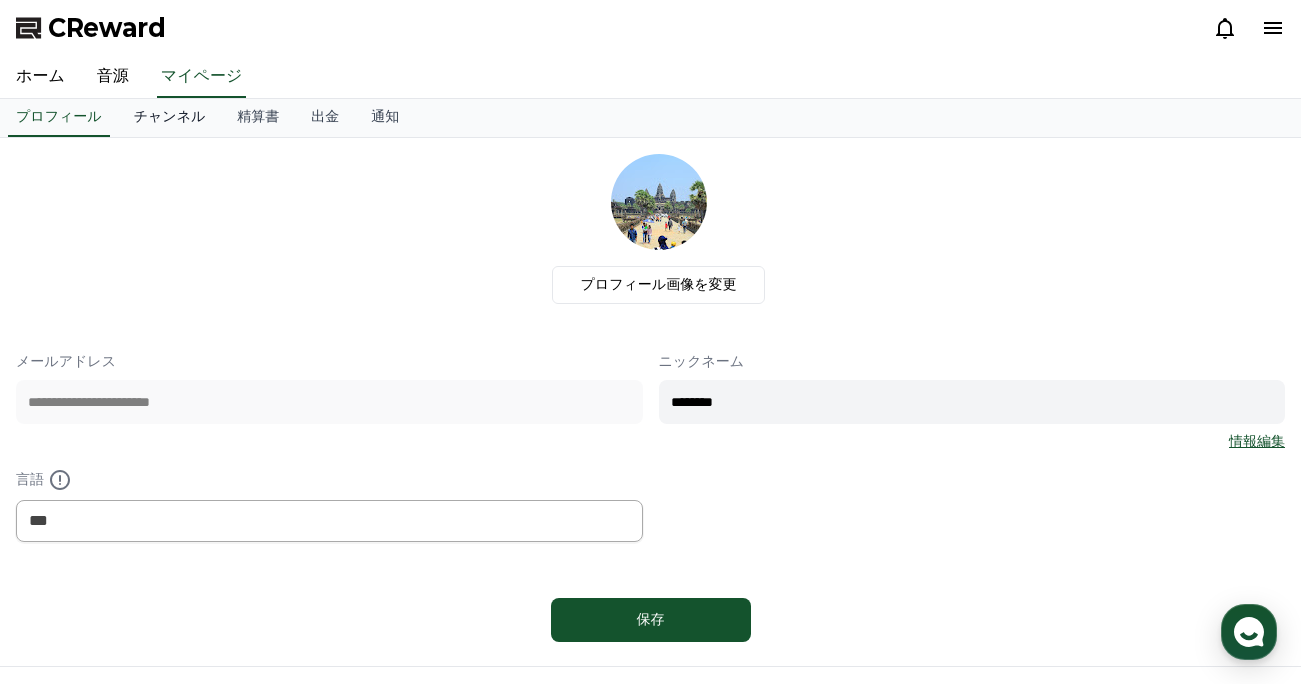 click on "チャンネル" at bounding box center [170, 118] 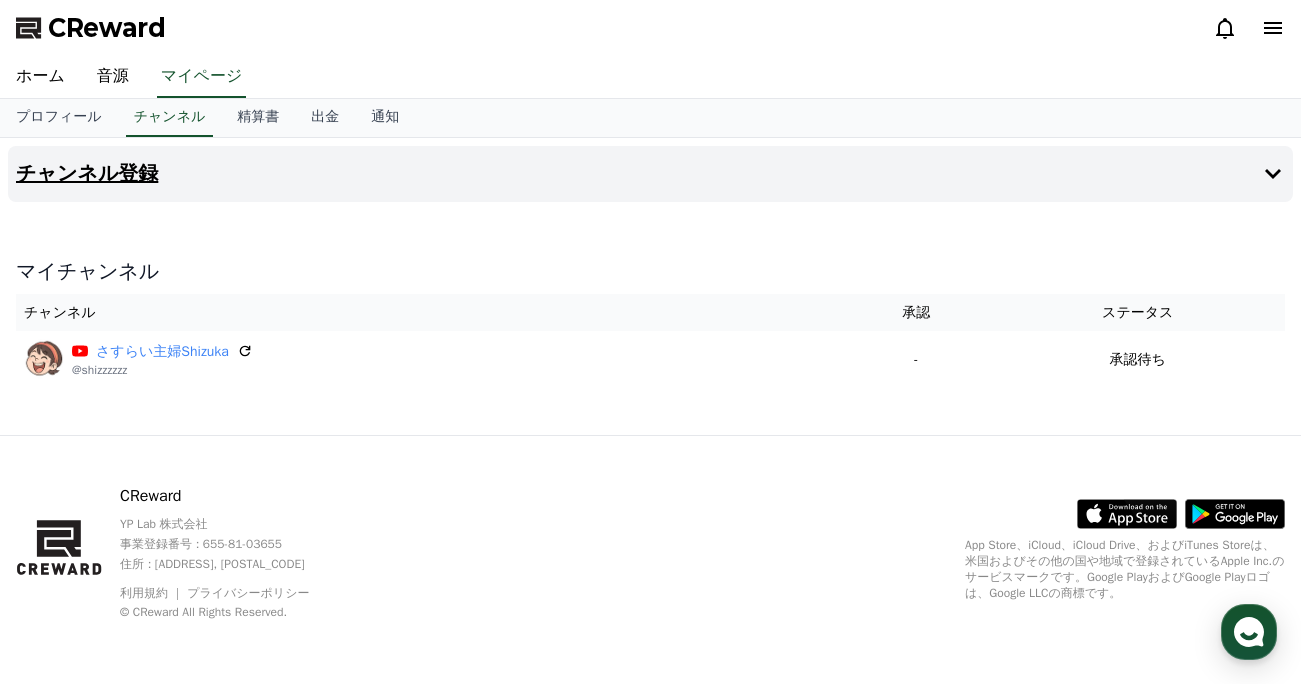 click on "チャンネル登録" at bounding box center [87, 174] 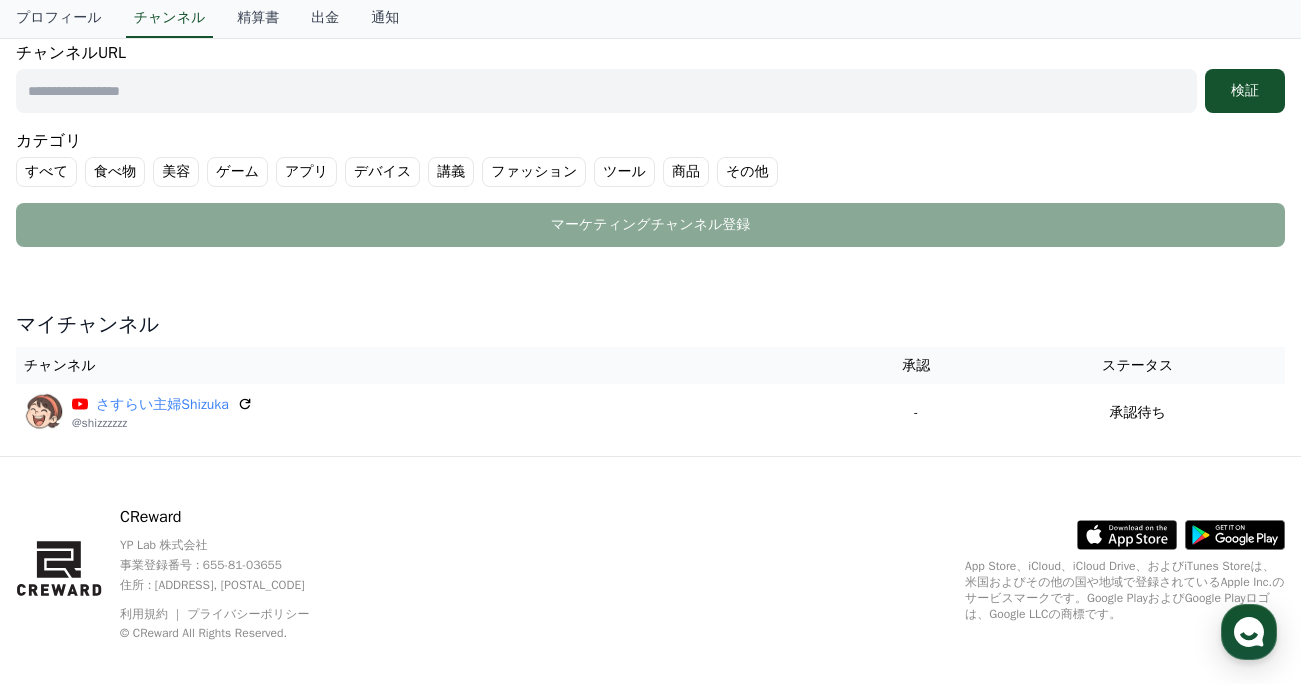 scroll, scrollTop: 488, scrollLeft: 0, axis: vertical 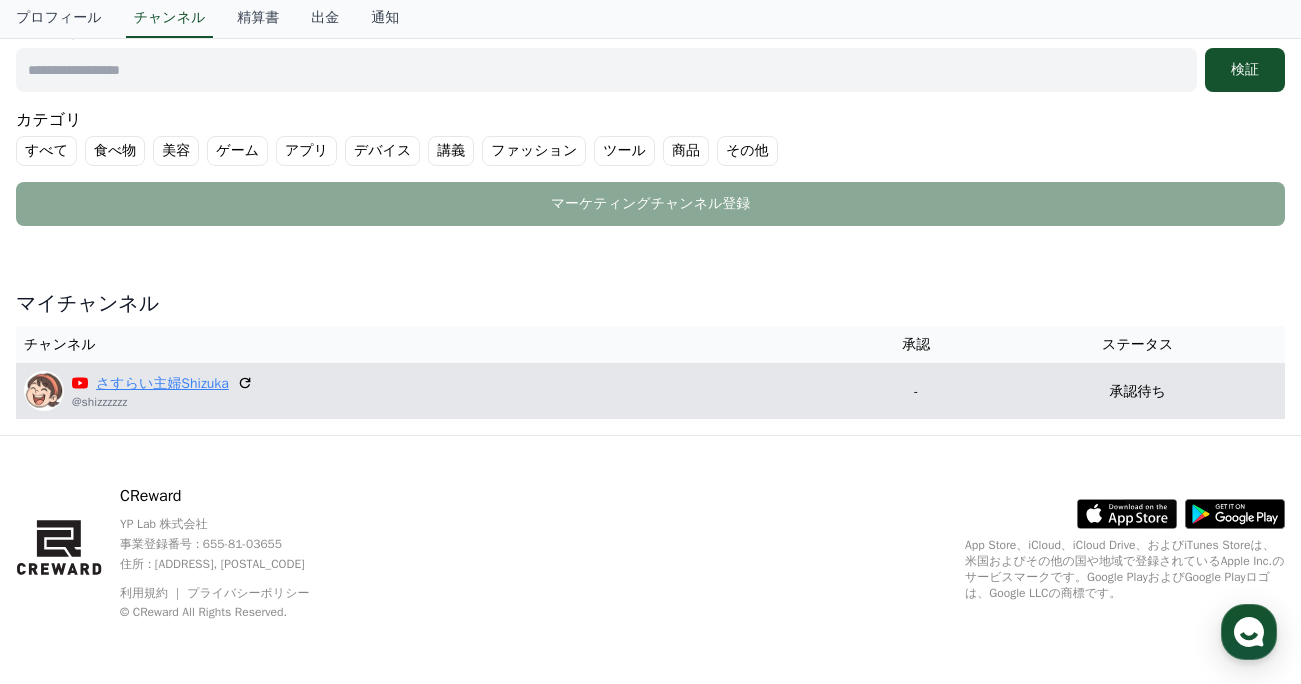click on "さすらい主婦Shizuka" at bounding box center [162, 383] 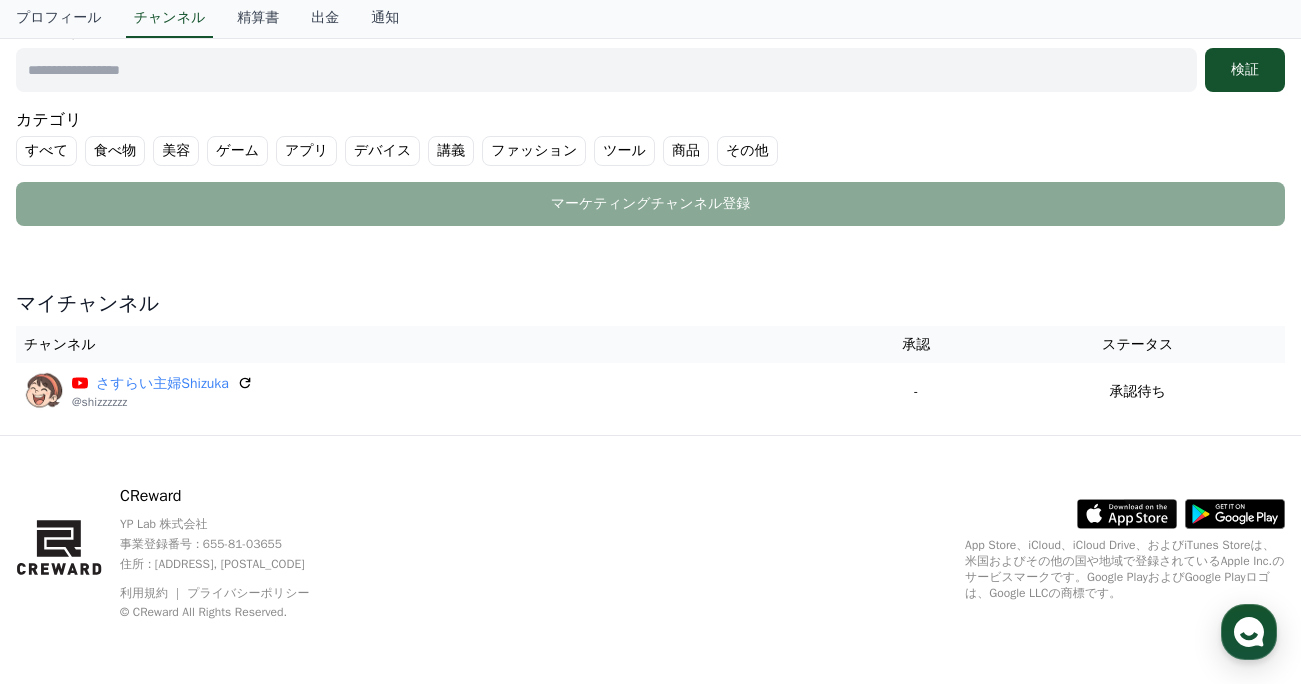 click on "承認" at bounding box center (916, 344) 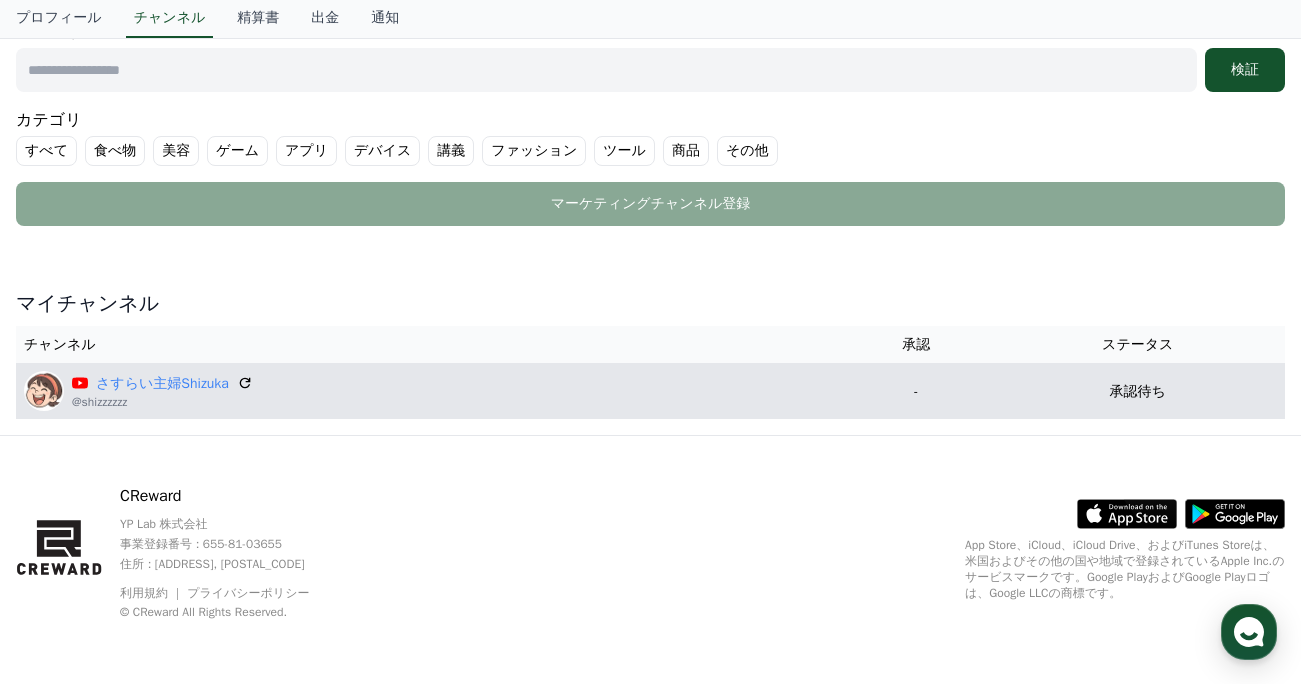 drag, startPoint x: 933, startPoint y: 348, endPoint x: 766, endPoint y: 408, distance: 177.4514 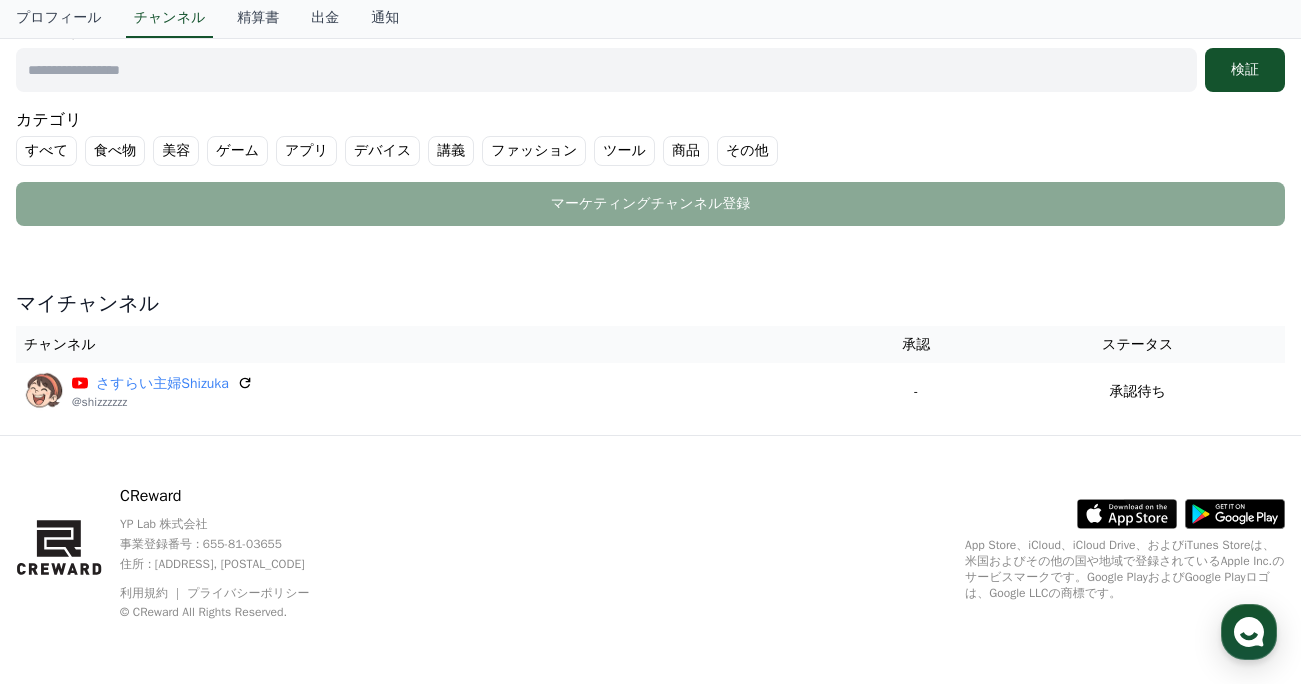 click on "マイチャンネル" at bounding box center (650, 304) 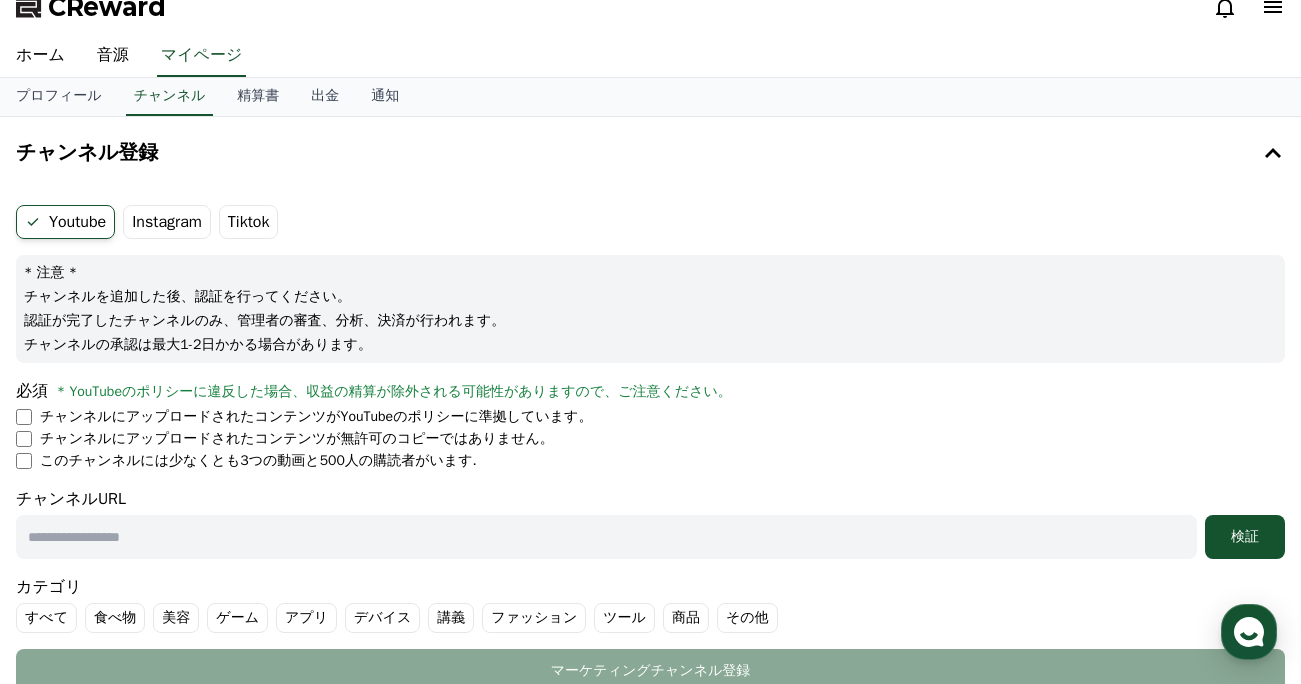 scroll, scrollTop: 14, scrollLeft: 0, axis: vertical 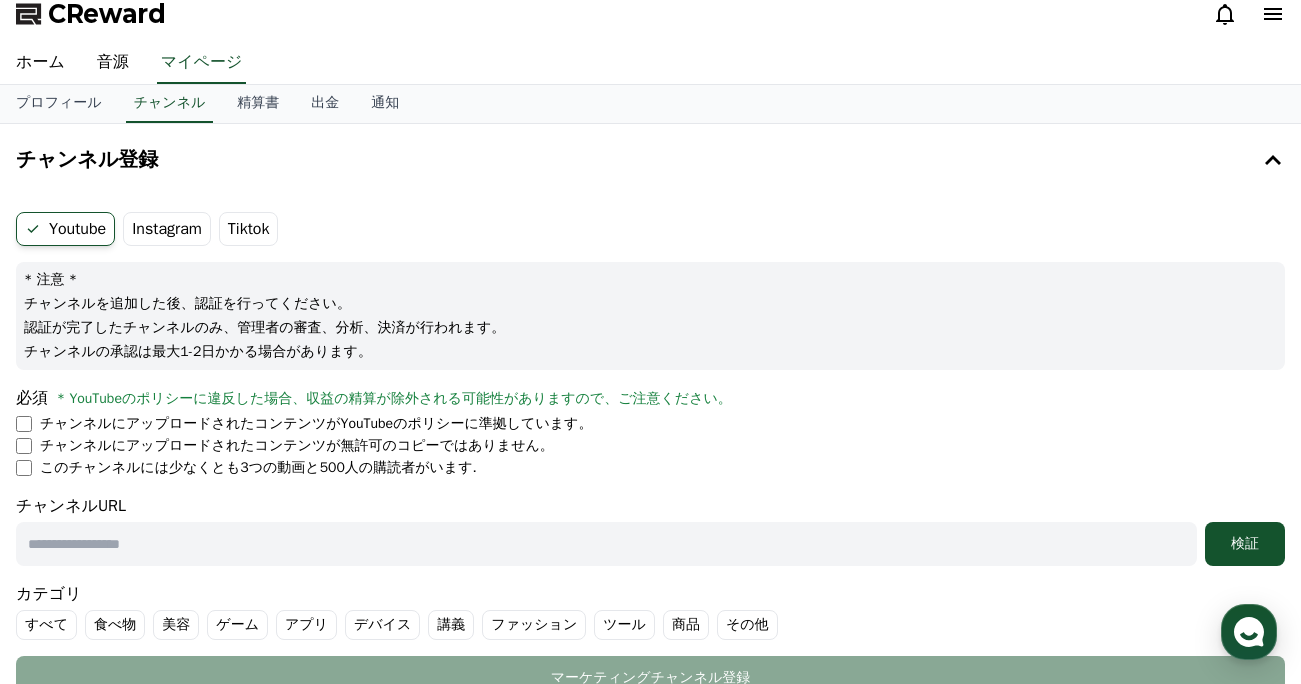 click on "Youtube    Instagram    Tiktok   * 注意 *   チャンネルを追加した後、認証を行ってください。   認証が完了したチャンネルのみ、管理者の審査、分析、決済が行われます。   チャンネルの承認は最大1-2日かかる場合があります。   必須     * YouTubeのポリシーに違反した場合、収益の精算が除外される可能性がありますので、ご注意ください。     チャンネルにアップロードされたコンテンツがYouTubeのポリシーに準拠しています。   チャンネルにアップロードされたコンテンツが無許可のコピーではありません。   このチャンネルには少なくとも3つの動画と500人の購読者がいます.   チャンネルURL      検証     カテゴリ     すべて    食べ物    美容    ゲーム    アプリ    デバイス    講義    ファッション    ツール    商品    その他     マーケティングチャンネル登録" at bounding box center [650, 456] 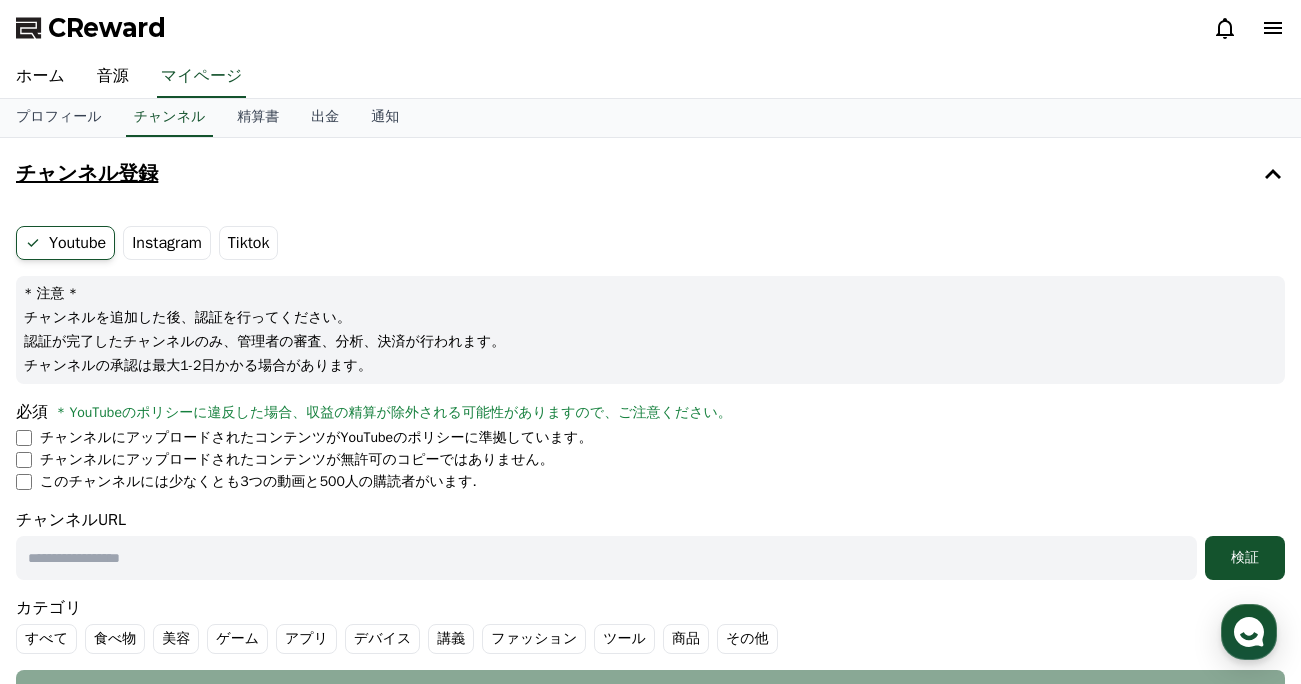 click on "チャンネル登録" at bounding box center (87, 174) 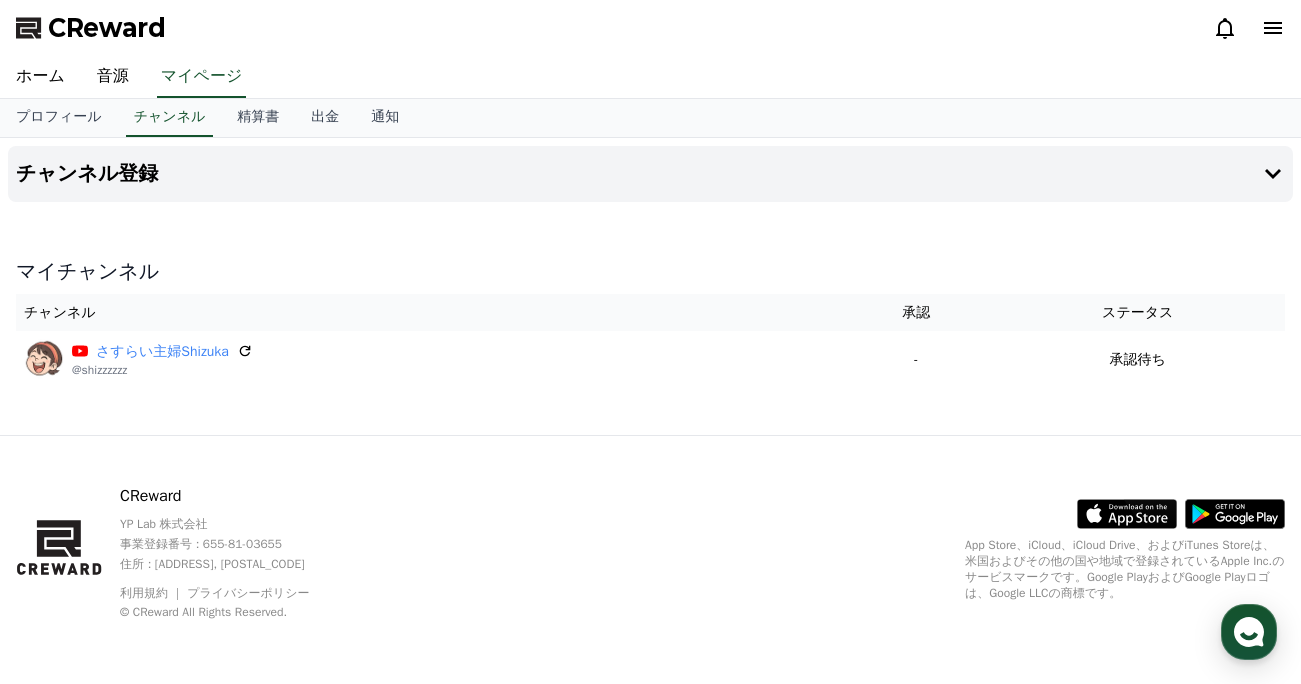click 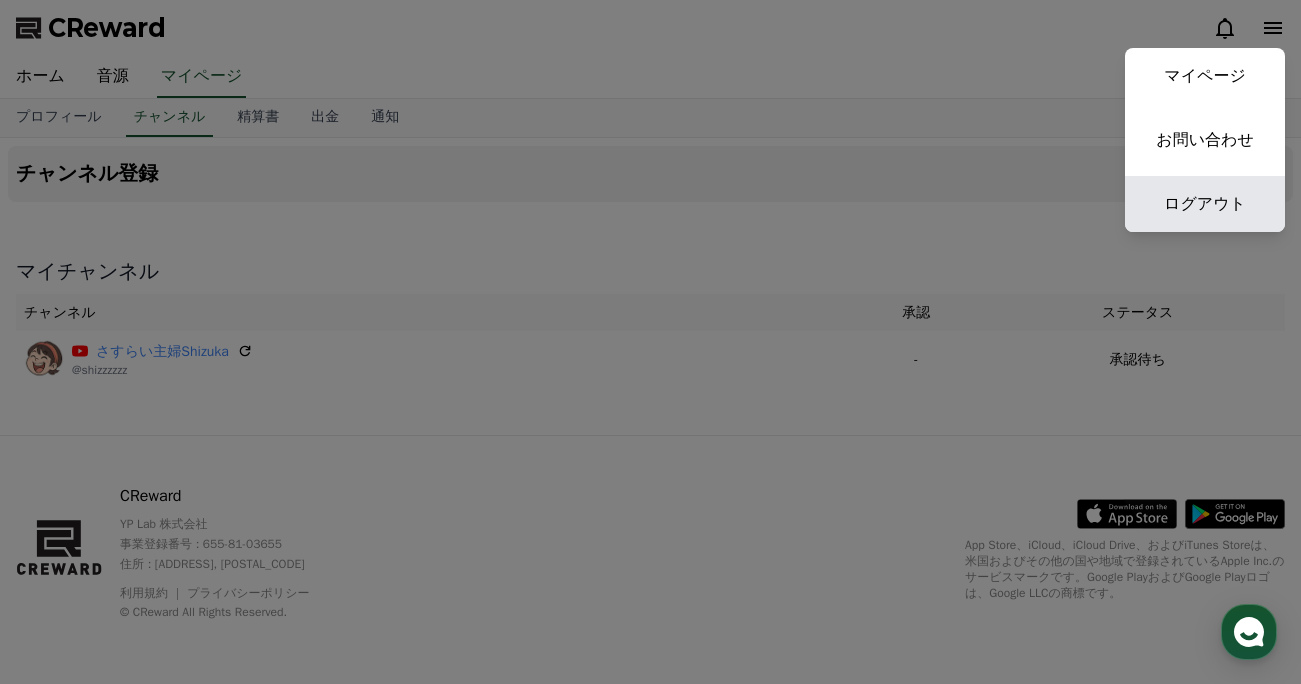 click on "ログアウト" at bounding box center [1205, 204] 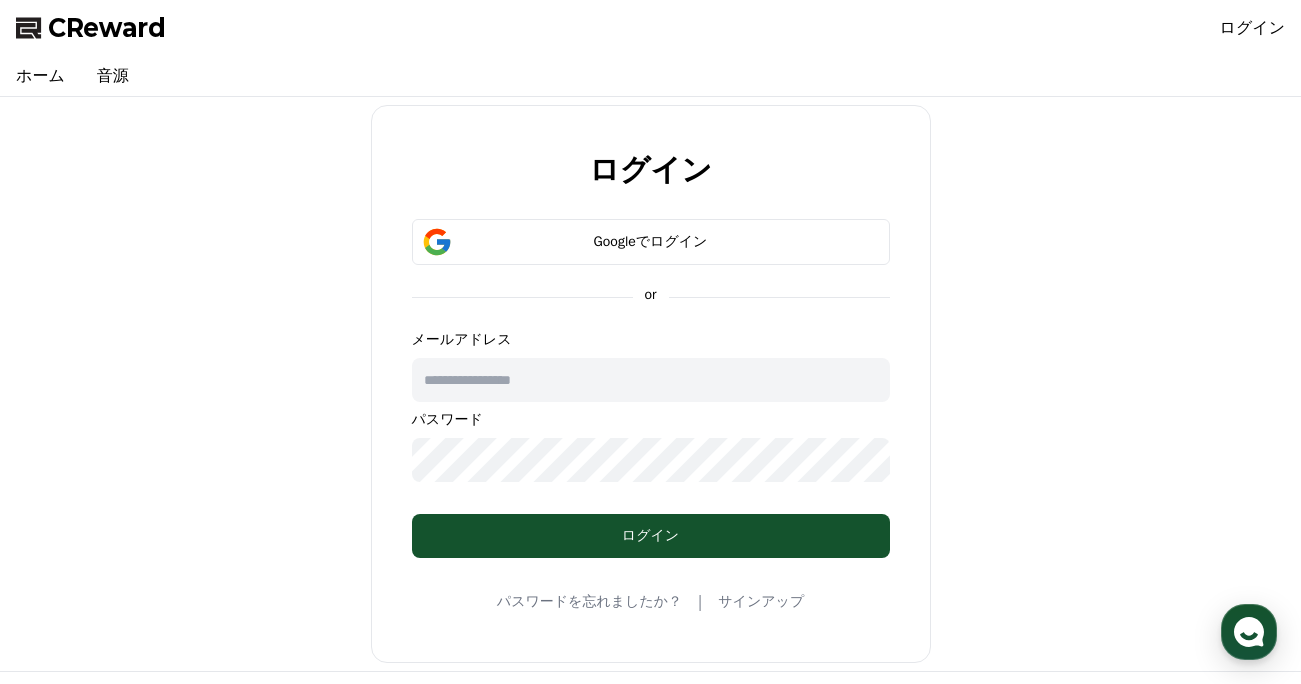 click on "サインアップ" at bounding box center [761, 602] 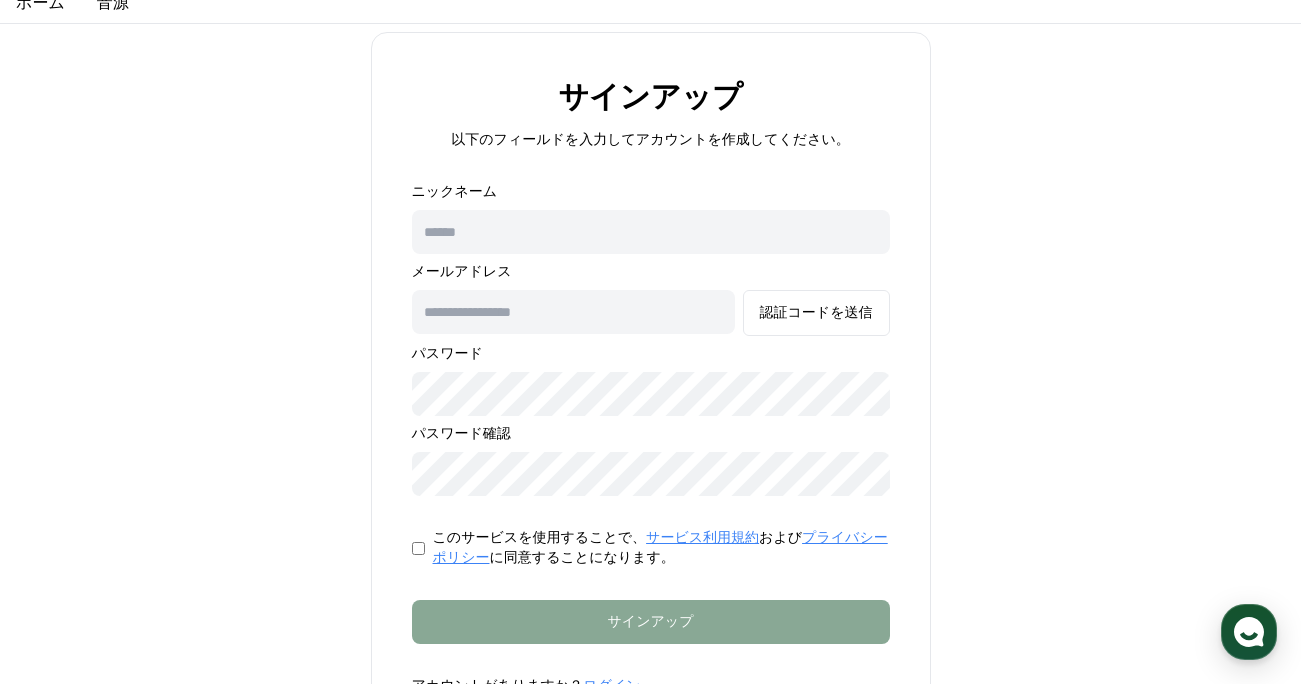 scroll, scrollTop: 0, scrollLeft: 0, axis: both 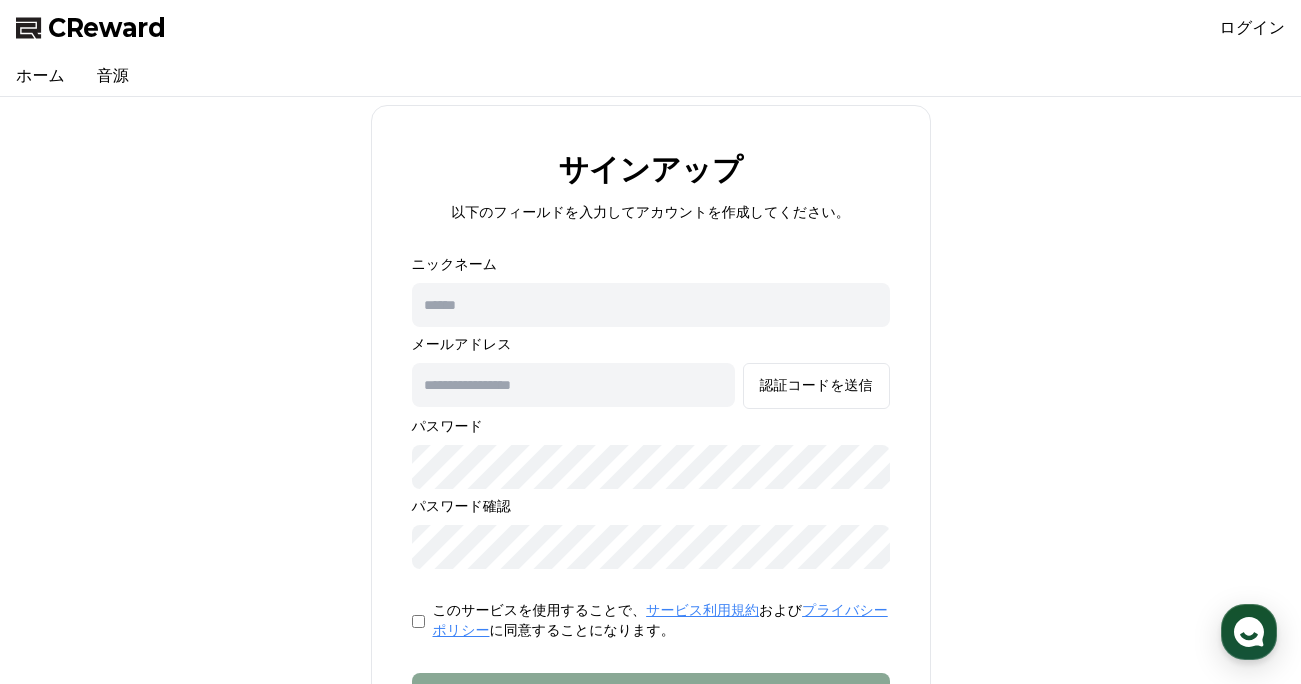 click on "ログイン" at bounding box center [1253, 28] 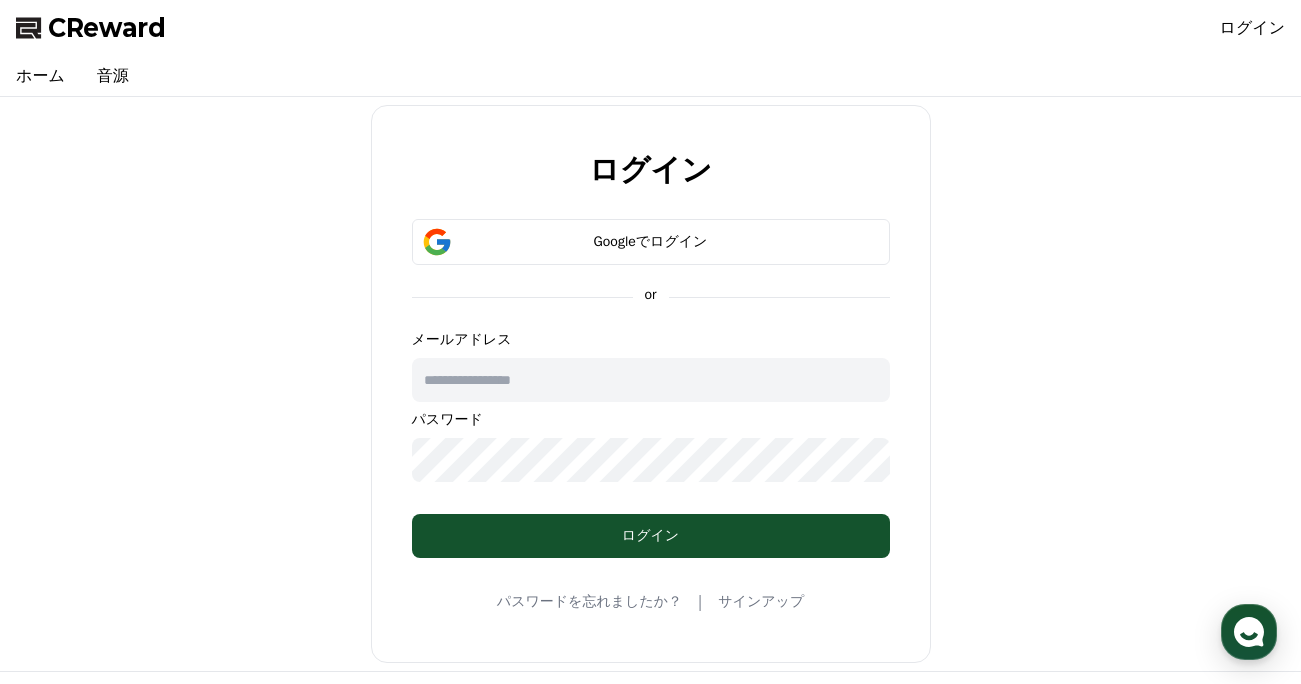 click on "ログイン" at bounding box center [1253, 28] 